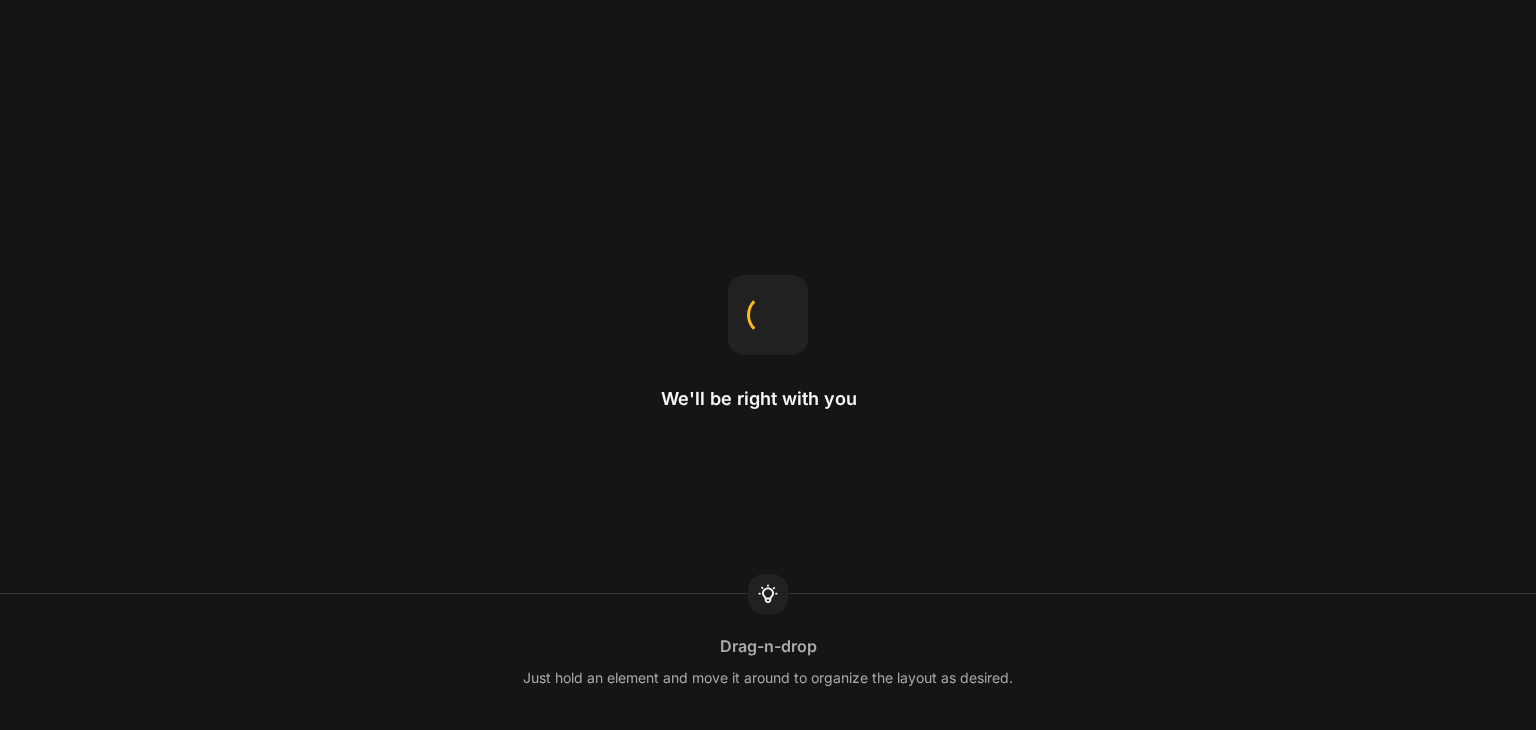 scroll, scrollTop: 0, scrollLeft: 0, axis: both 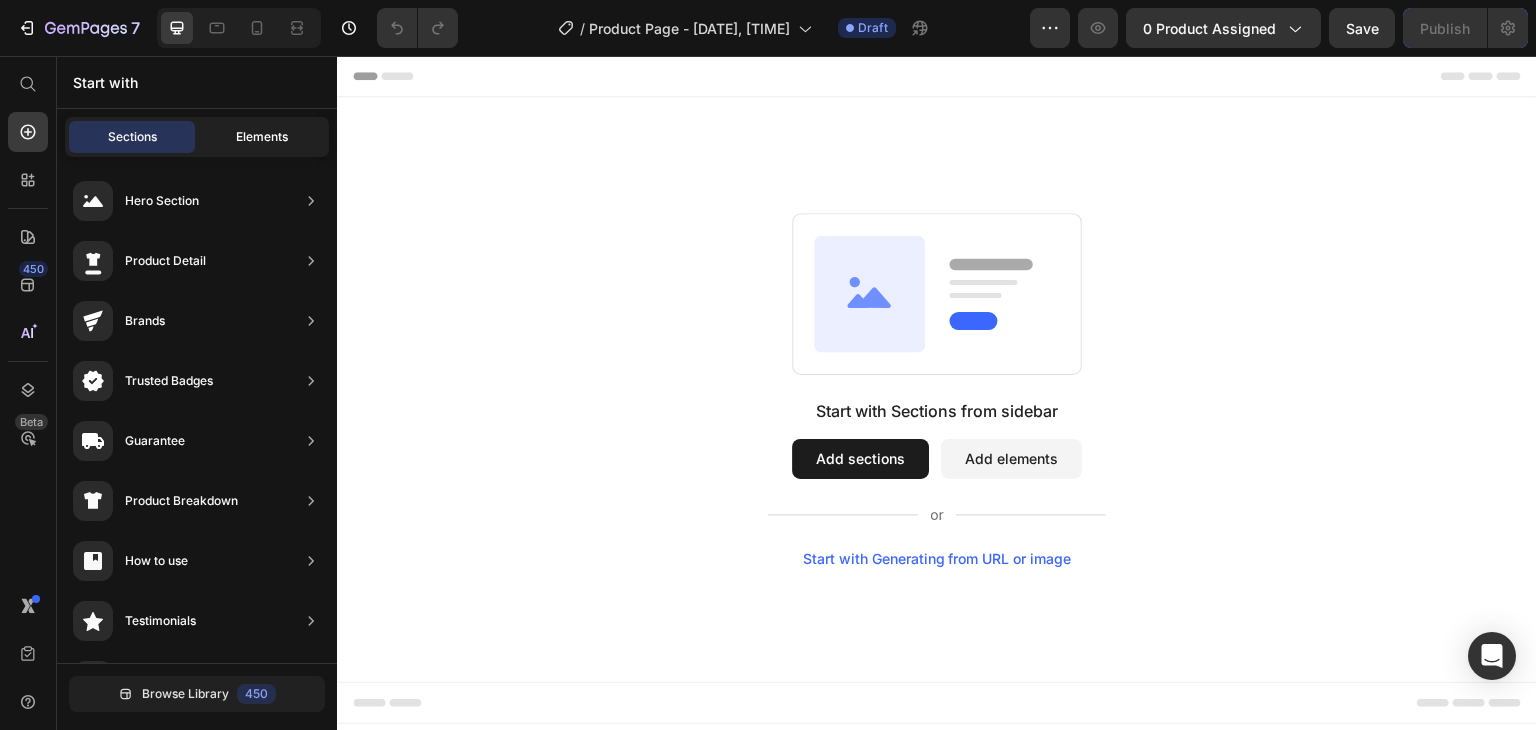 click on "Elements" at bounding box center (262, 137) 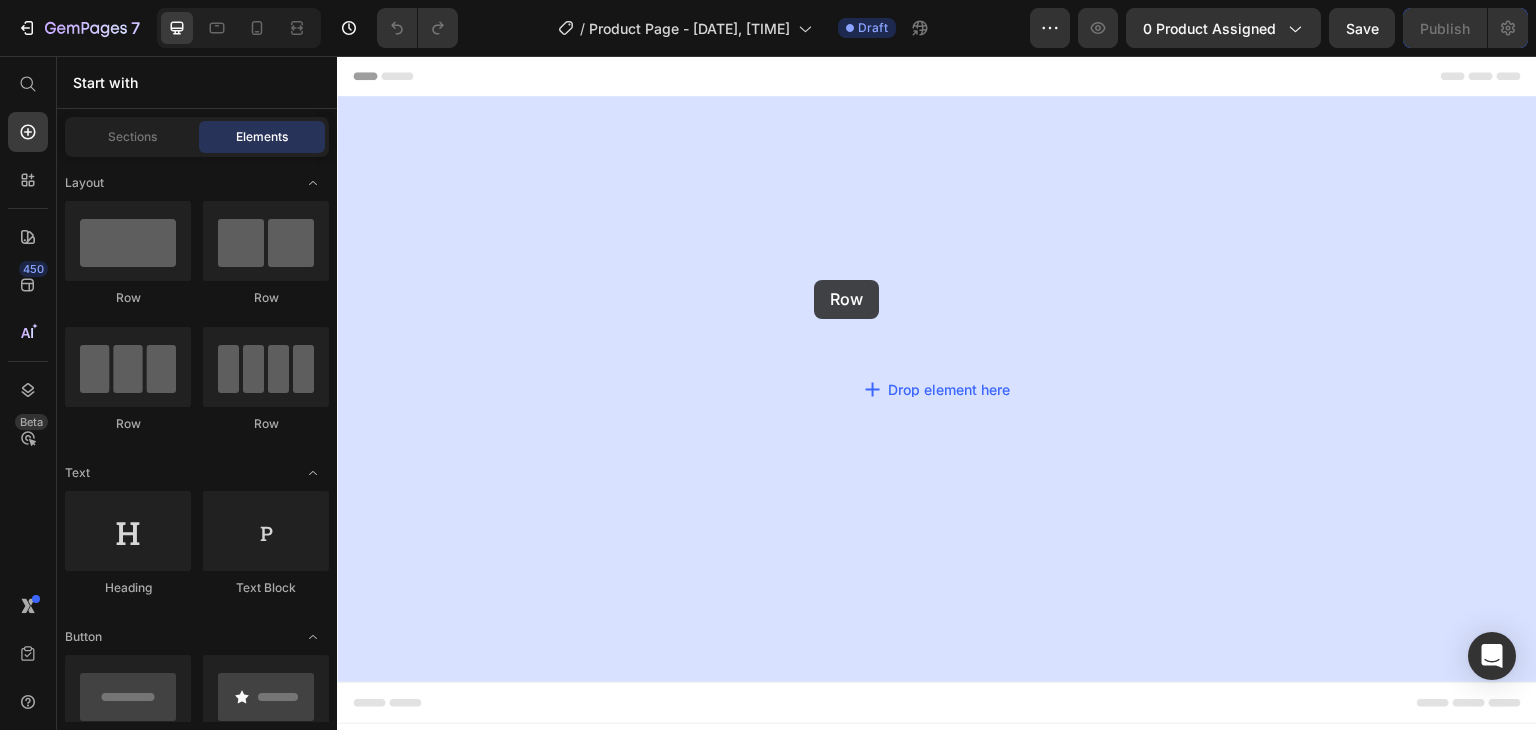 drag, startPoint x: 473, startPoint y: 312, endPoint x: 814, endPoint y: 279, distance: 342.59305 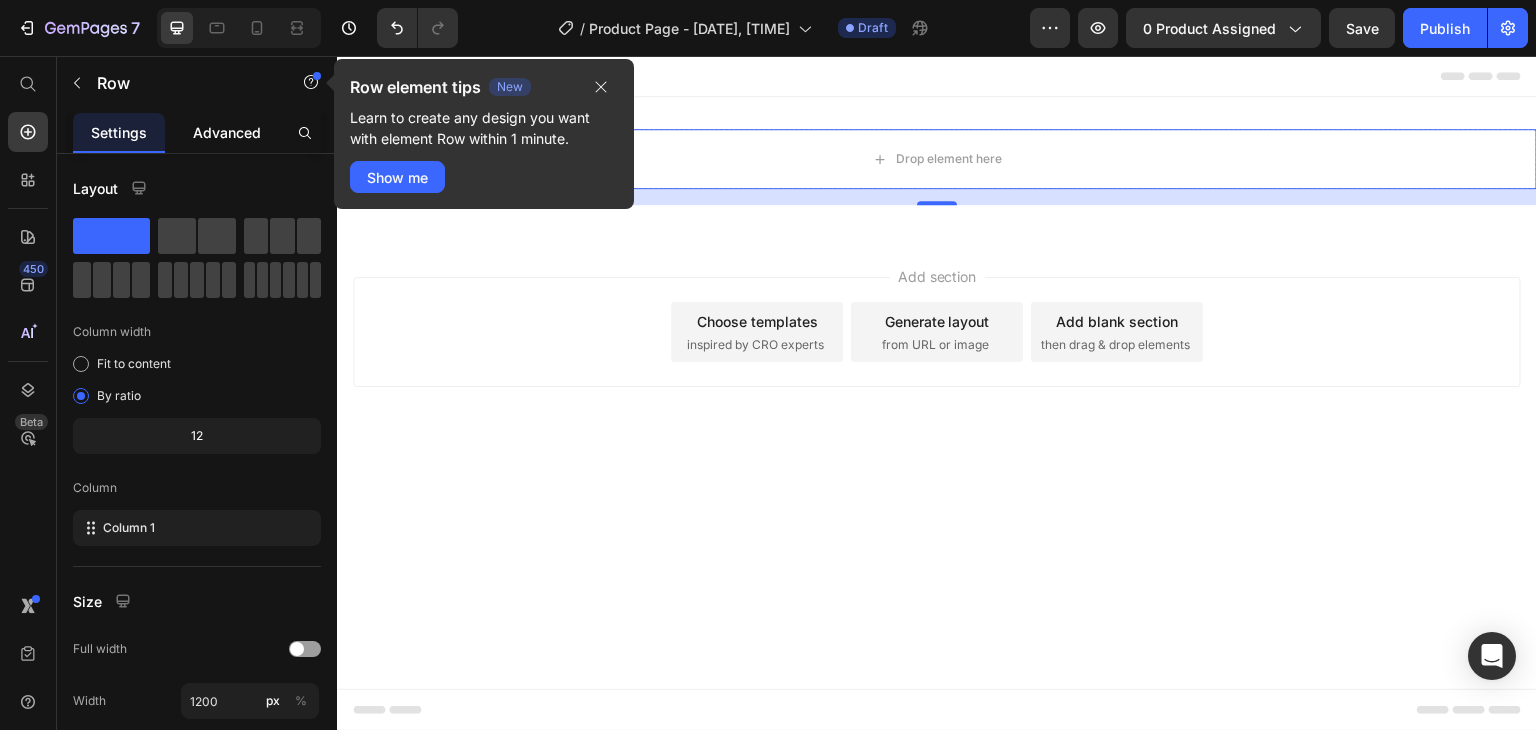 click on "Advanced" at bounding box center (227, 132) 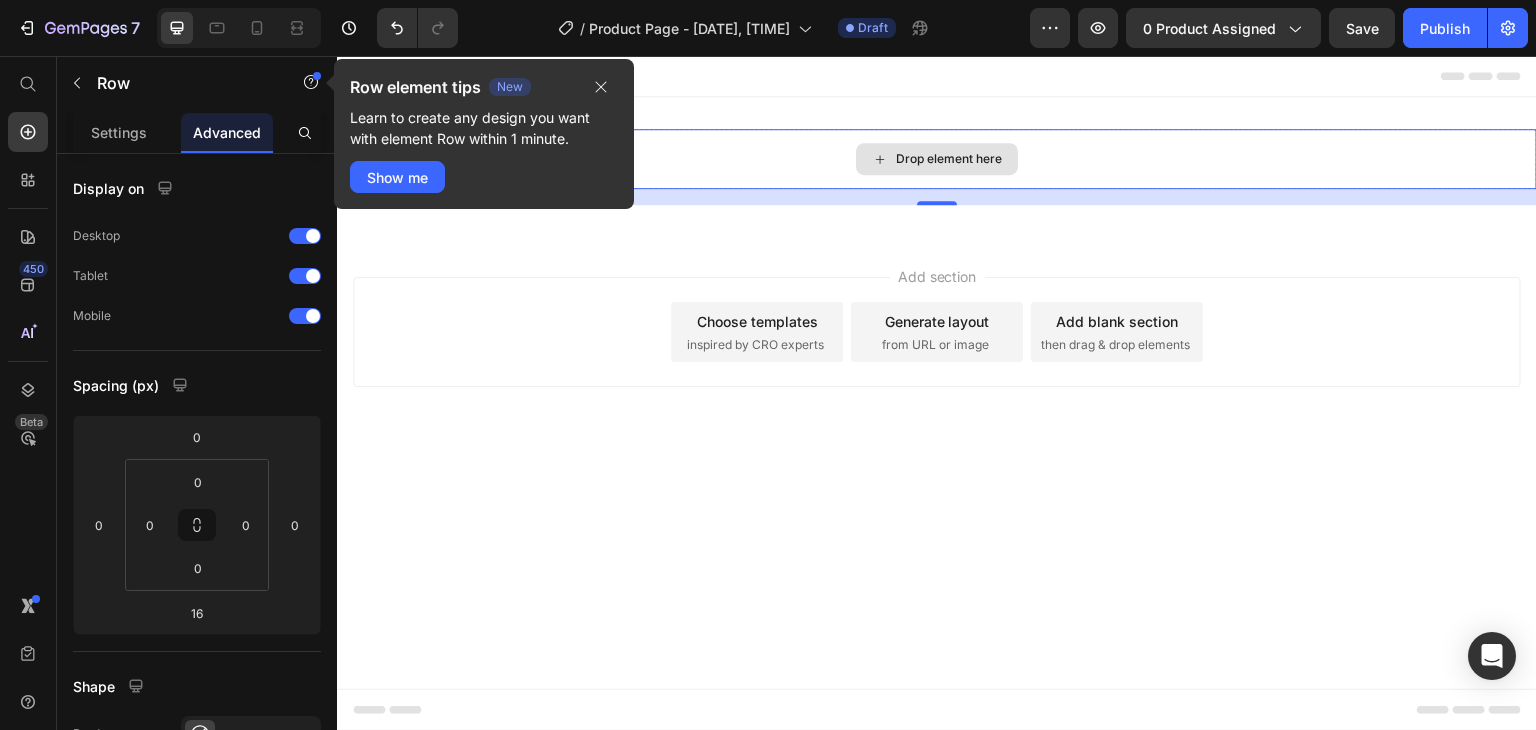 click on "Drop element here" at bounding box center [937, 159] 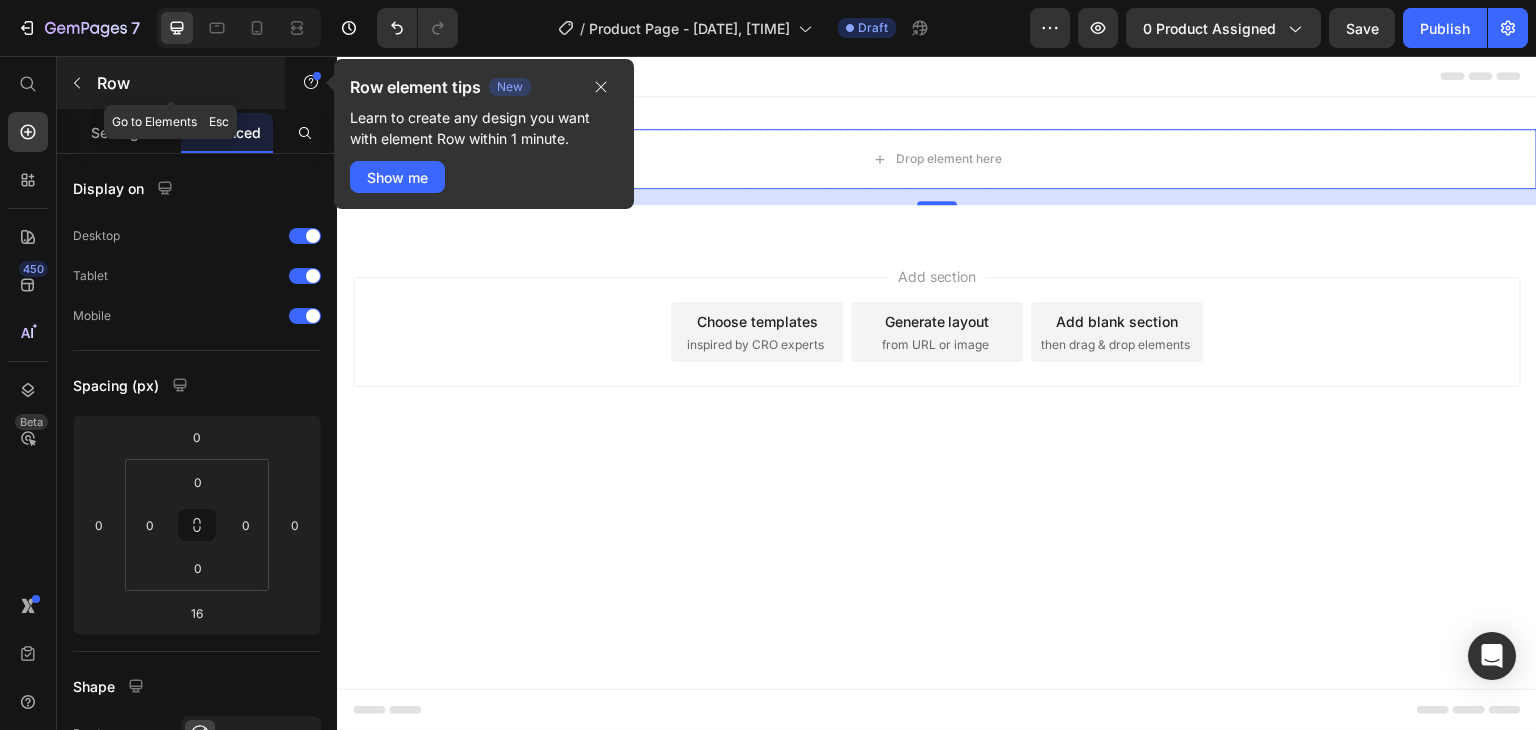 click on "Row" at bounding box center (182, 83) 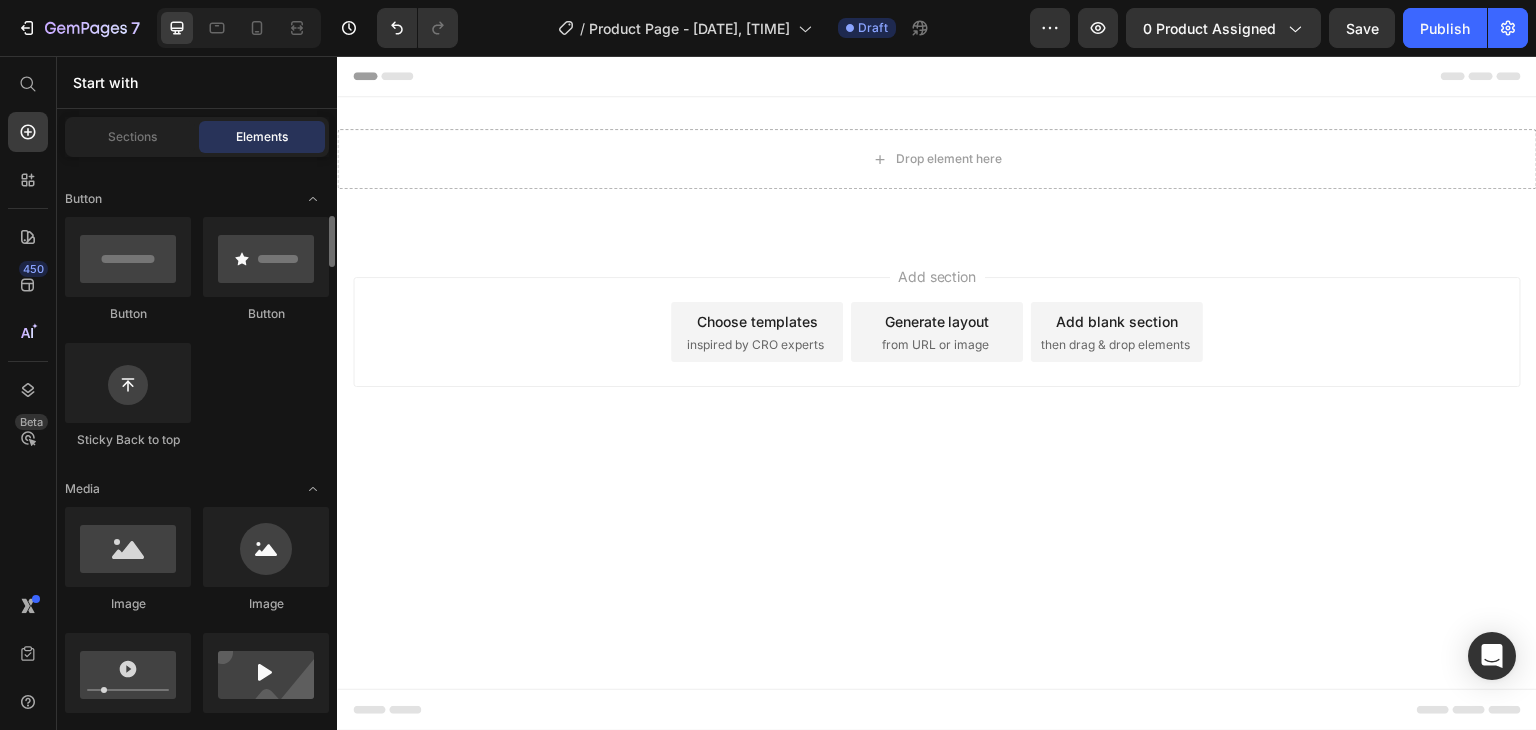 scroll, scrollTop: 464, scrollLeft: 0, axis: vertical 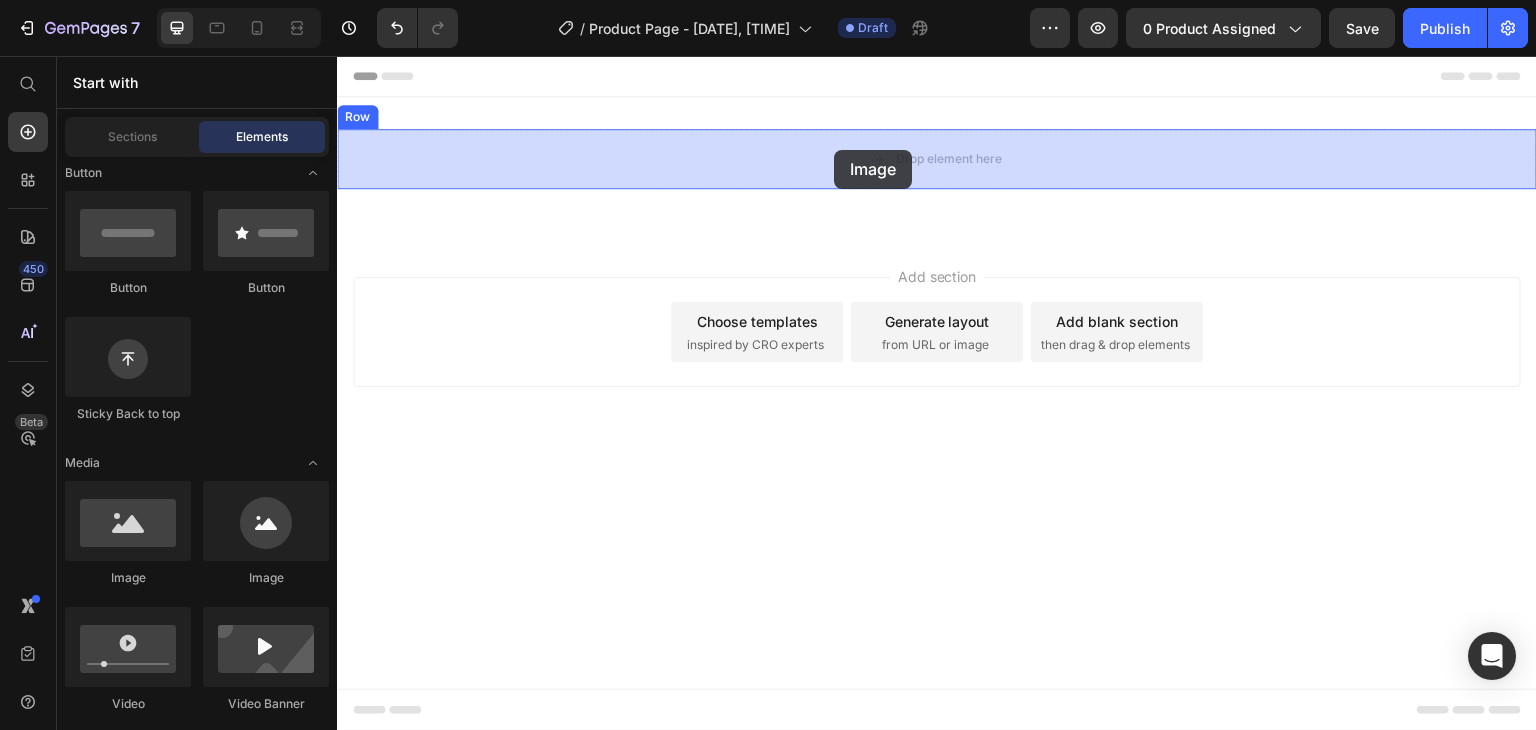 drag, startPoint x: 468, startPoint y: 585, endPoint x: 834, endPoint y: 150, distance: 568.4901 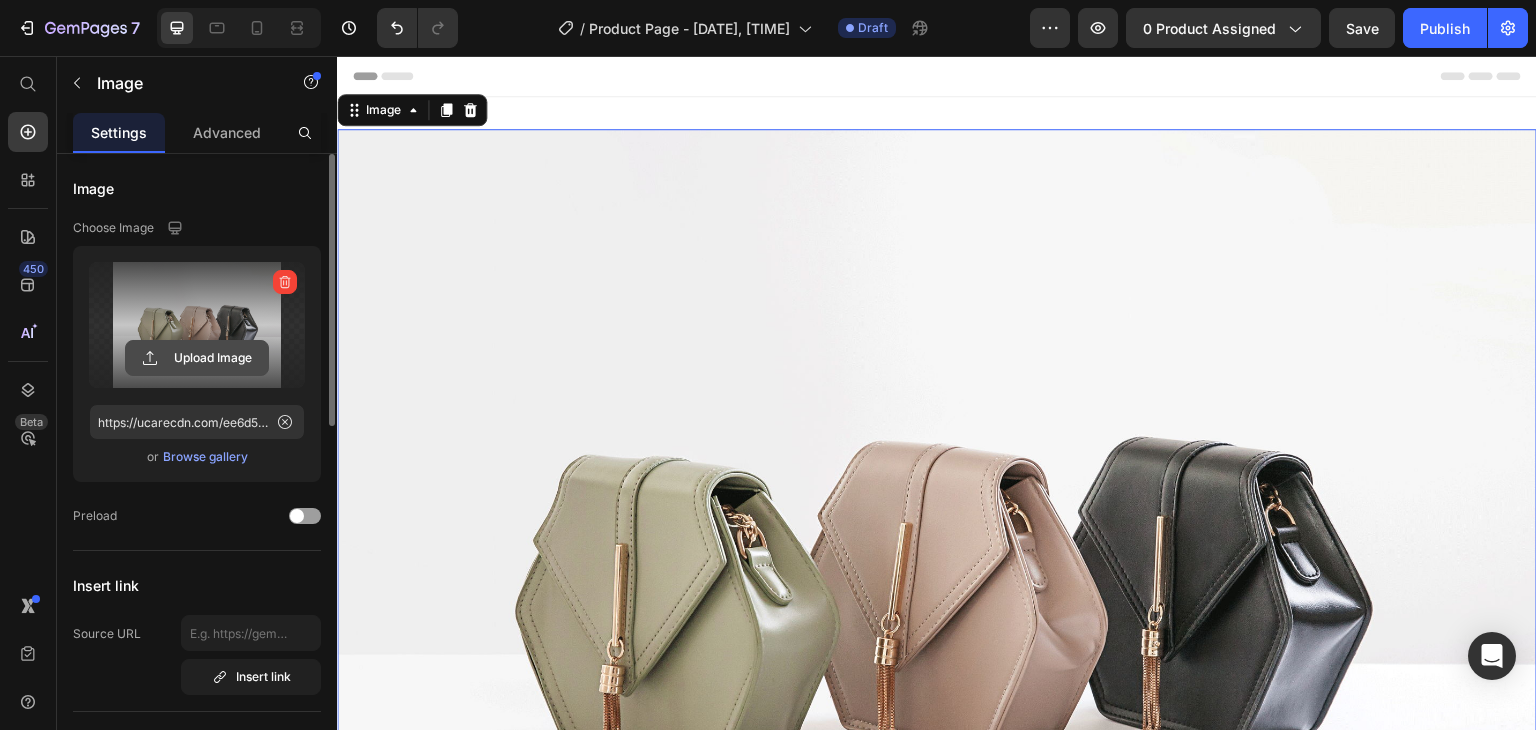 click 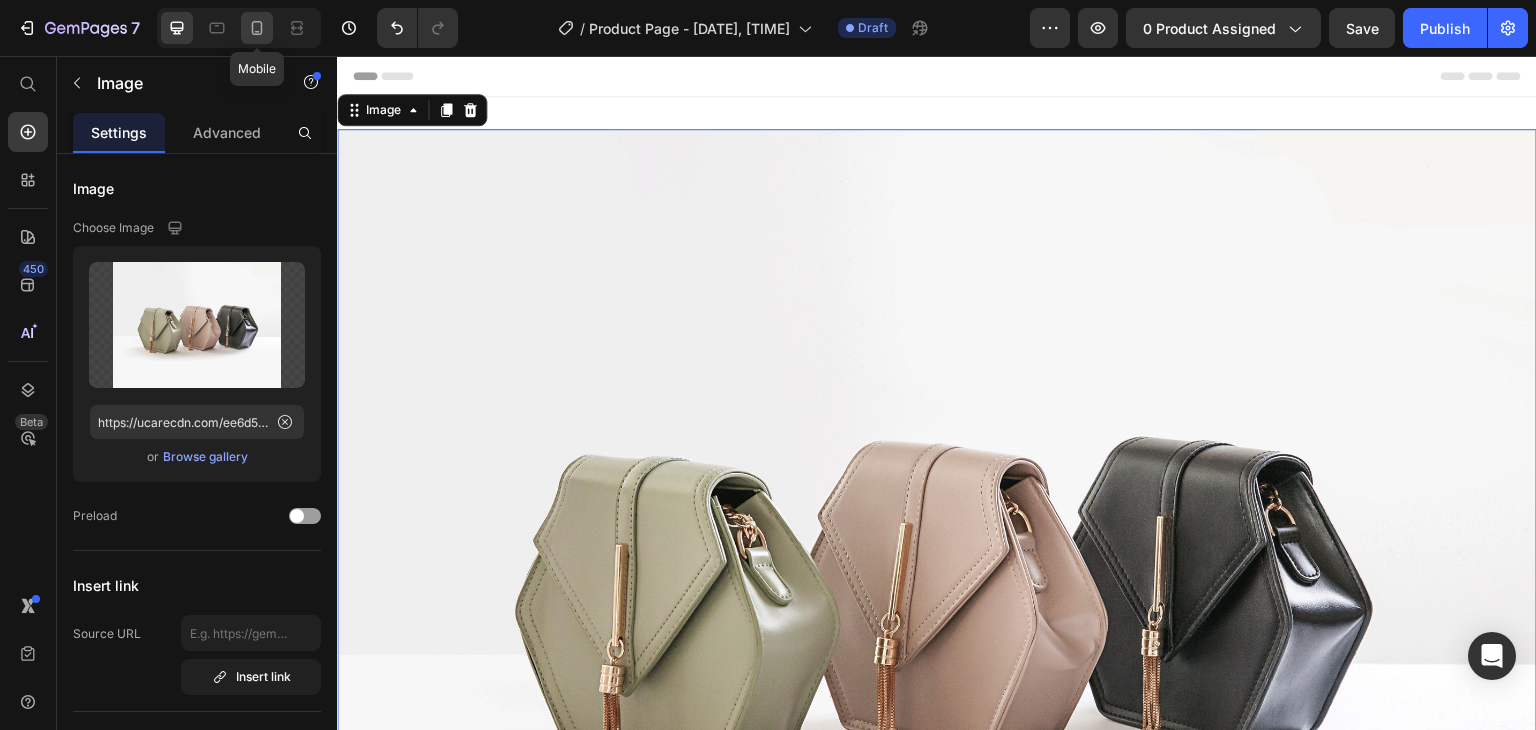 click 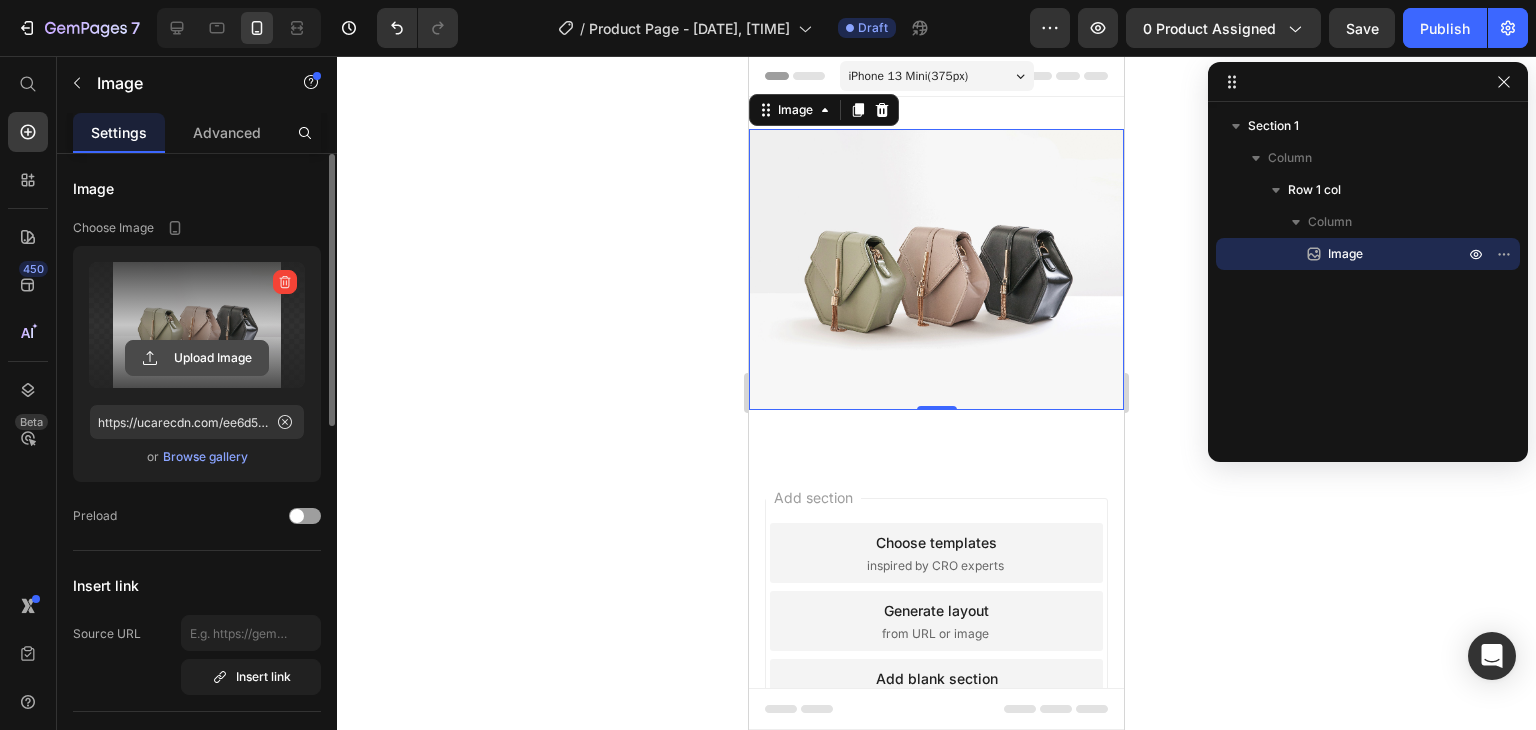 click 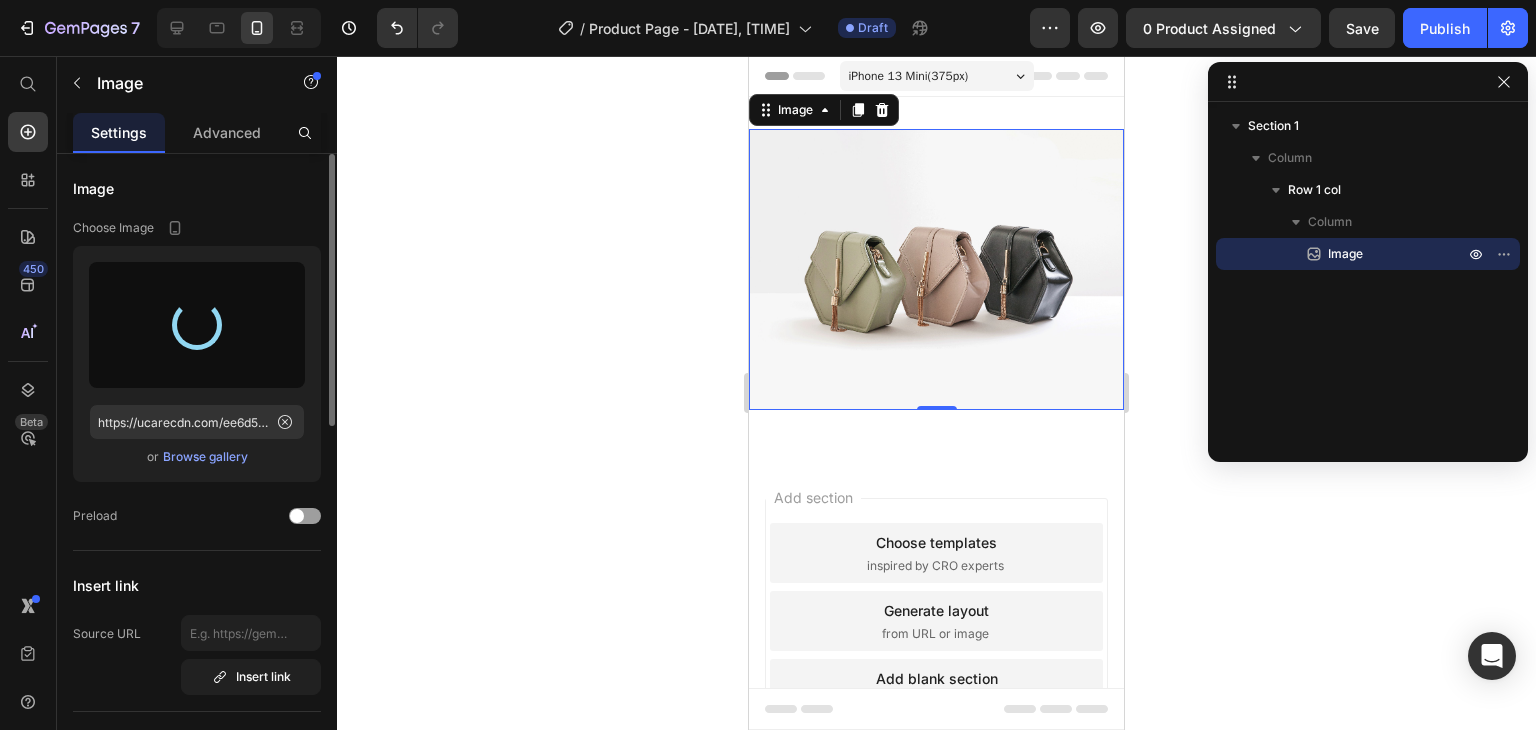 type on "https://cdn.shopify.com/s/files/1/0744/7950/1565/files/gempages_575031653676614431-ca6bb413-e30b-4772-8f38-06f7cdd46f2b.png" 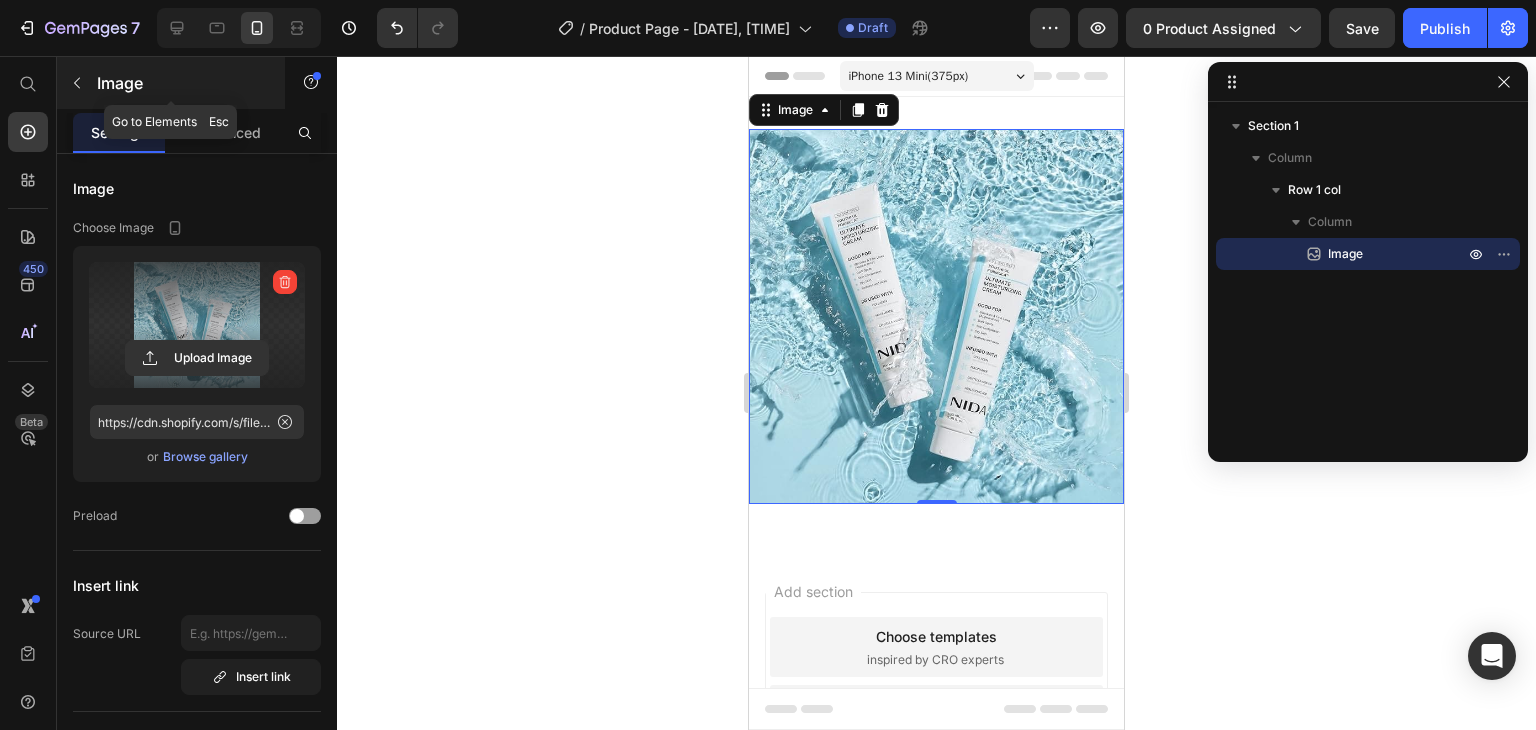 click at bounding box center (77, 83) 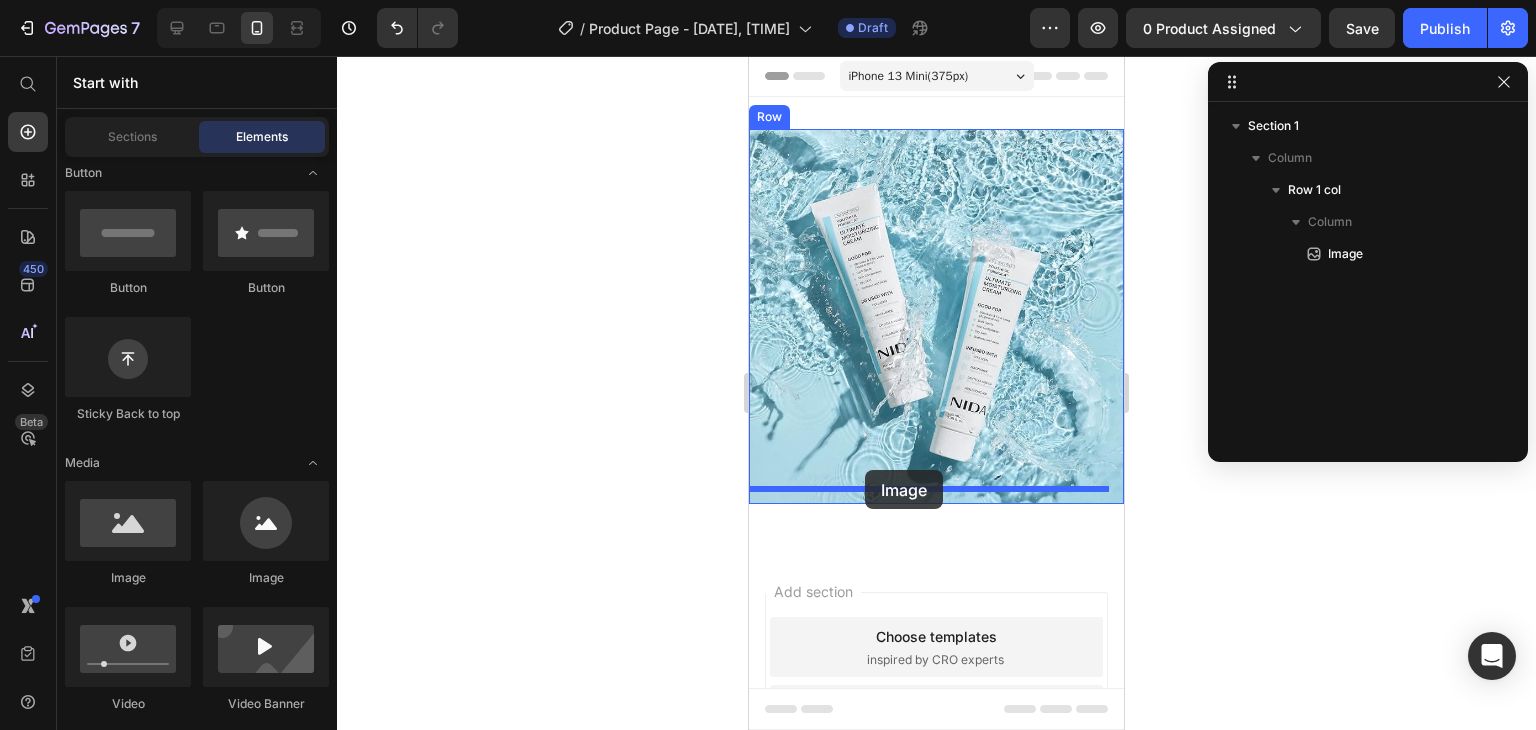 drag, startPoint x: 895, startPoint y: 597, endPoint x: 867, endPoint y: 472, distance: 128.09763 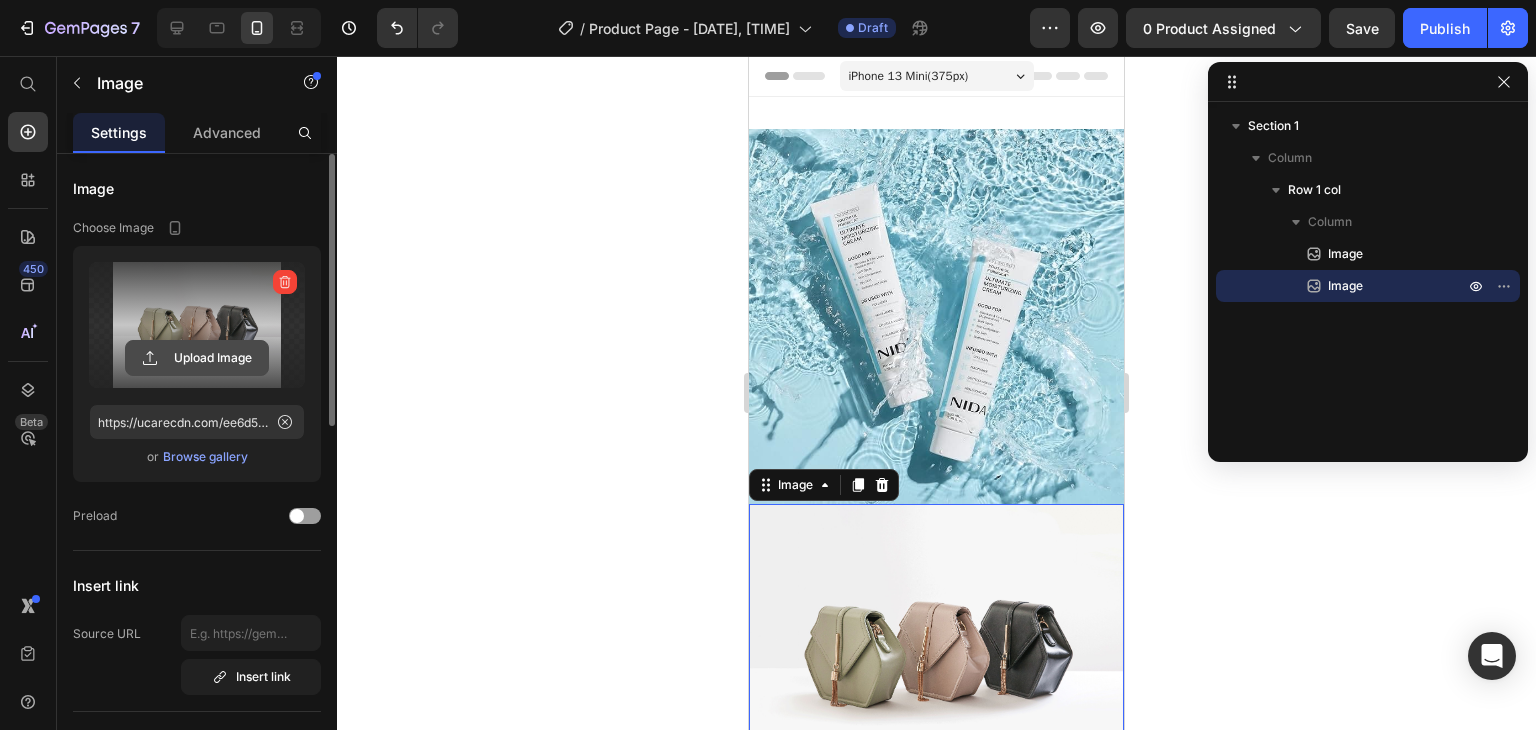 click 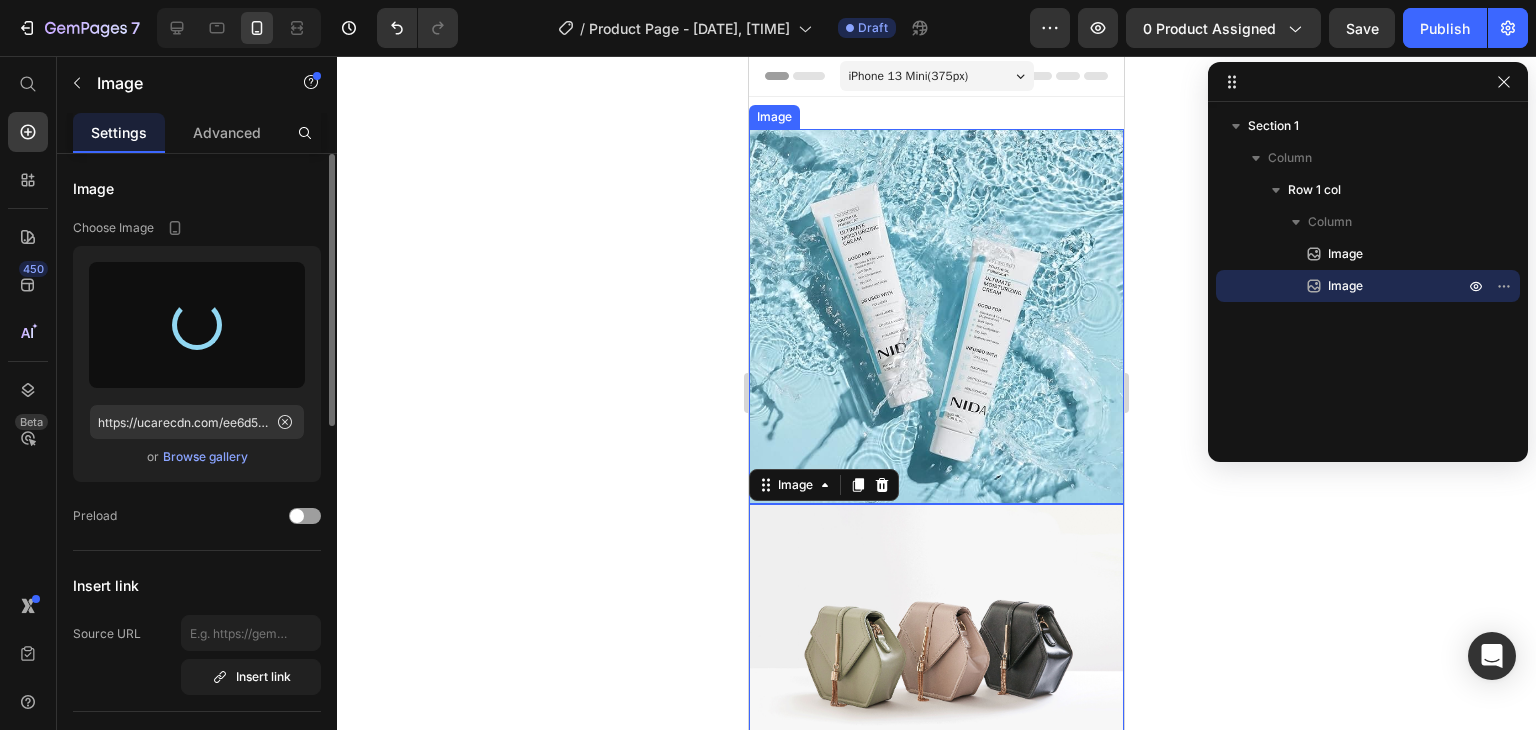 type on "https://cdn.shopify.com/s/files/1/0744/7950/1565/files/gempages_575031653676614431-052f2e66-2e0d-4eb9-894a-f95c7a59045a.png" 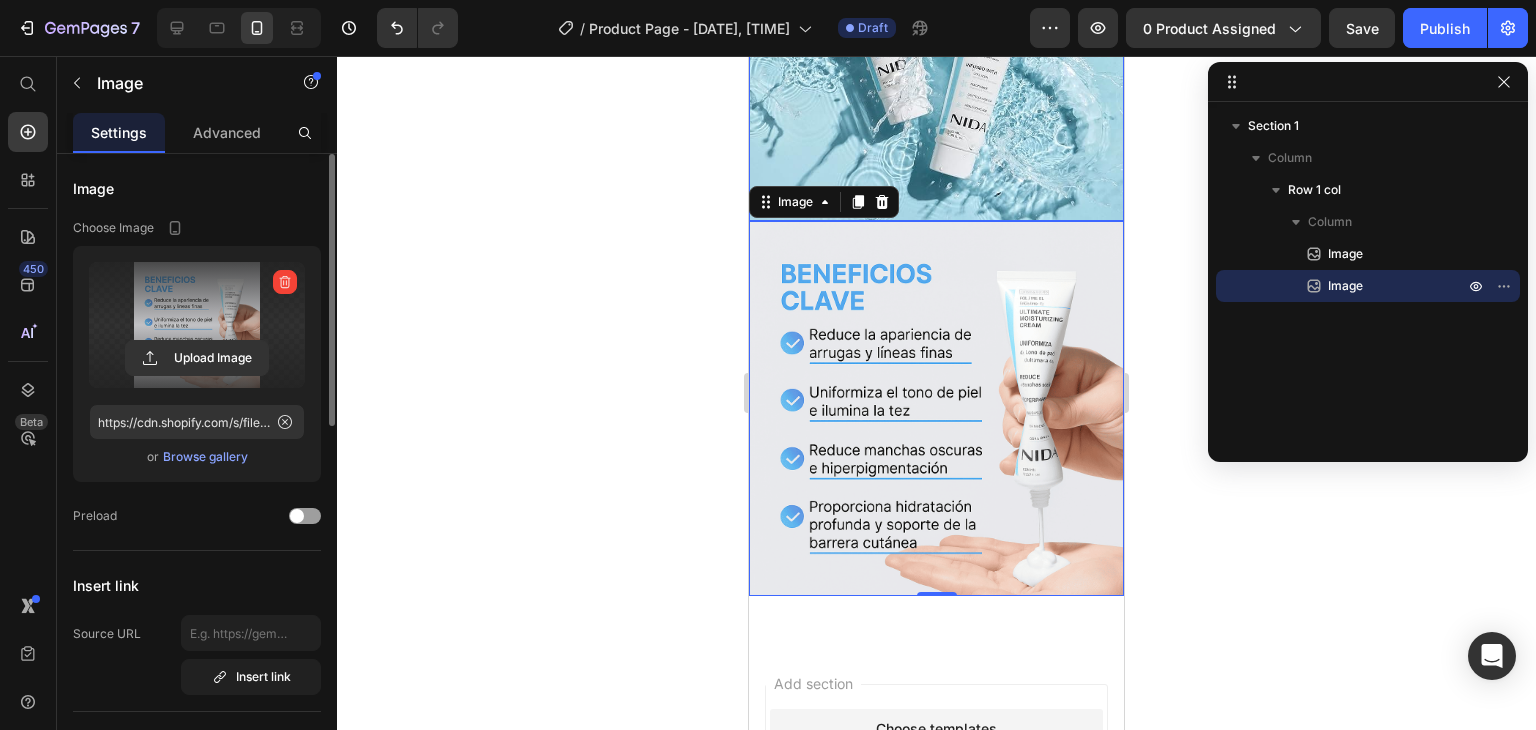scroll, scrollTop: 295, scrollLeft: 0, axis: vertical 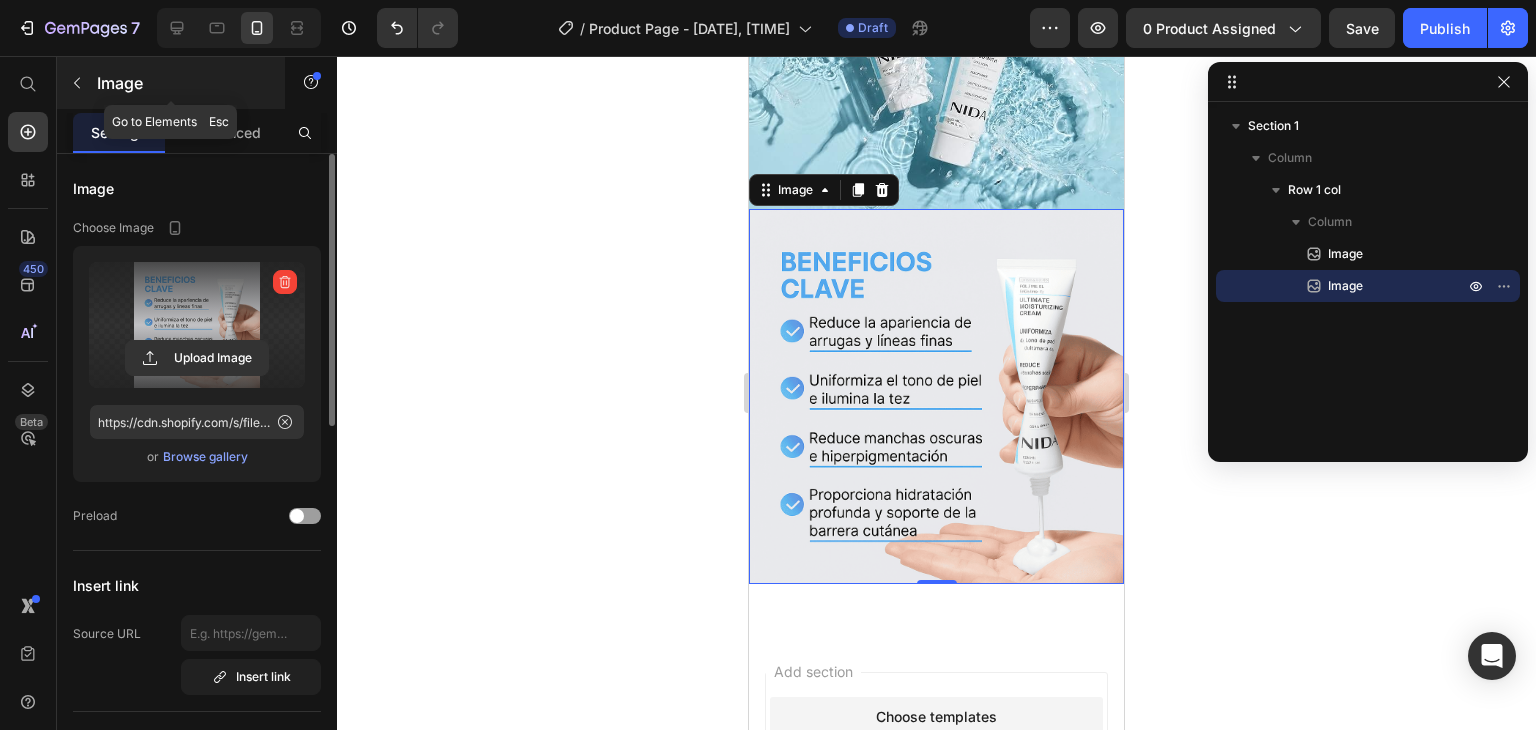 click 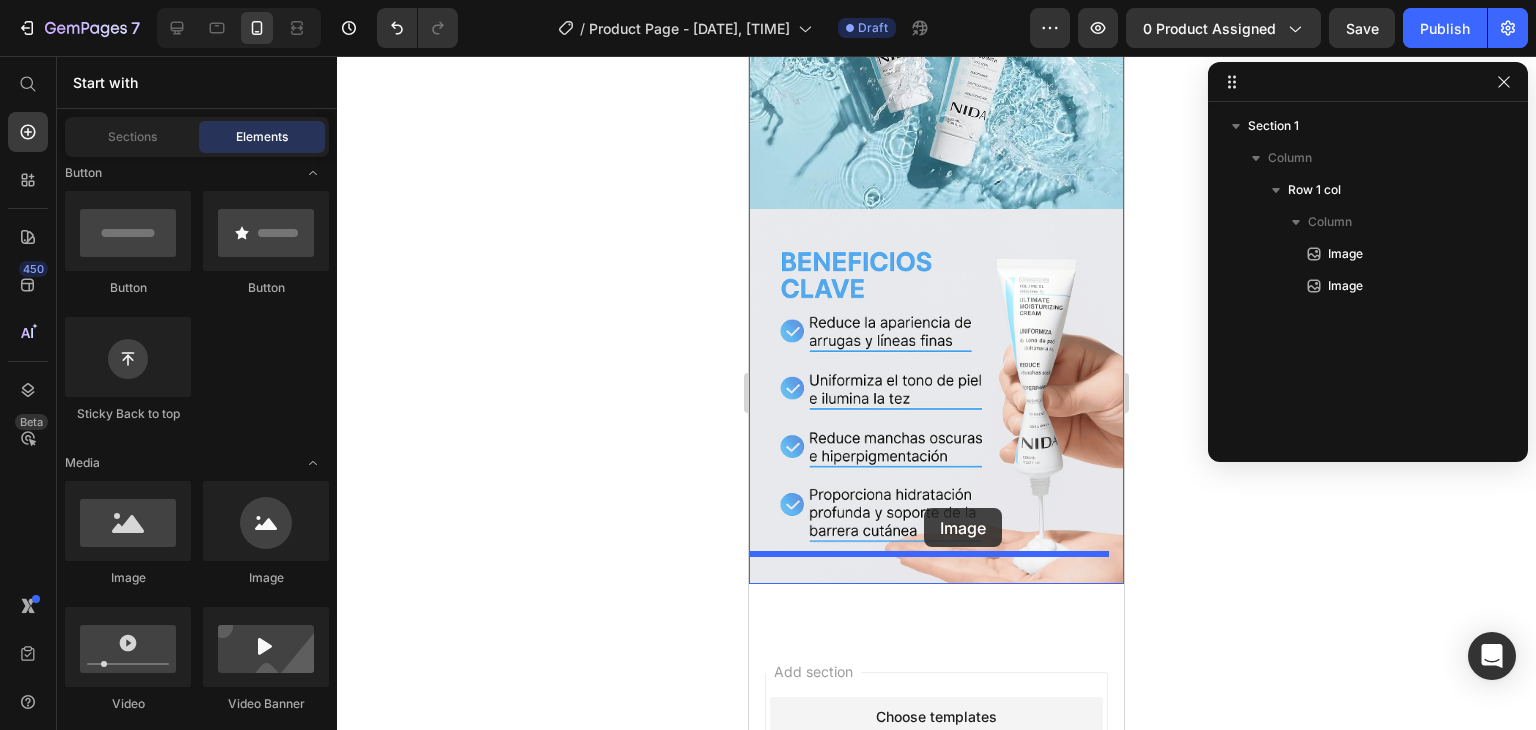 drag, startPoint x: 902, startPoint y: 587, endPoint x: 924, endPoint y: 509, distance: 81.0432 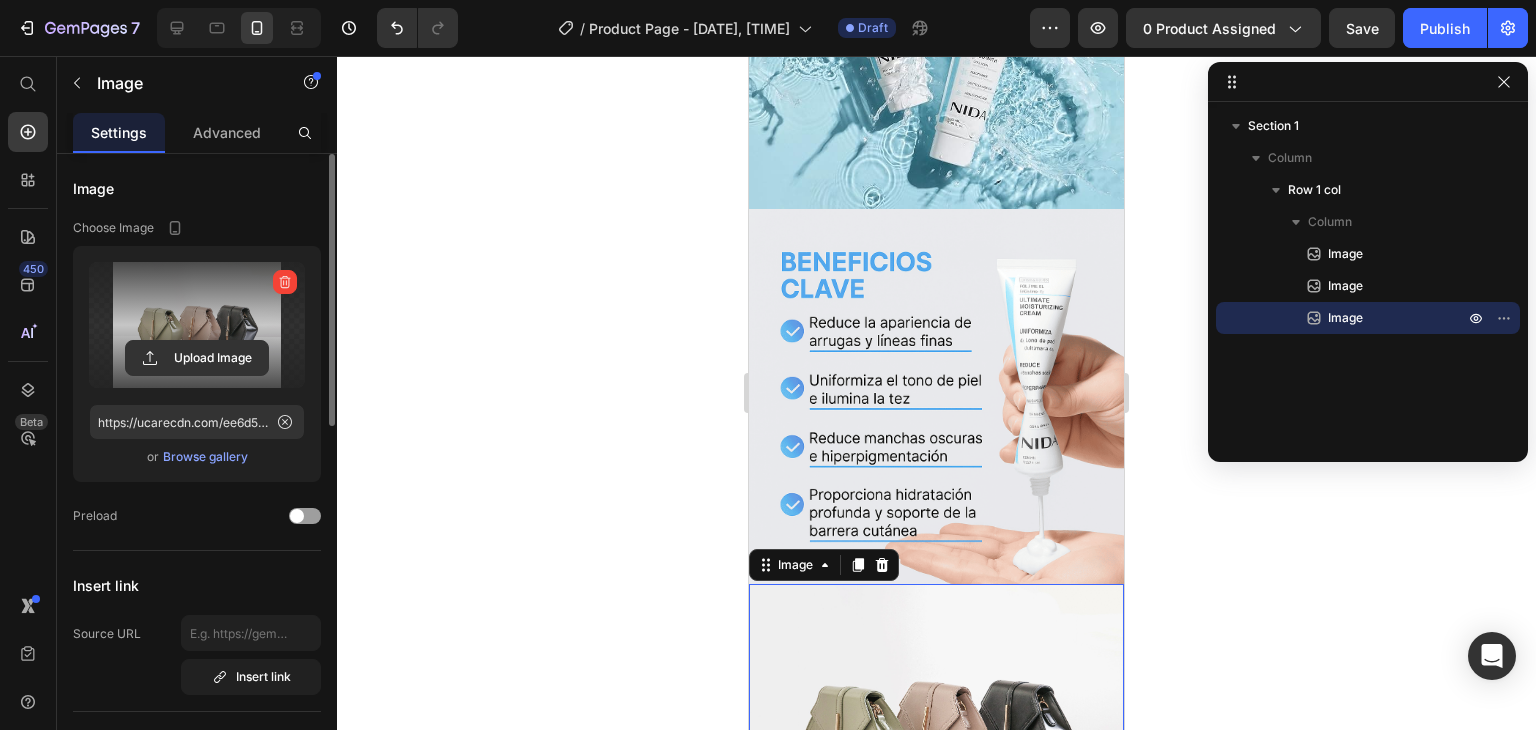 click at bounding box center [197, 325] 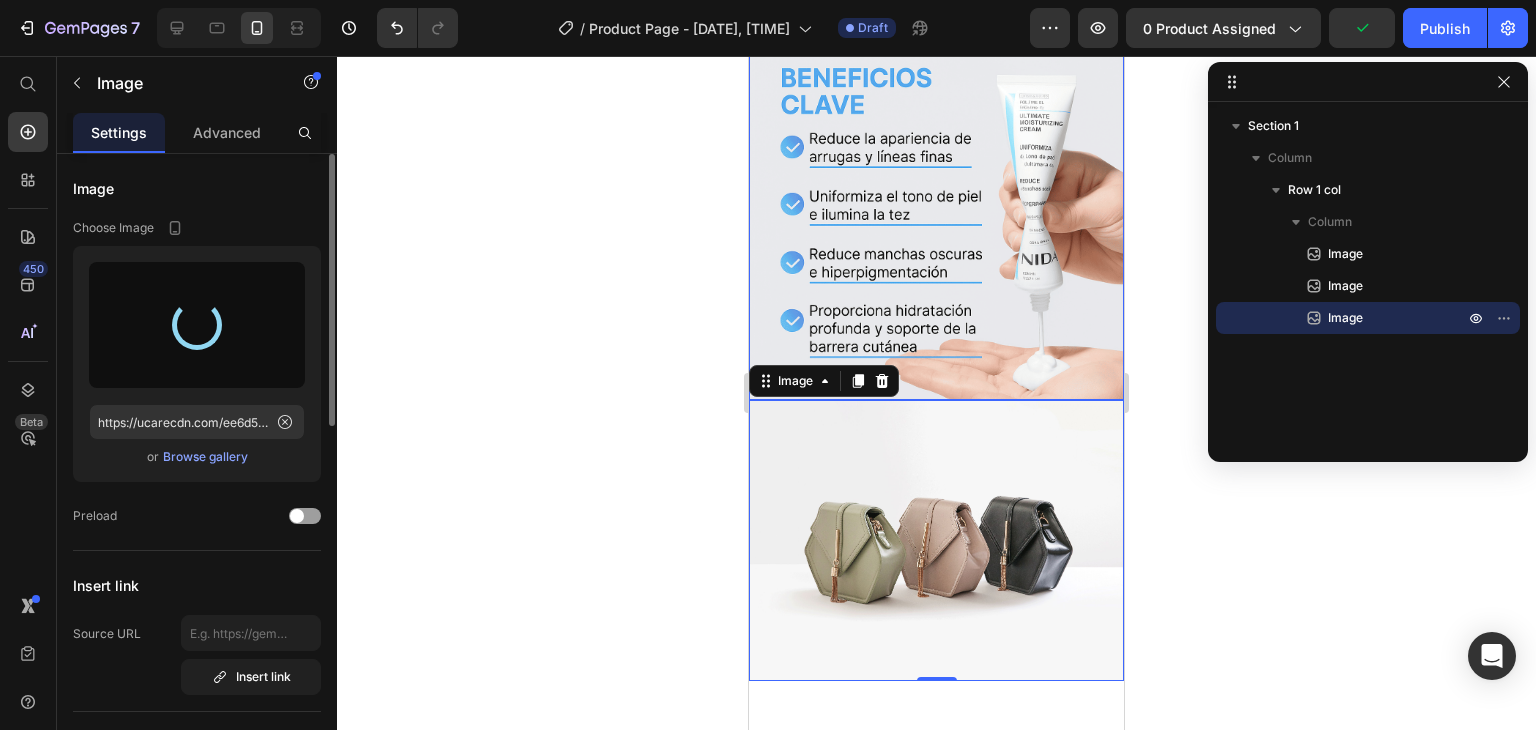 scroll, scrollTop: 460, scrollLeft: 0, axis: vertical 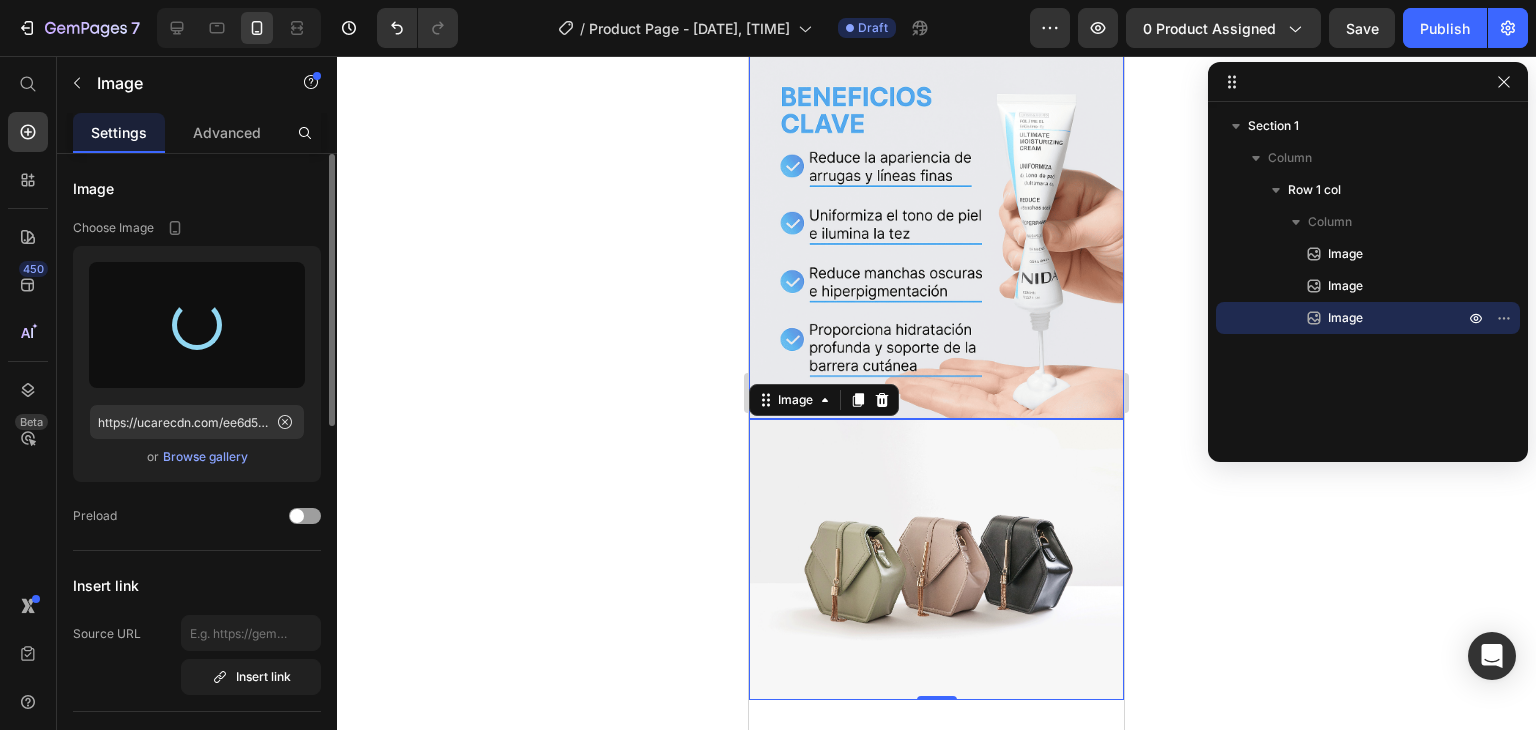 type on "https://cdn.shopify.com/s/files/1/0744/7950/1565/files/gempages_575031653676614431-ad9407a6-8fcd-4c34-92e7-1e086547e9ff.png" 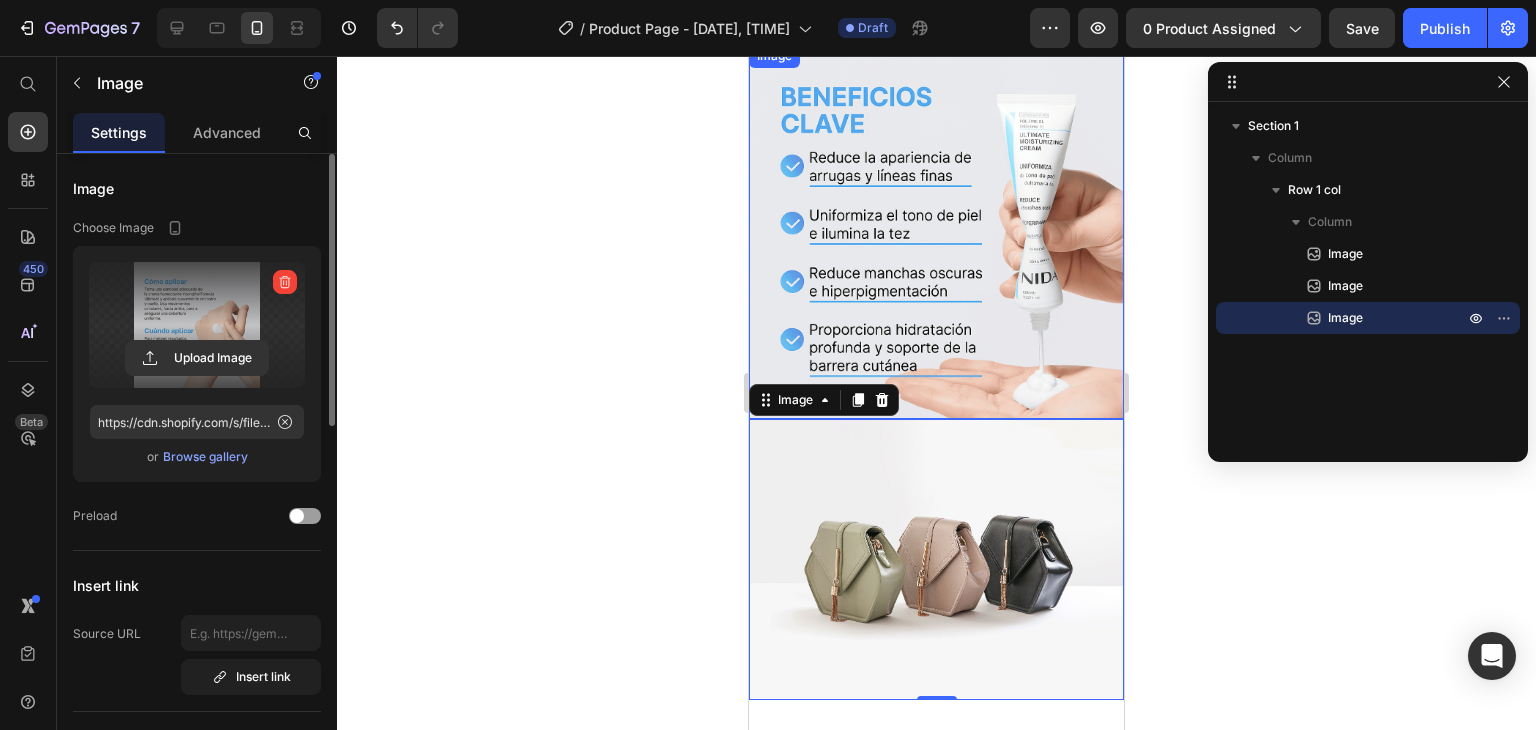 scroll, scrollTop: 335, scrollLeft: 0, axis: vertical 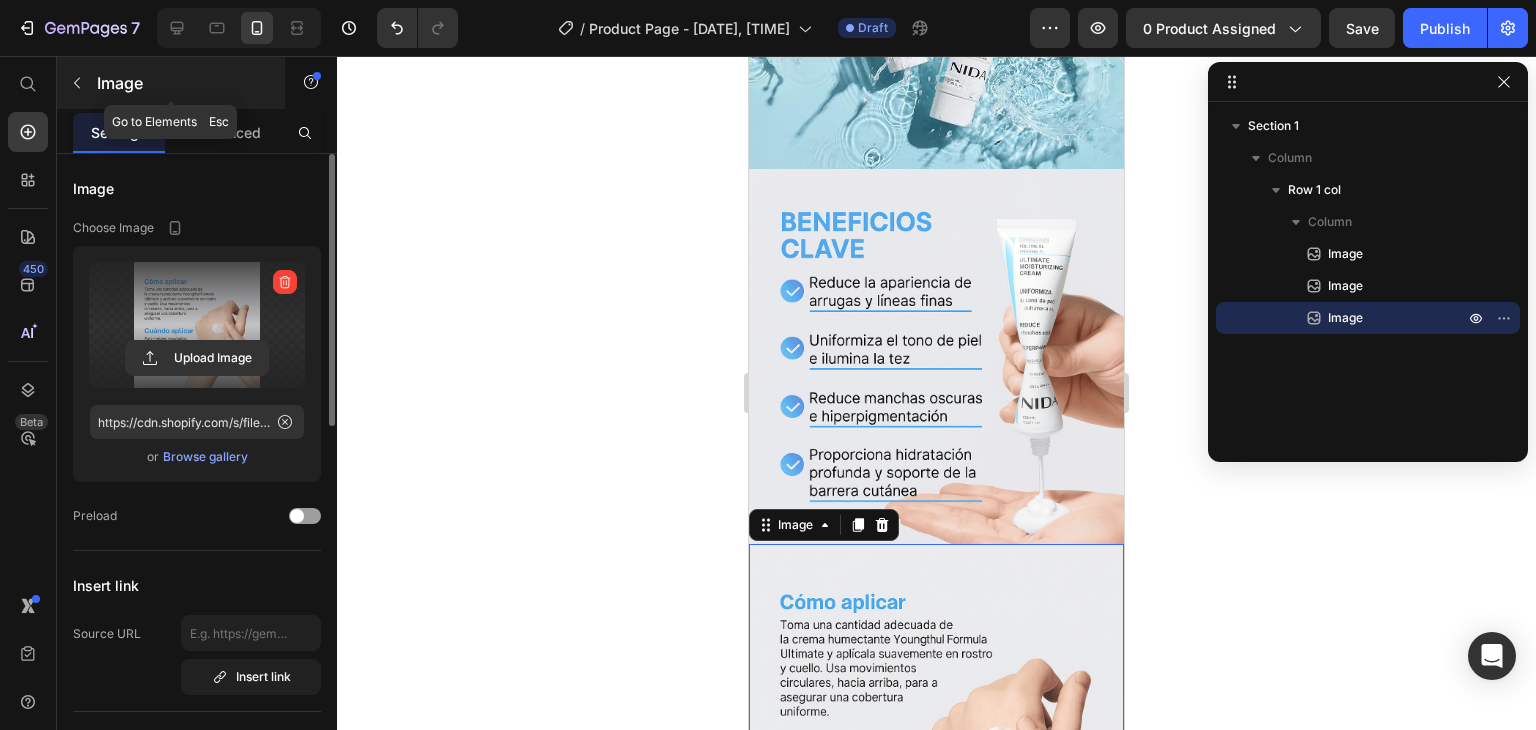 click 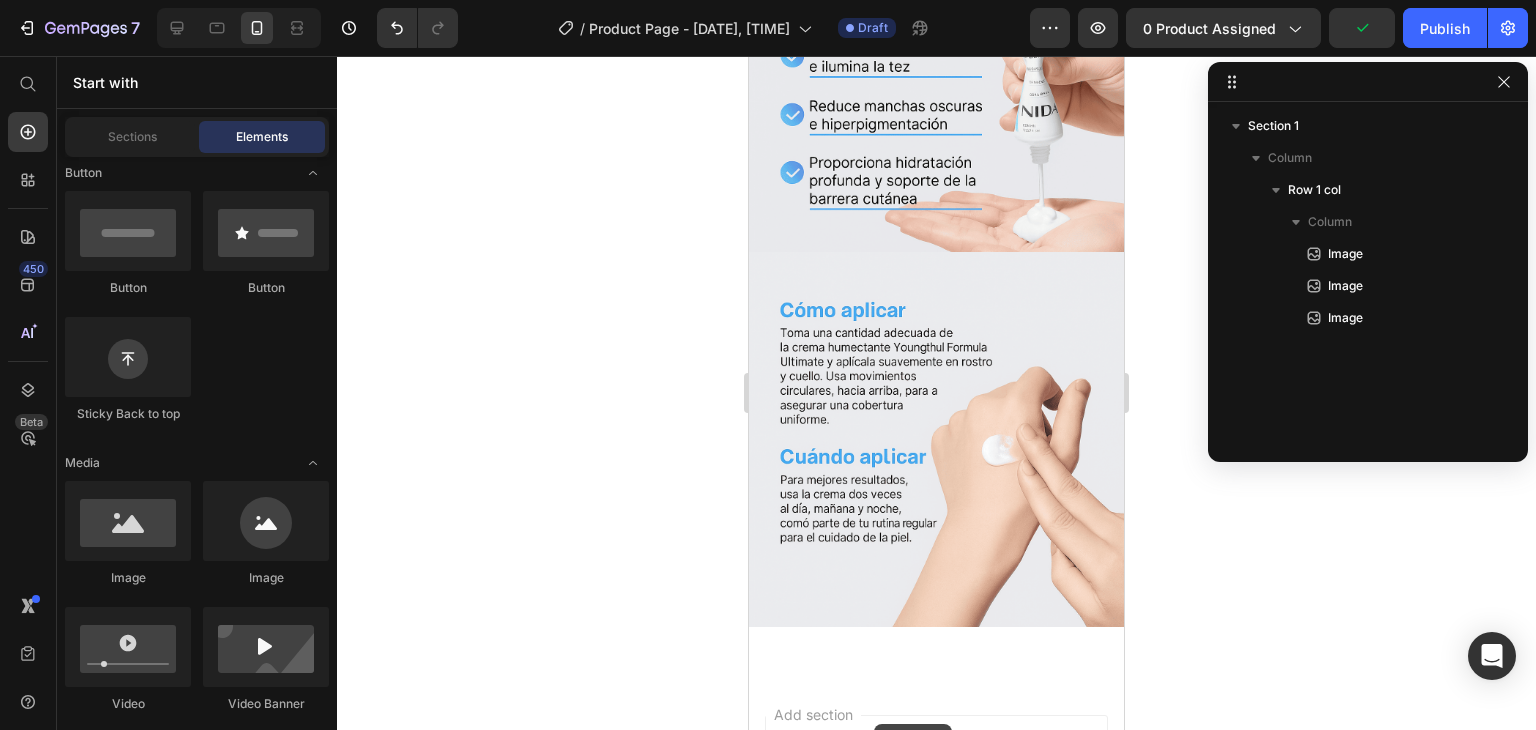 scroll, scrollTop: 814, scrollLeft: 0, axis: vertical 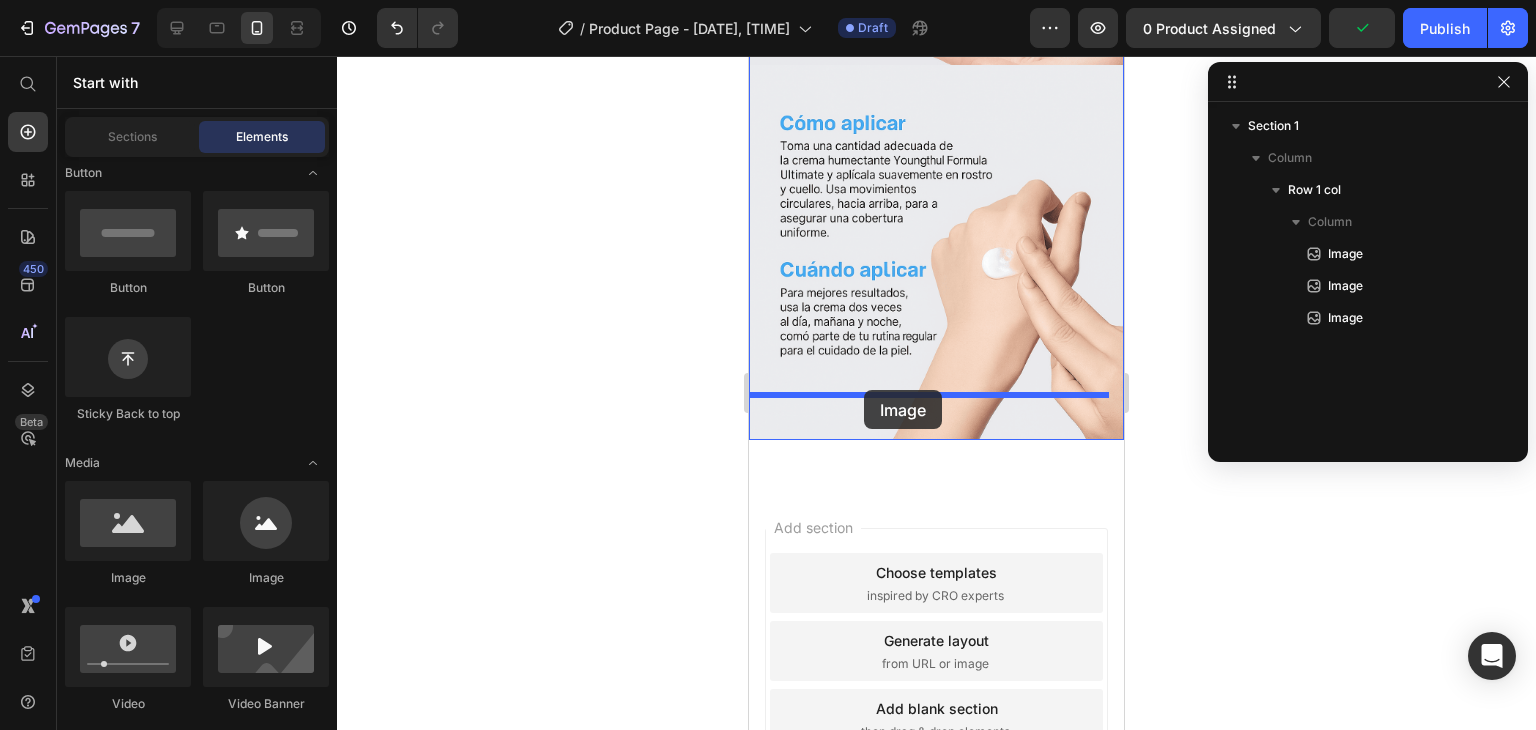 drag, startPoint x: 867, startPoint y: 586, endPoint x: 864, endPoint y: 392, distance: 194.0232 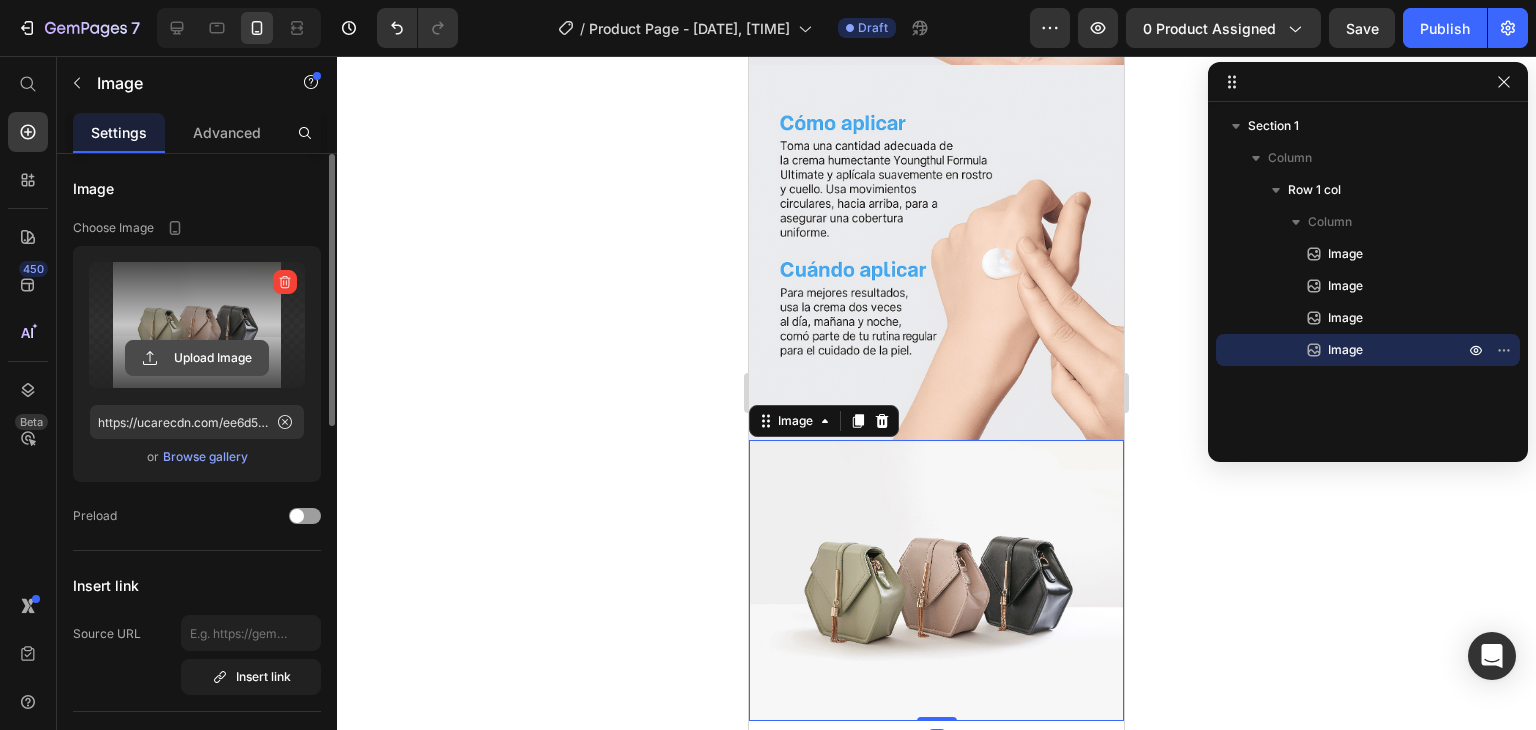 click 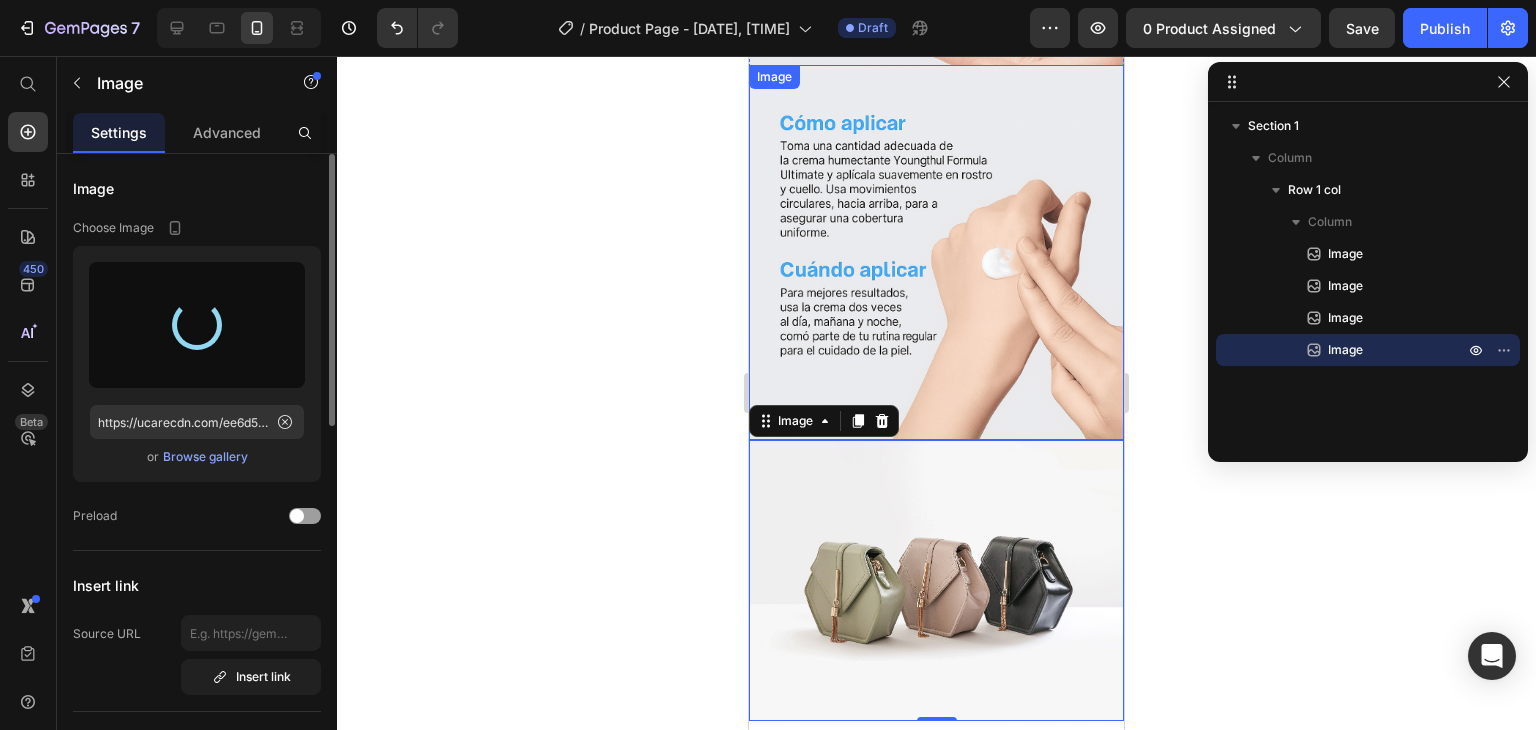 type on "https://cdn.shopify.com/s/files/1/0744/7950/1565/files/gempages_575031653676614431-053fd3dd-f722-408a-bfb8-97329286c740.png" 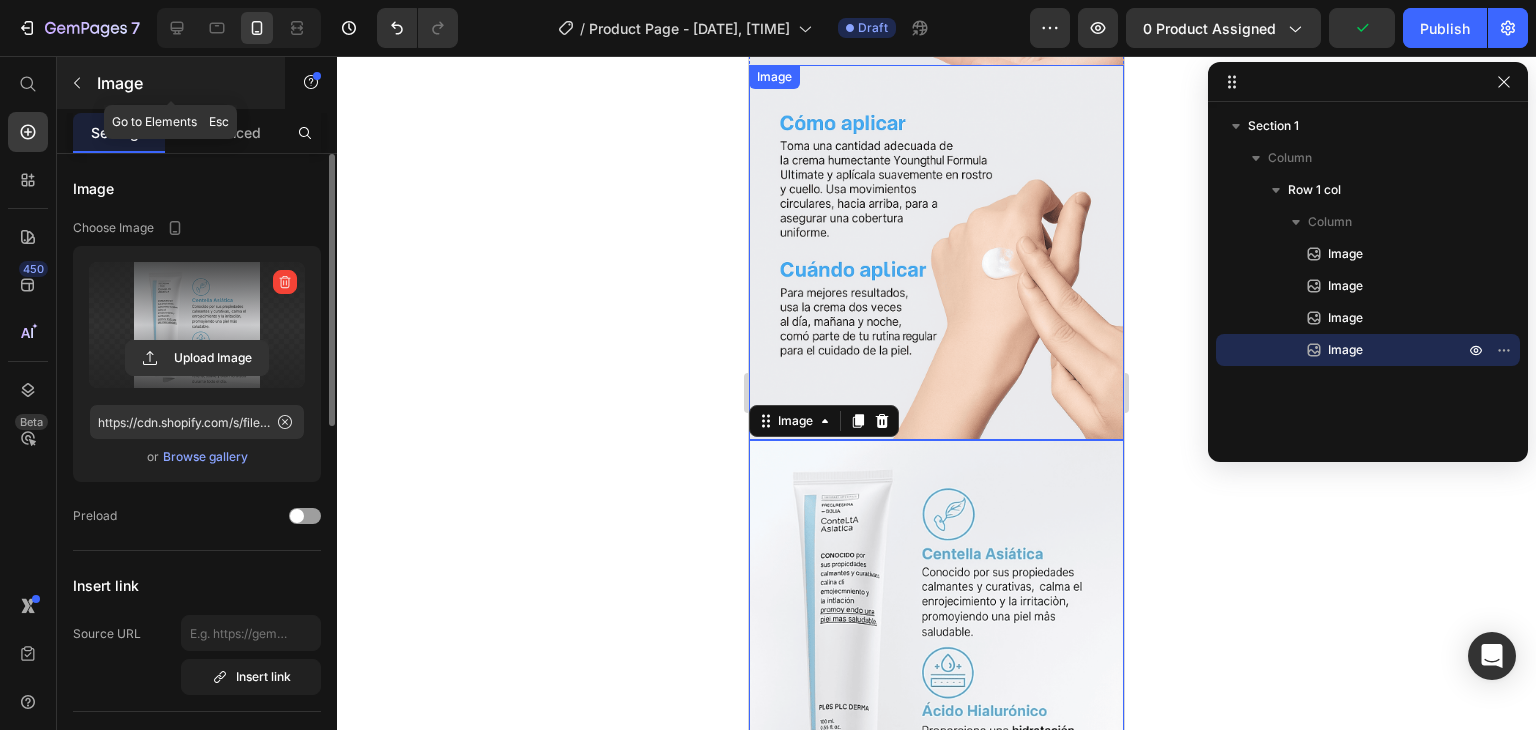 click 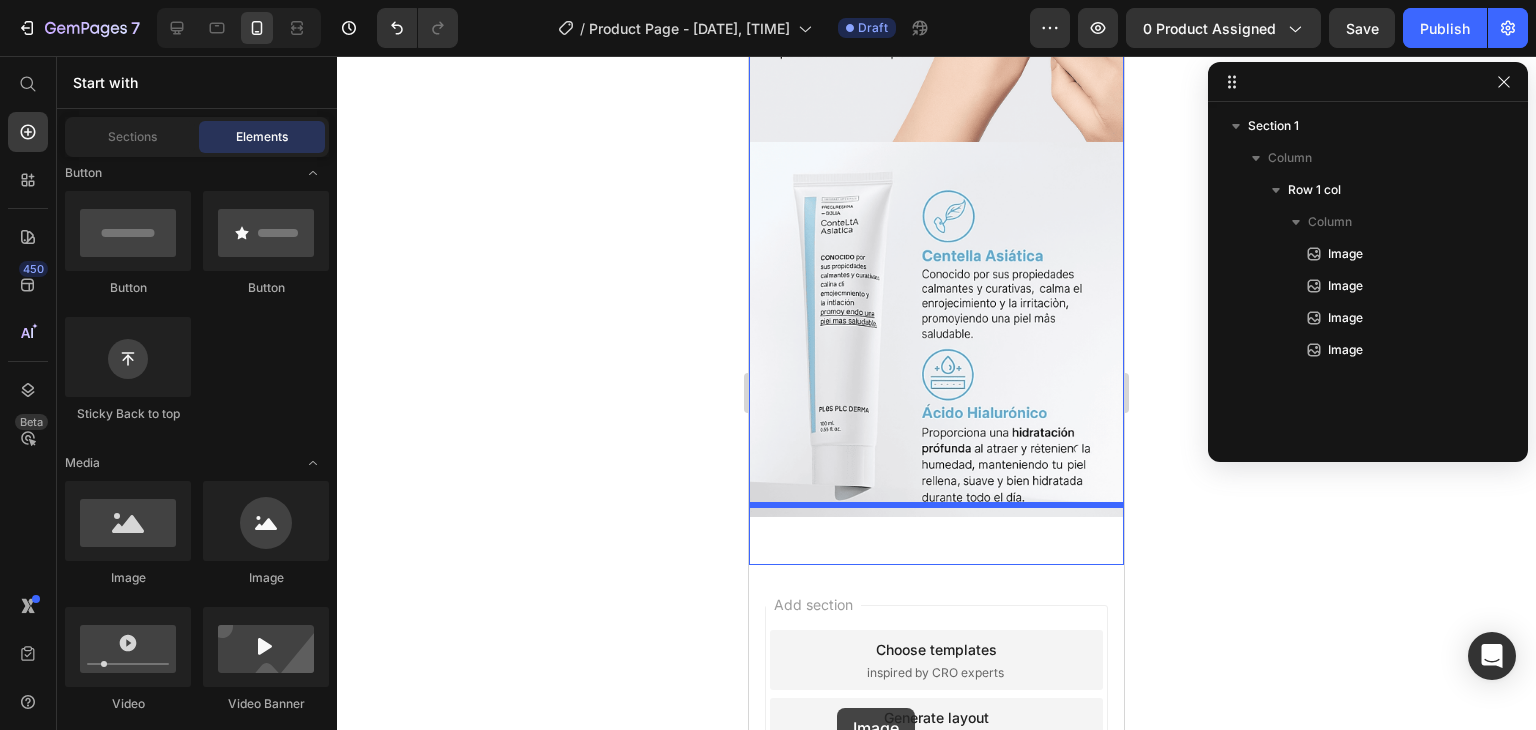 scroll, scrollTop: 1148, scrollLeft: 0, axis: vertical 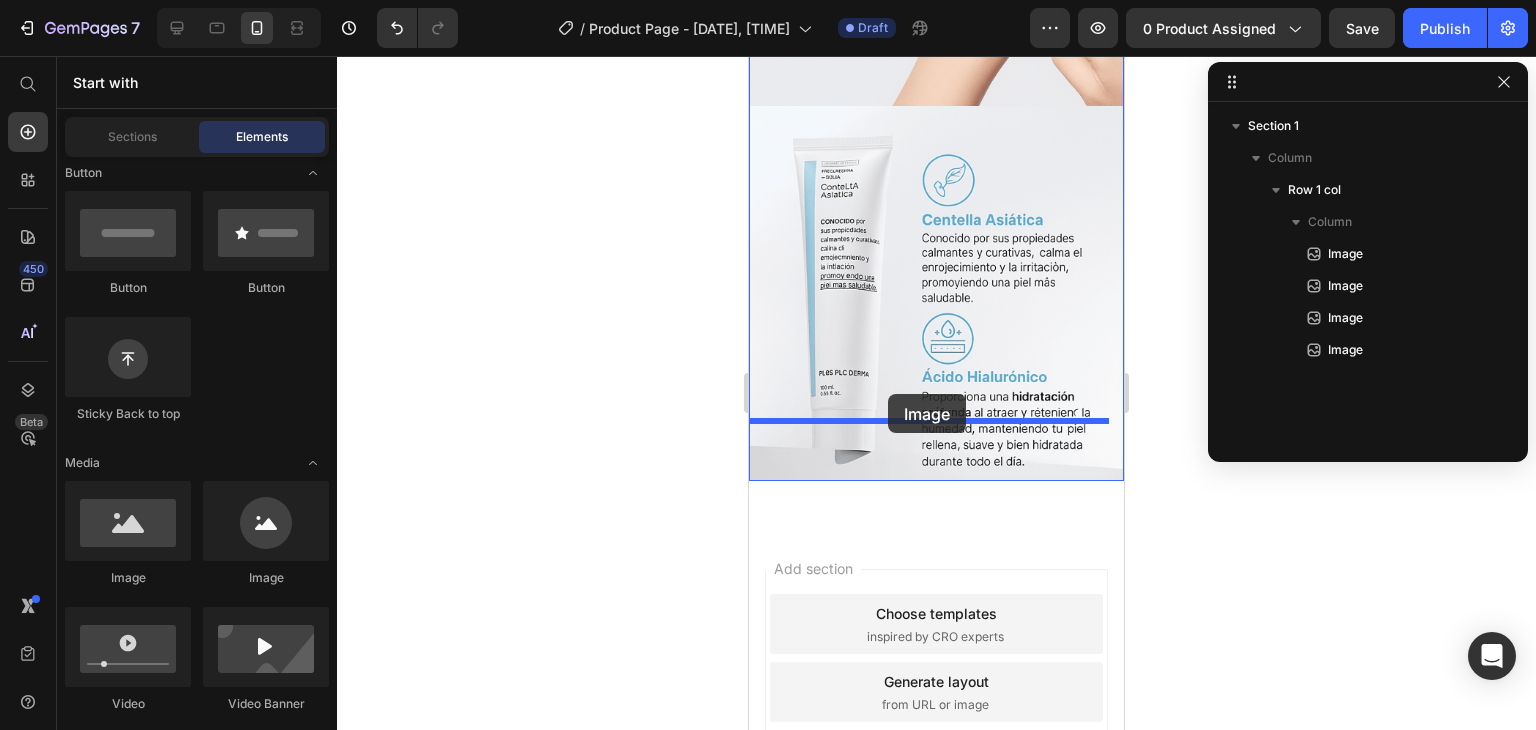 drag, startPoint x: 872, startPoint y: 590, endPoint x: 888, endPoint y: 395, distance: 195.6553 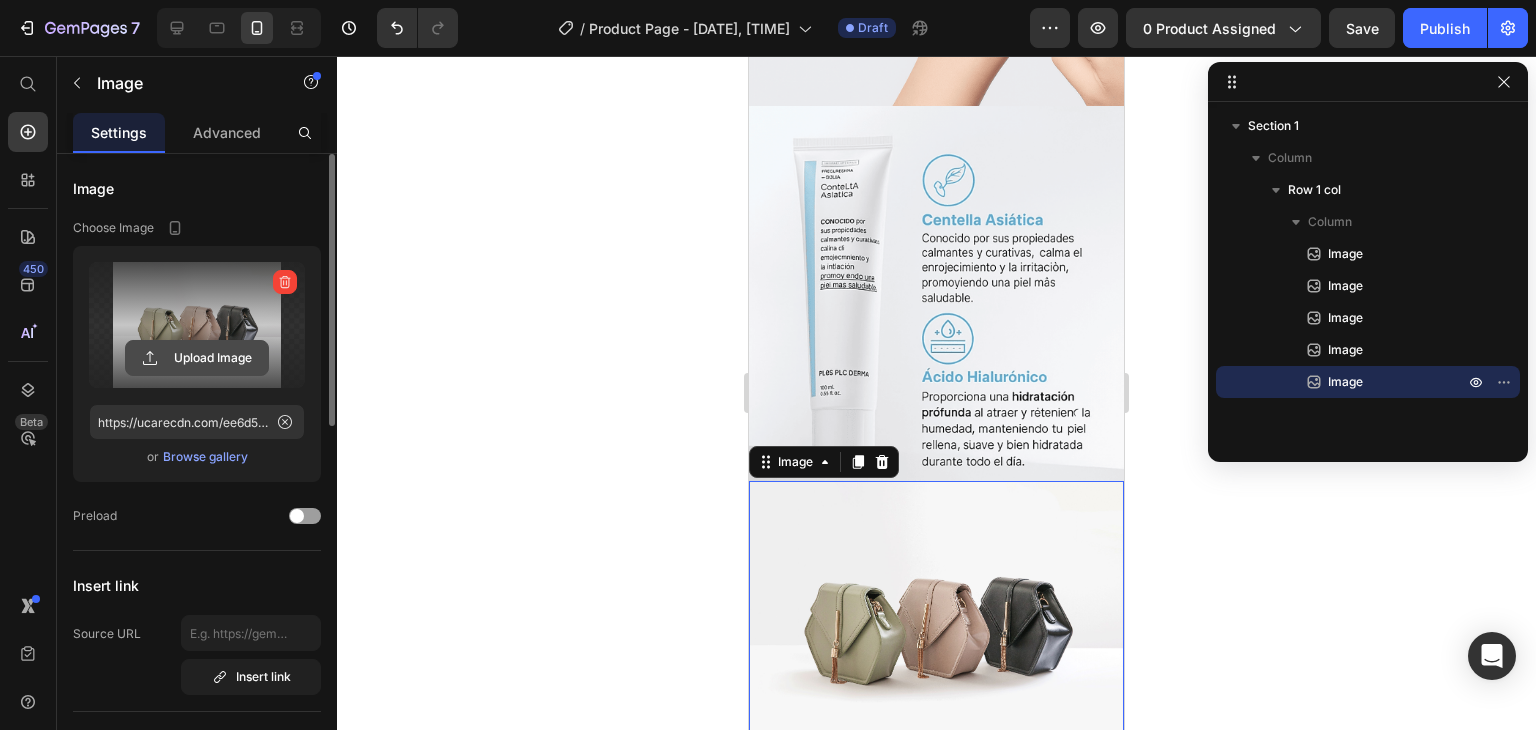 click 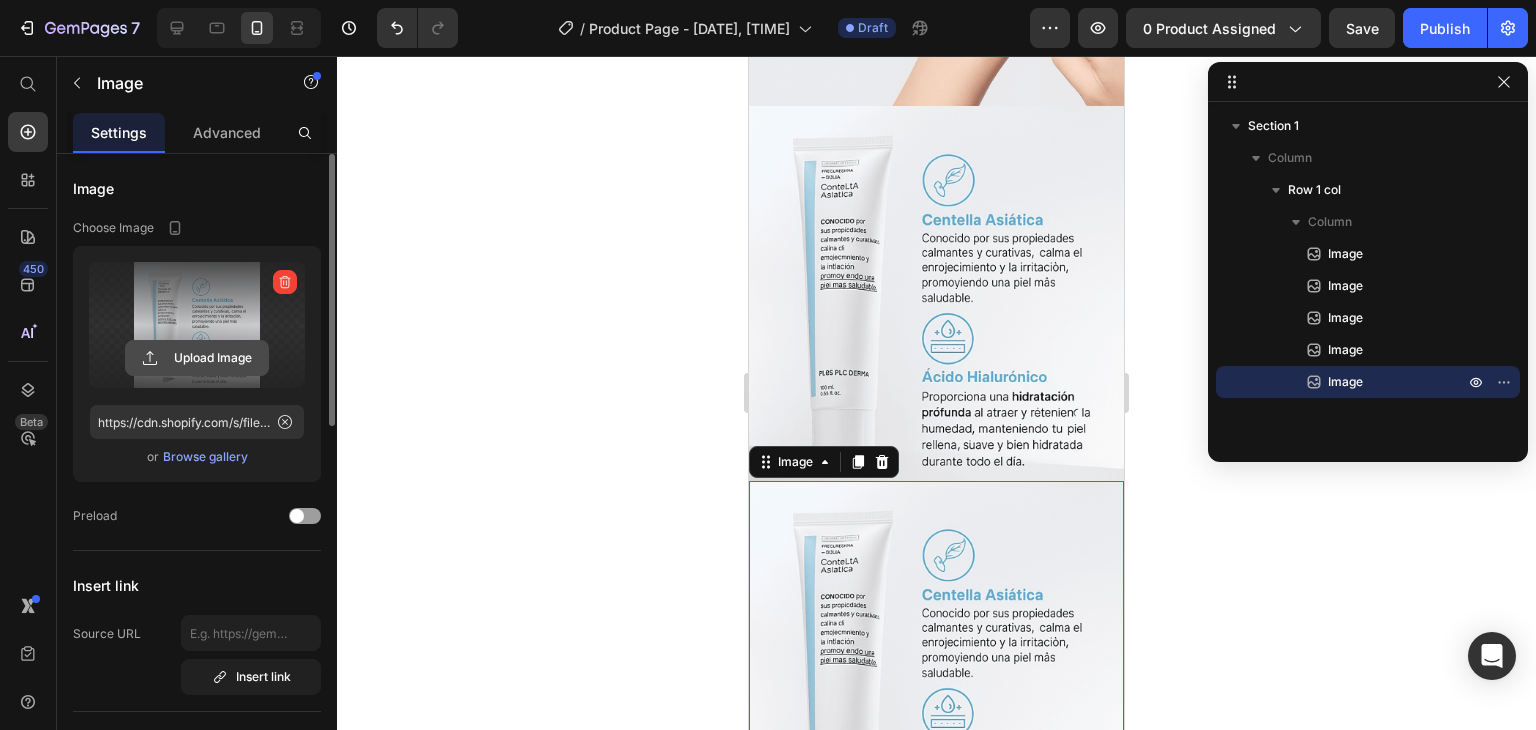 click 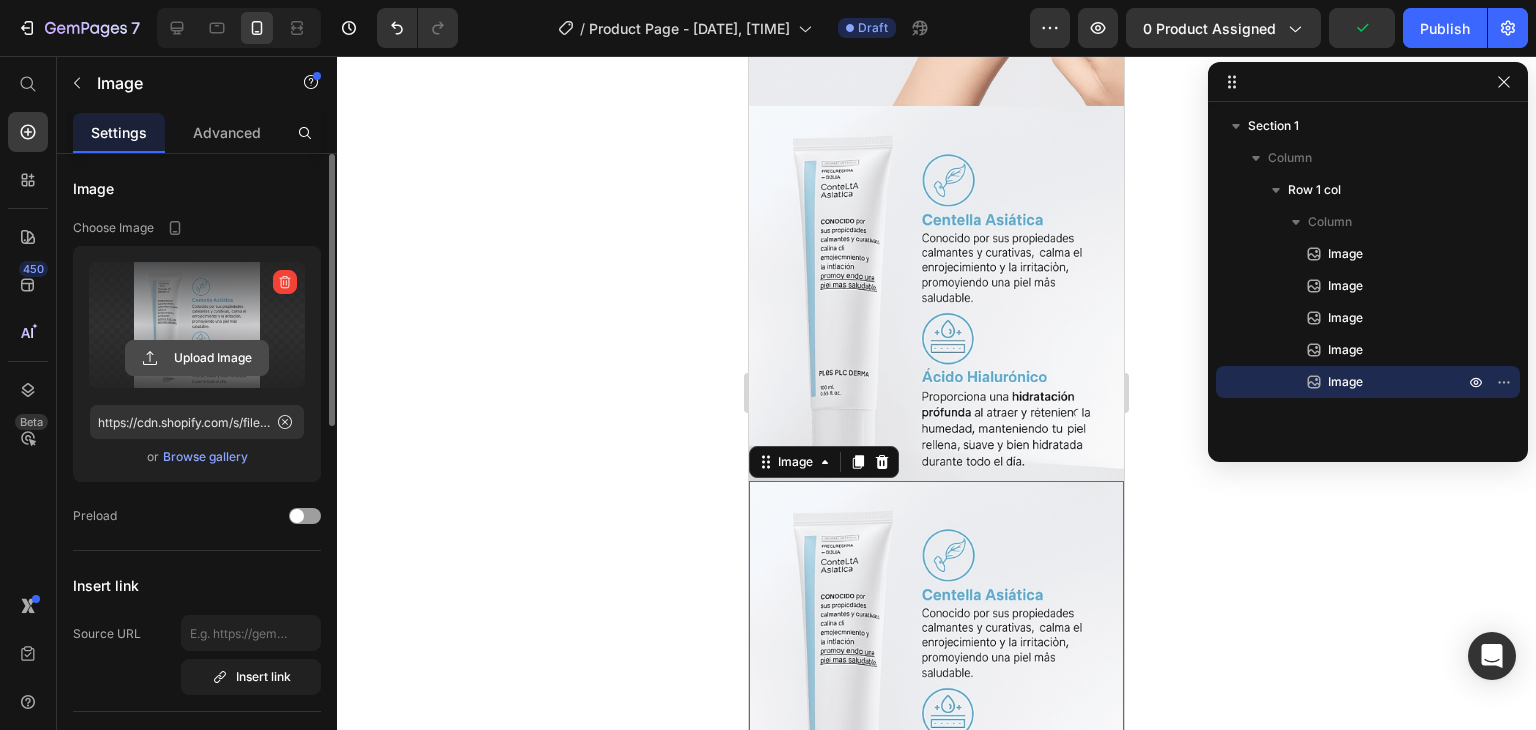 click 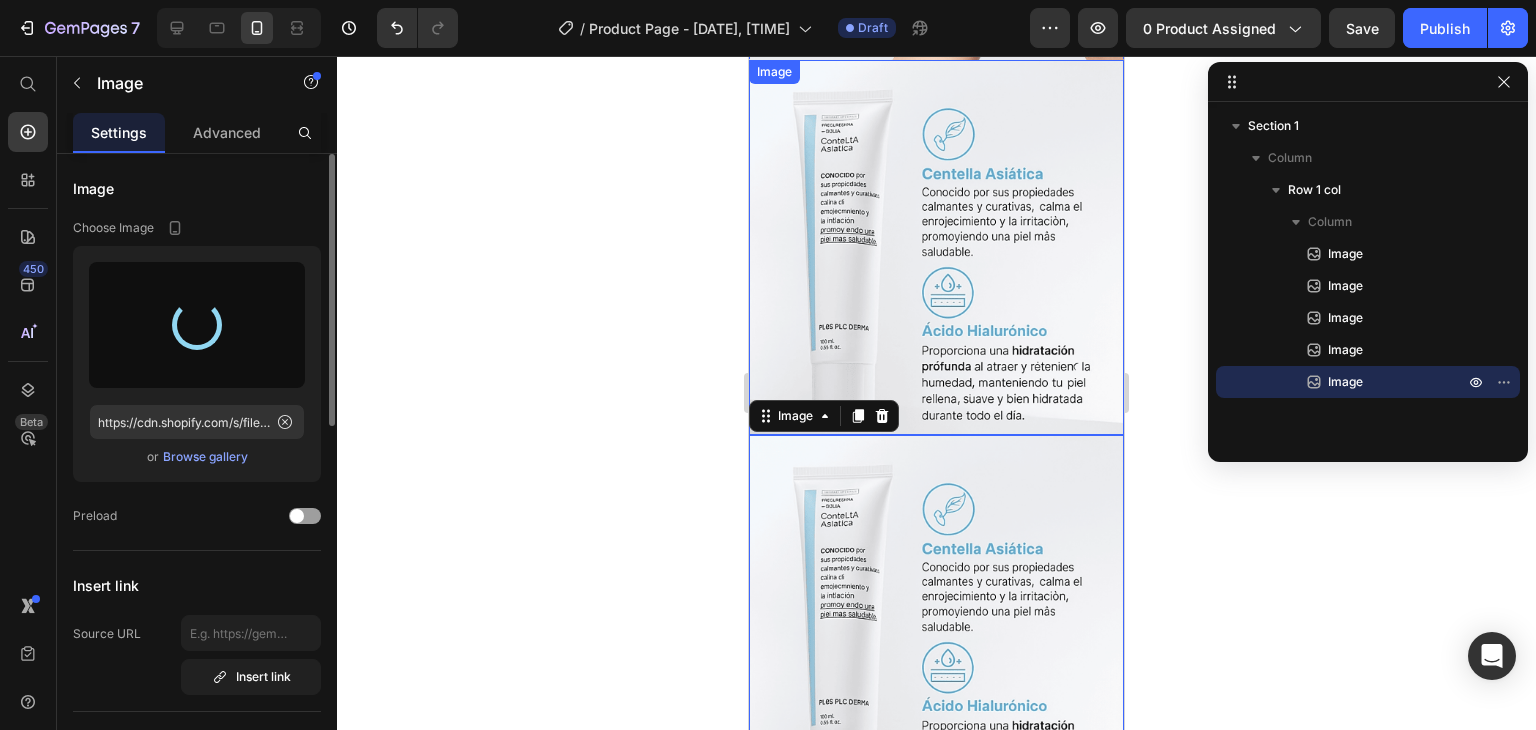 scroll, scrollTop: 1222, scrollLeft: 0, axis: vertical 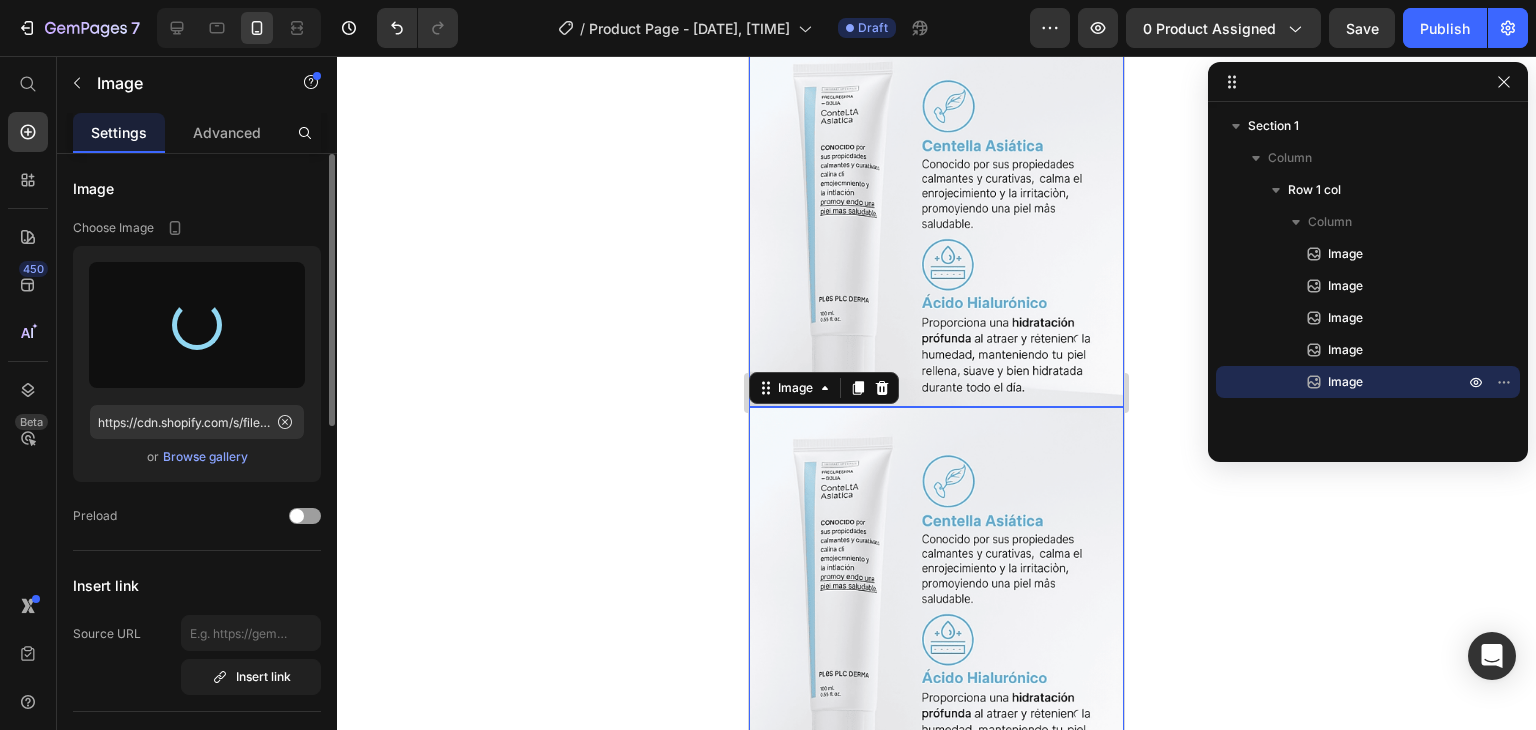 type on "https://cdn.shopify.com/s/files/1/0744/7950/1565/files/gempages_575031653676614431-ff1fb81d-9301-4b53-a75c-c7c52f26af92.png" 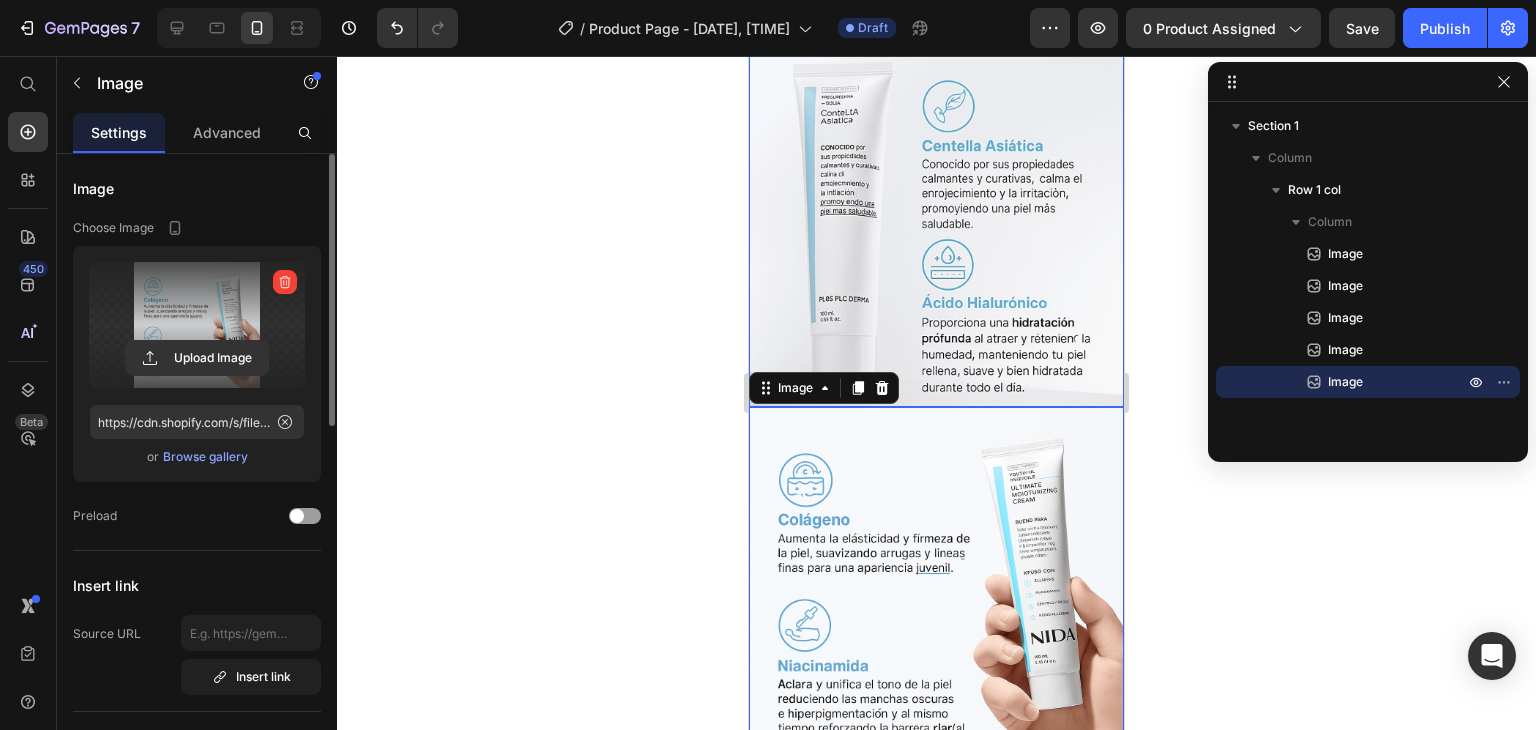 scroll, scrollTop: 1252, scrollLeft: 0, axis: vertical 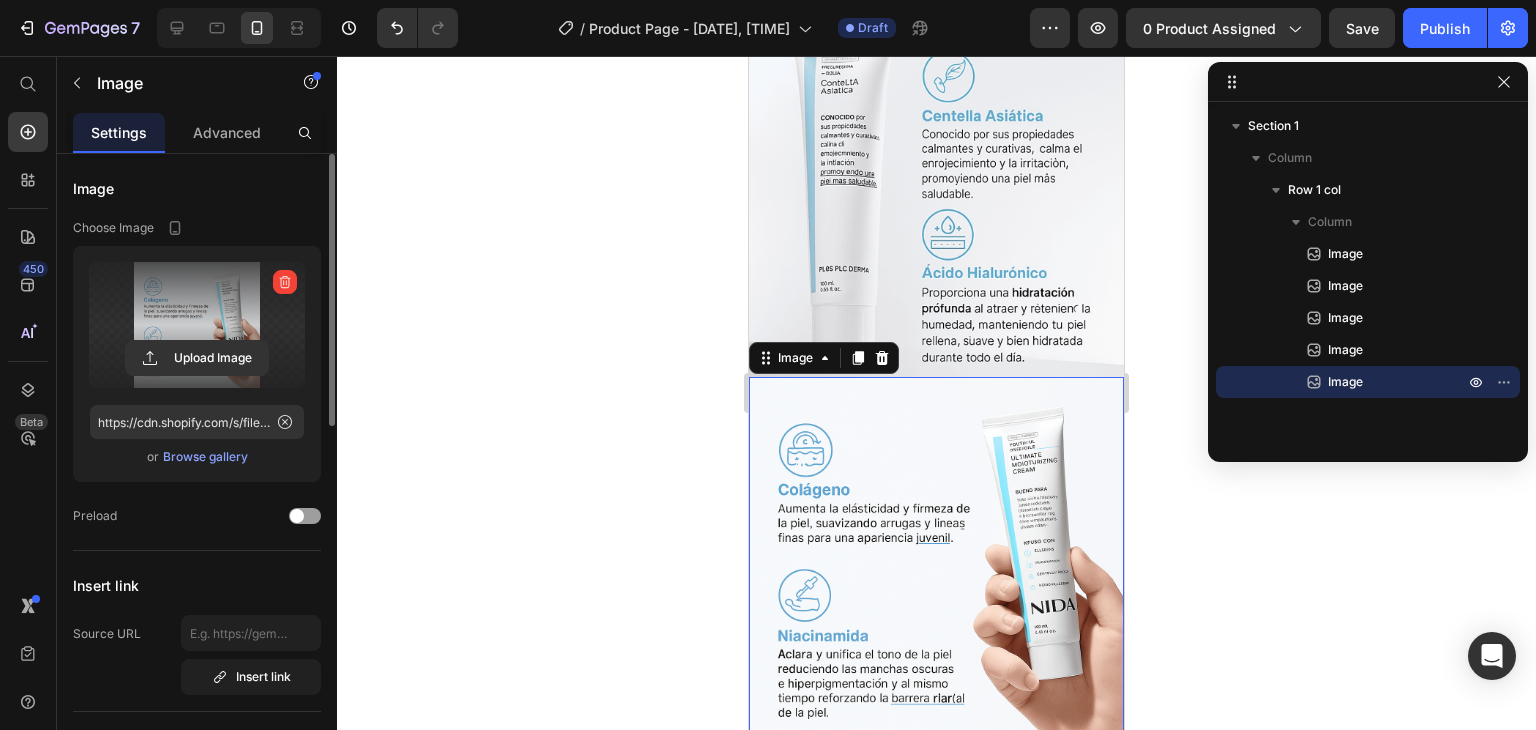 click 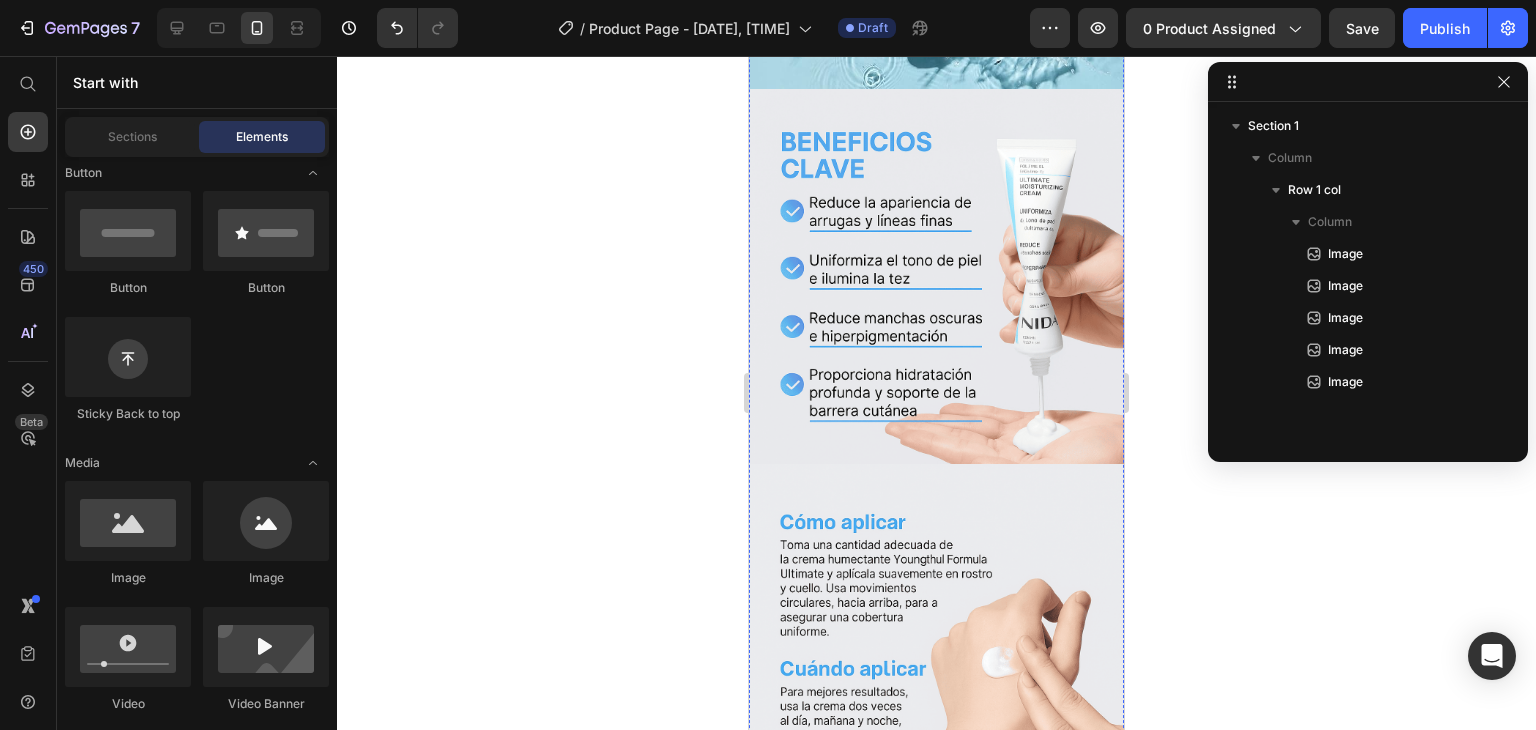 scroll, scrollTop: 0, scrollLeft: 0, axis: both 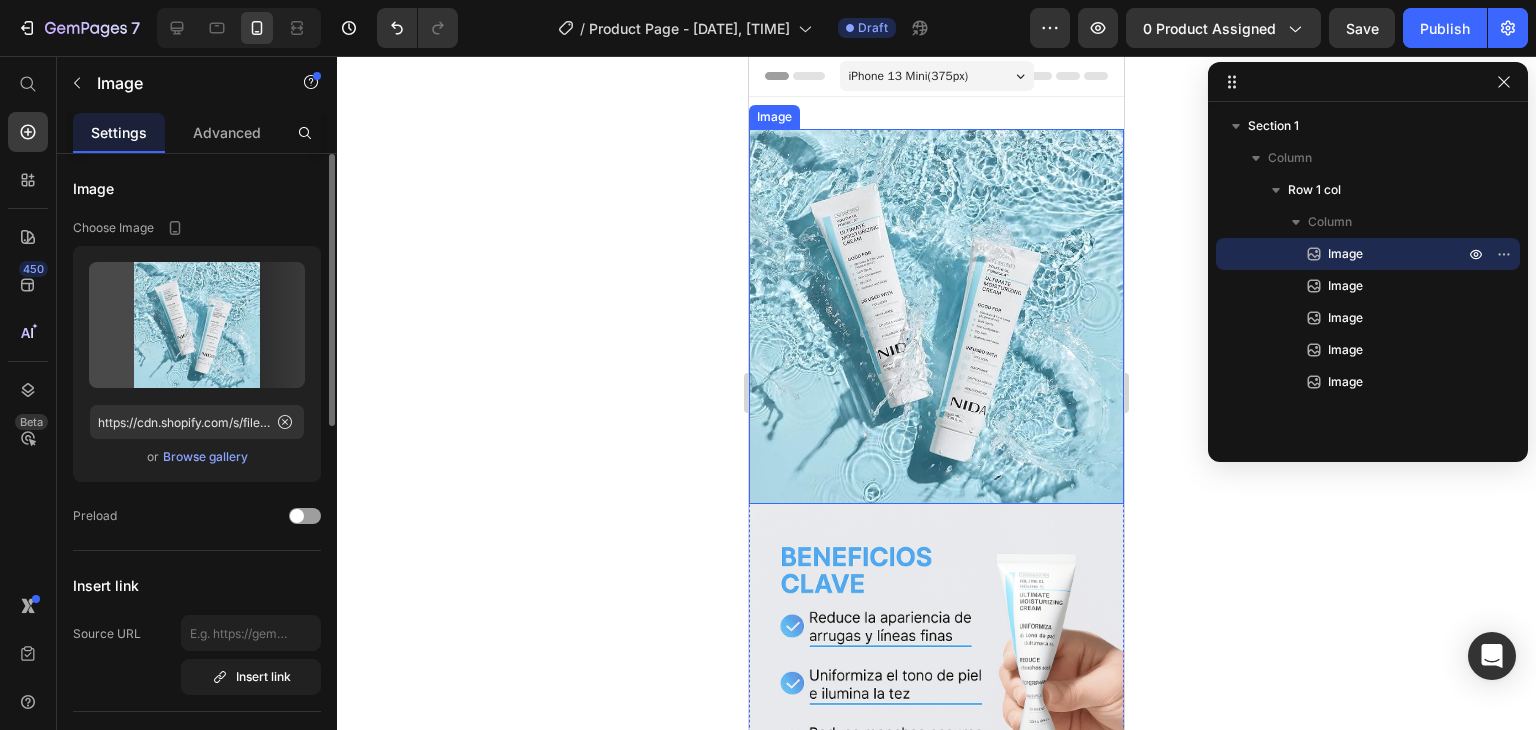 click at bounding box center (936, 316) 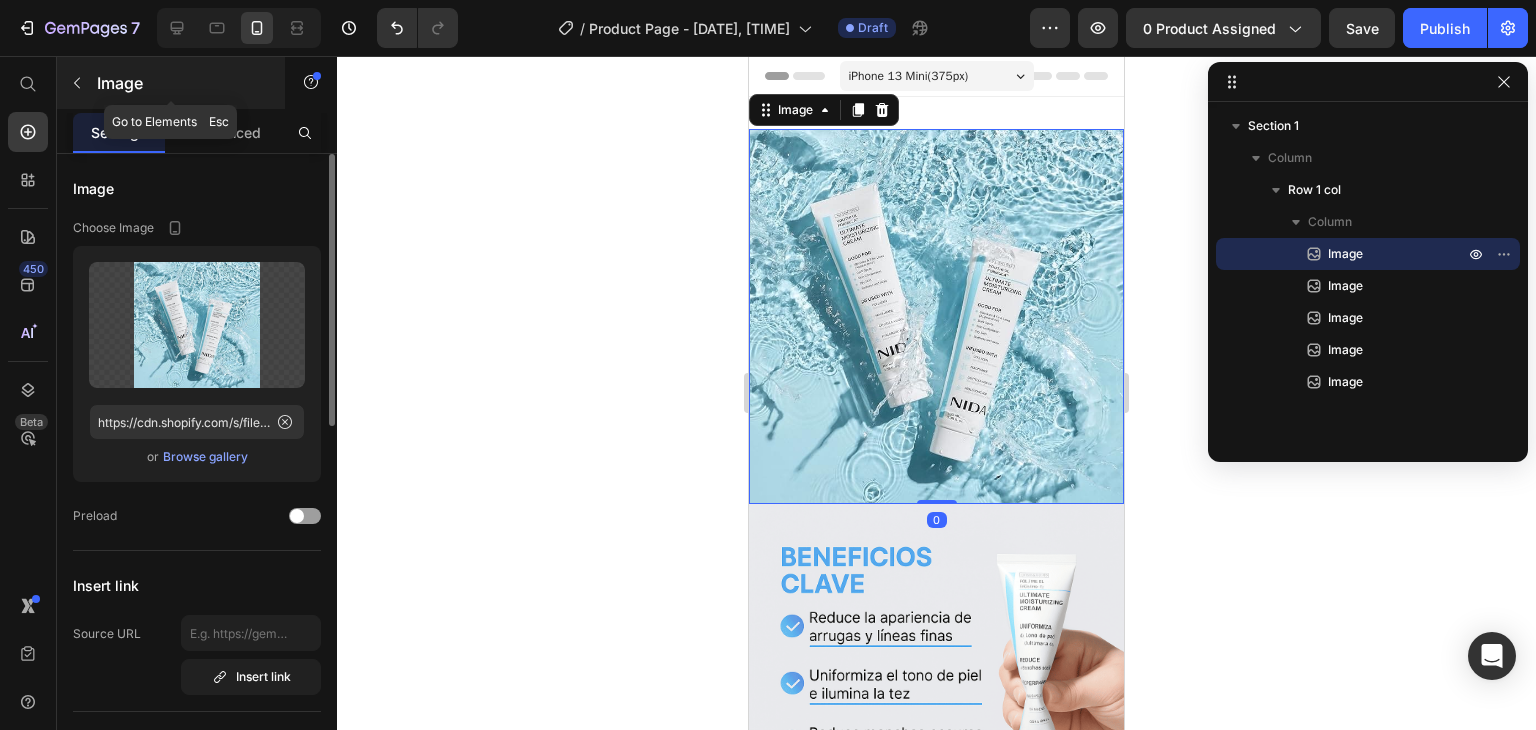 click 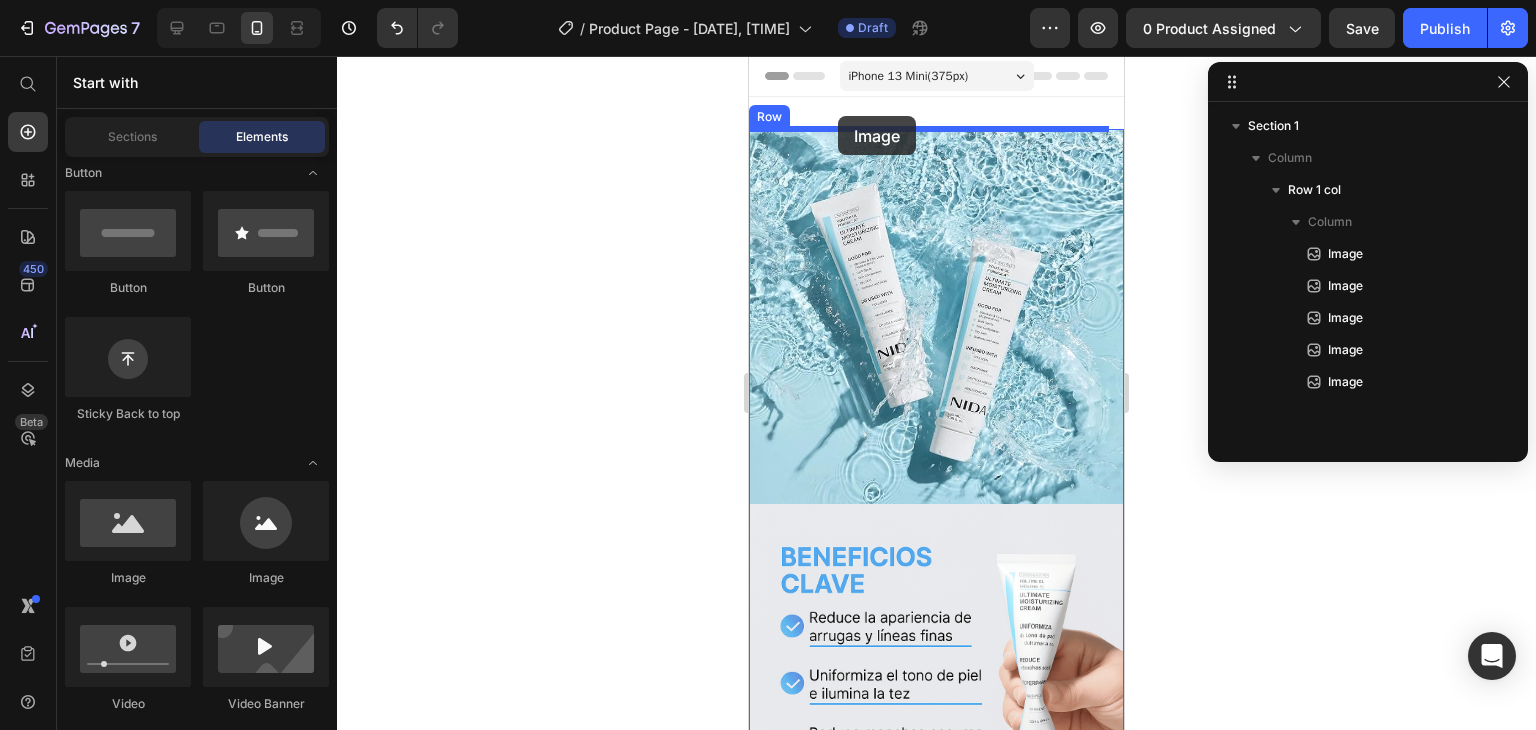 drag, startPoint x: 973, startPoint y: 504, endPoint x: 838, endPoint y: 117, distance: 409.8707 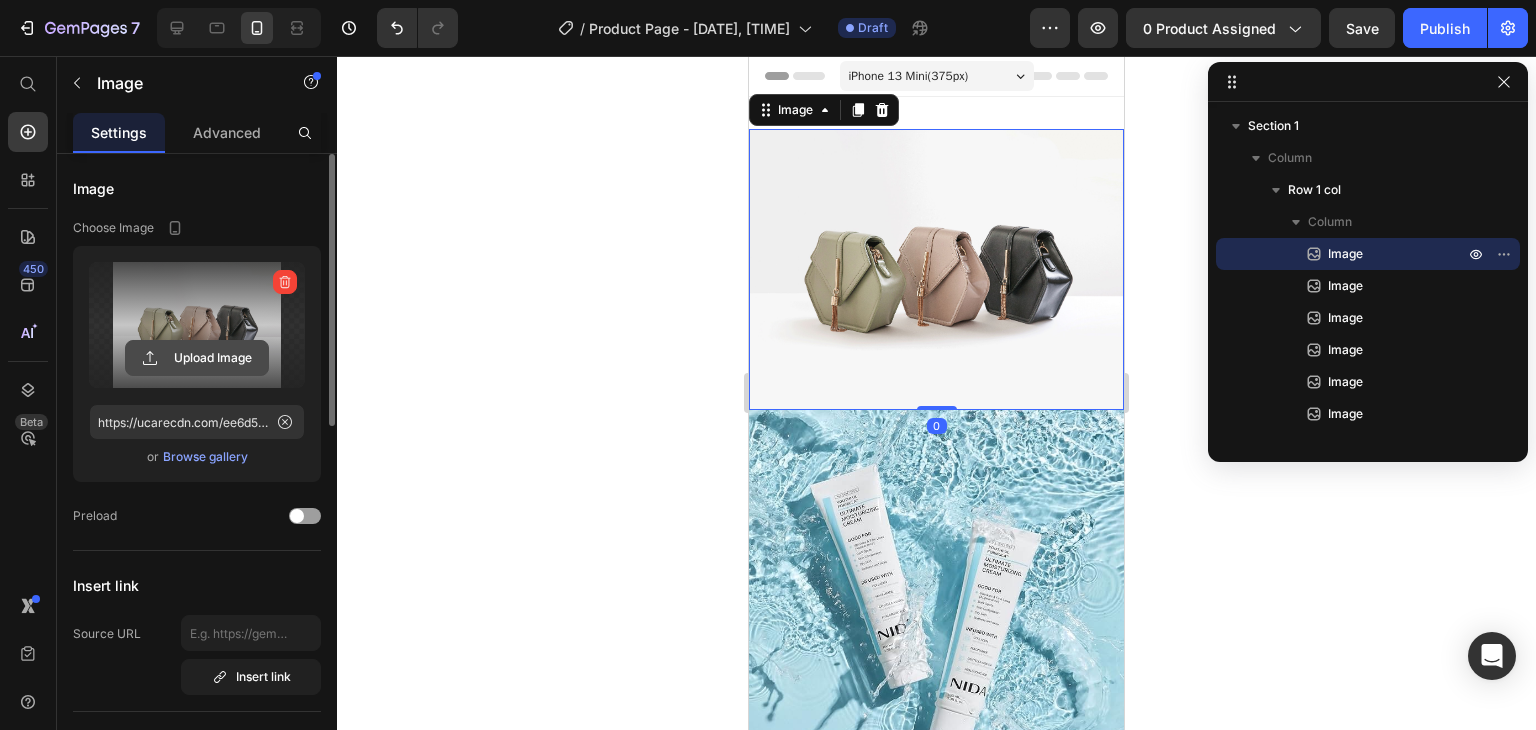 click 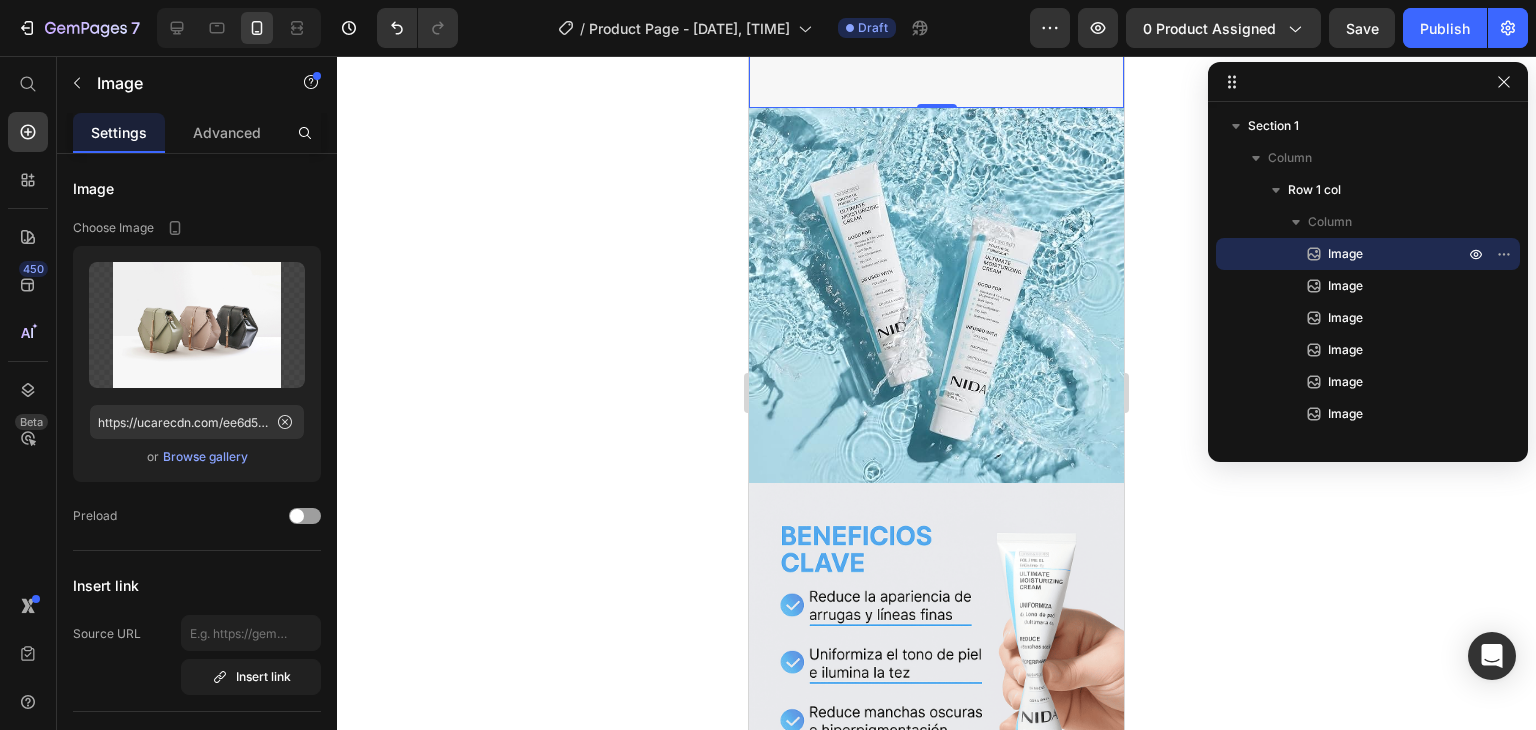 scroll, scrollTop: 0, scrollLeft: 0, axis: both 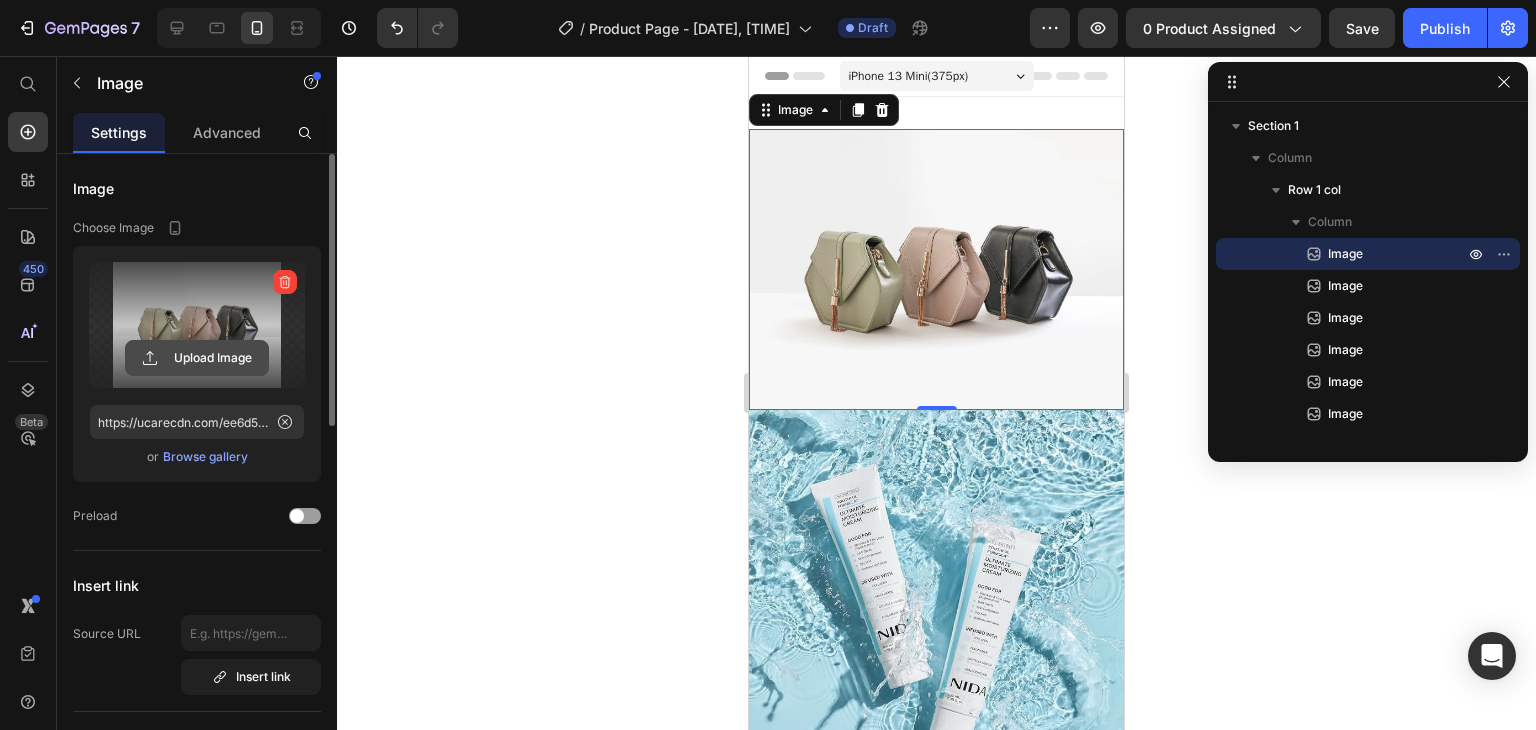 click 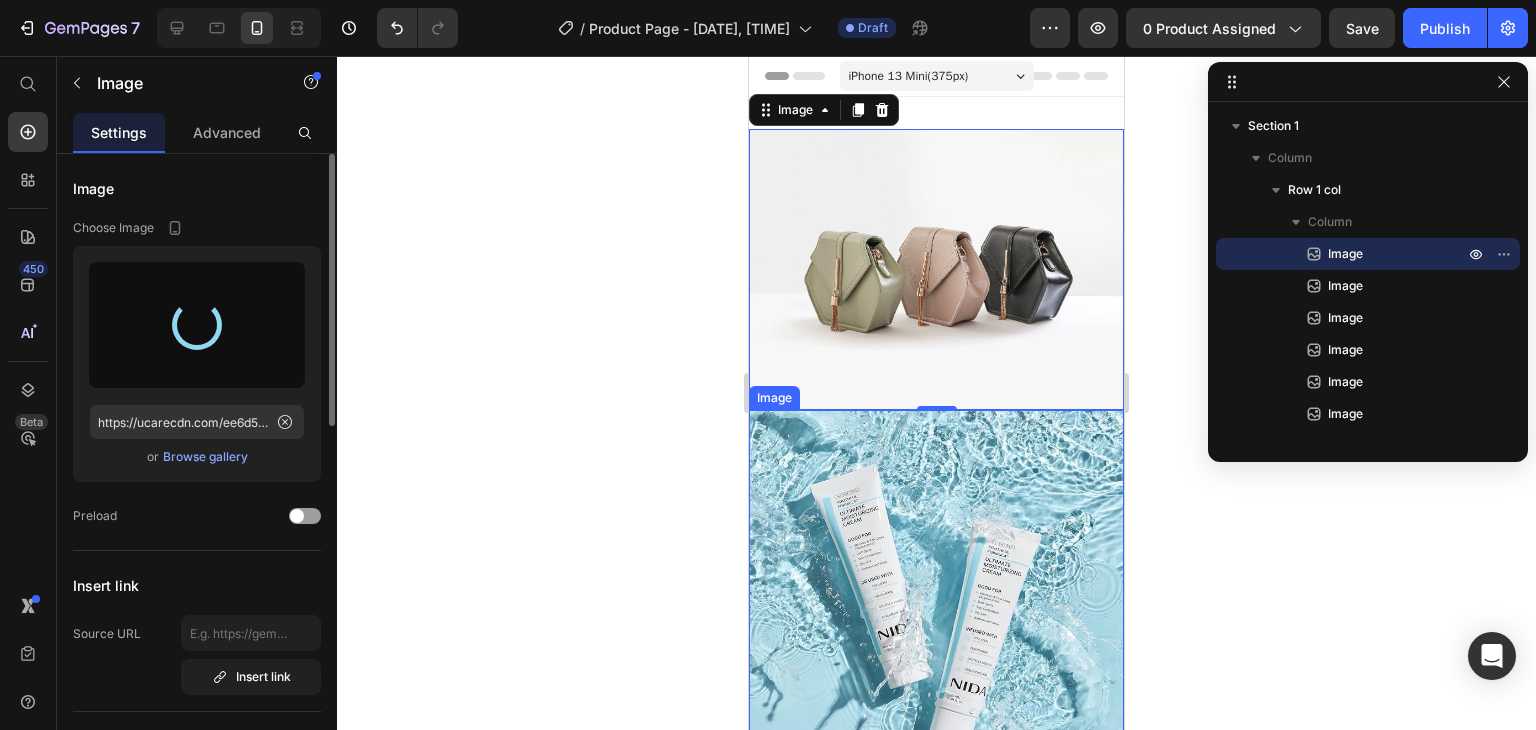 type on "https://cdn.shopify.com/s/files/1/0744/7950/1565/files/gempages_575031653676614431-5806d612-74e0-4891-85d7-365831e3d983.png" 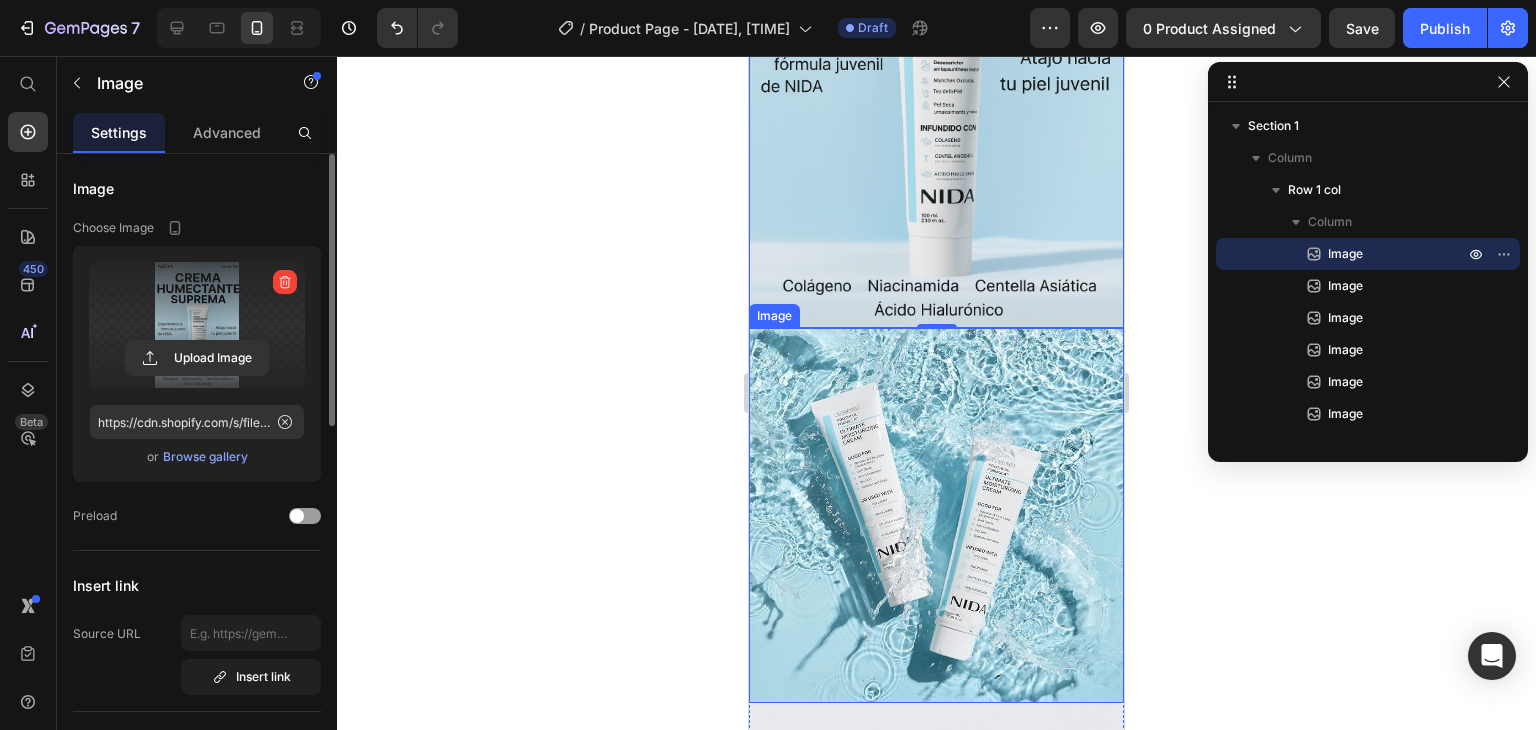 scroll, scrollTop: 519, scrollLeft: 0, axis: vertical 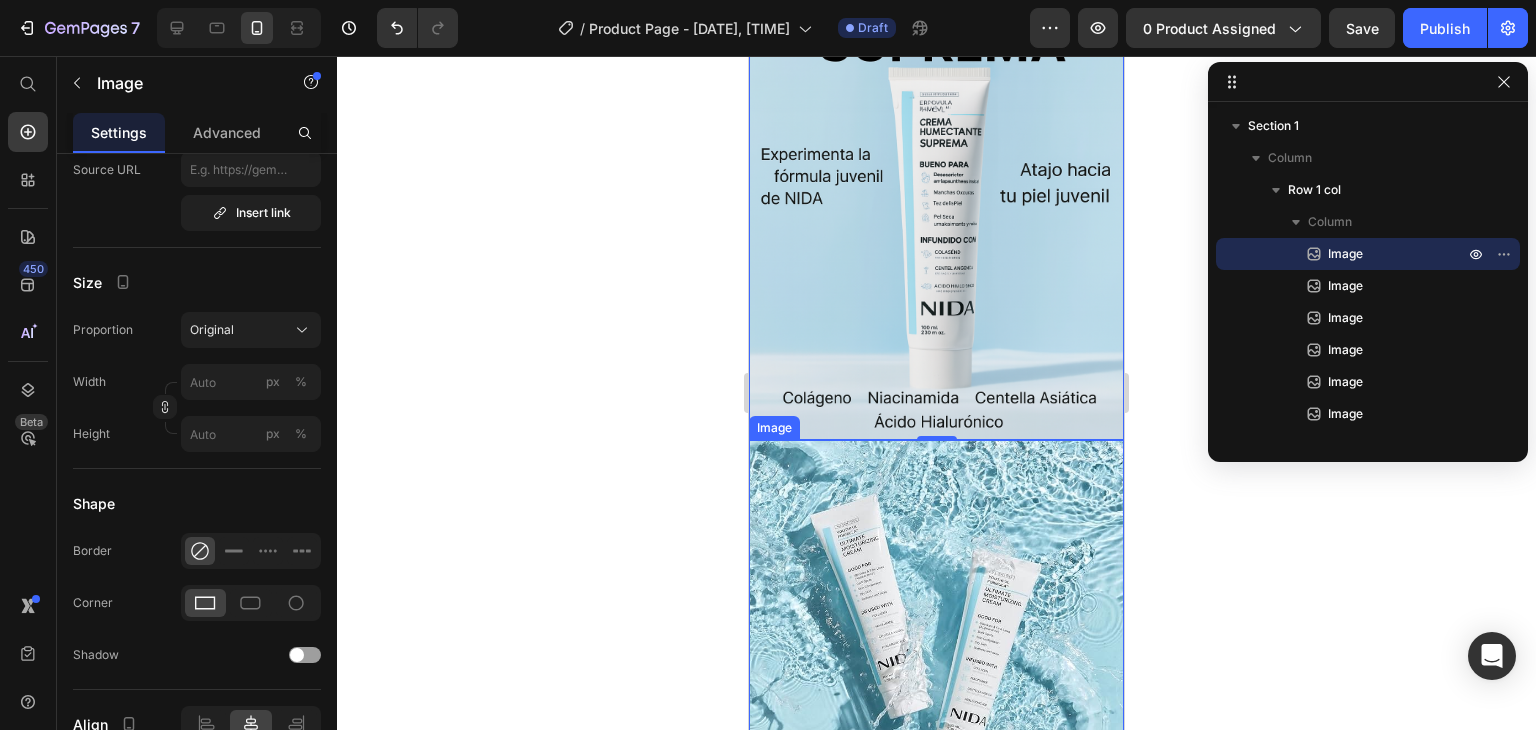 click at bounding box center (936, 627) 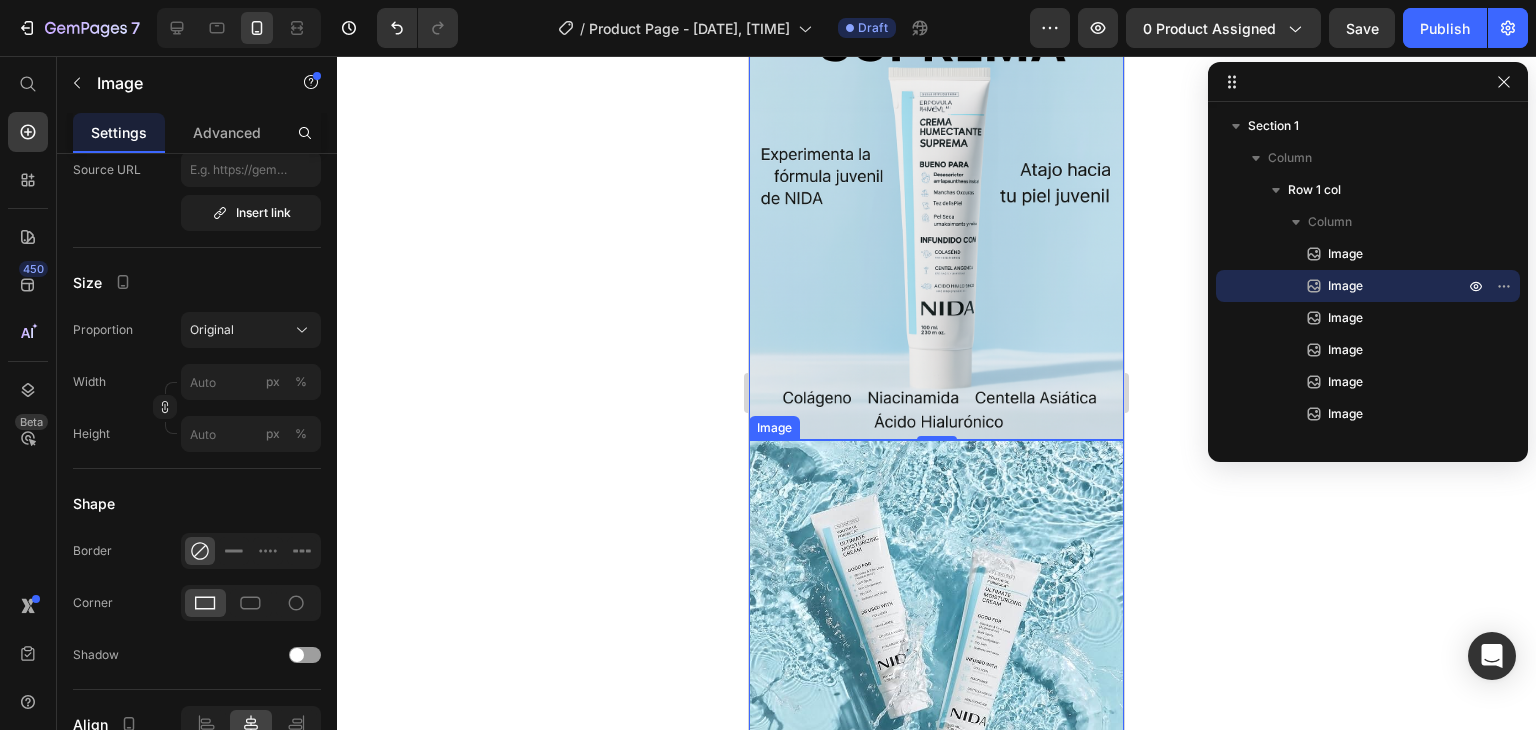 scroll, scrollTop: 464, scrollLeft: 0, axis: vertical 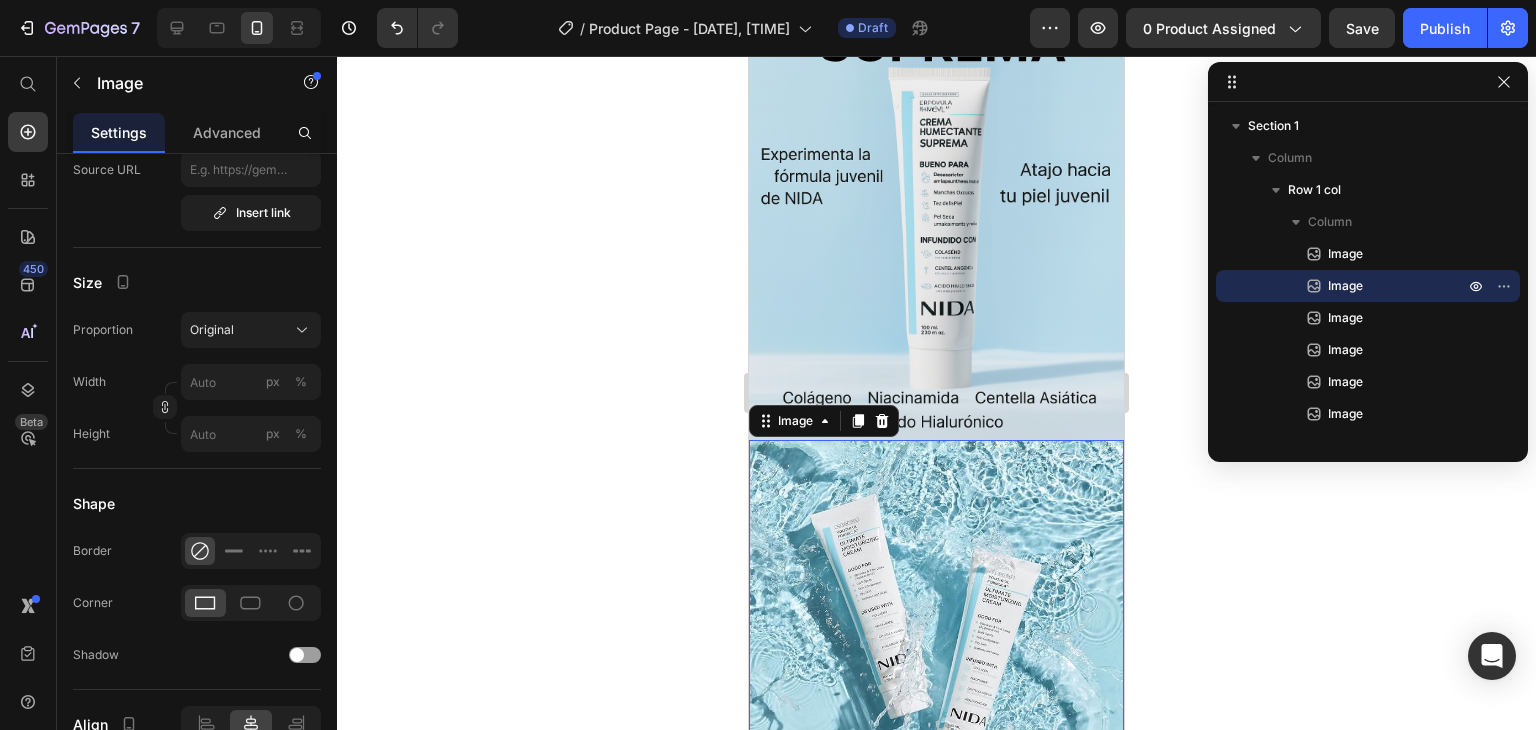 click at bounding box center [936, 627] 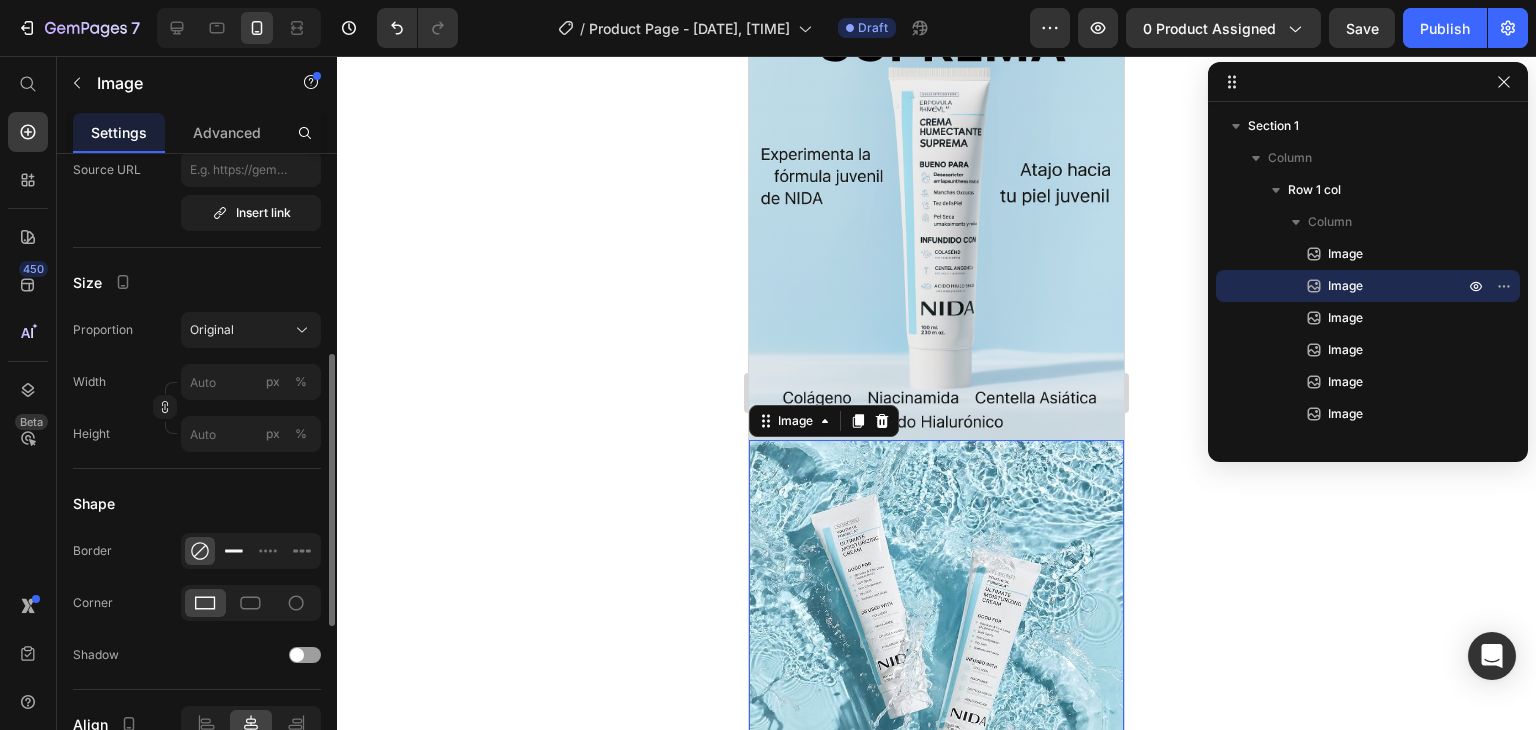 click 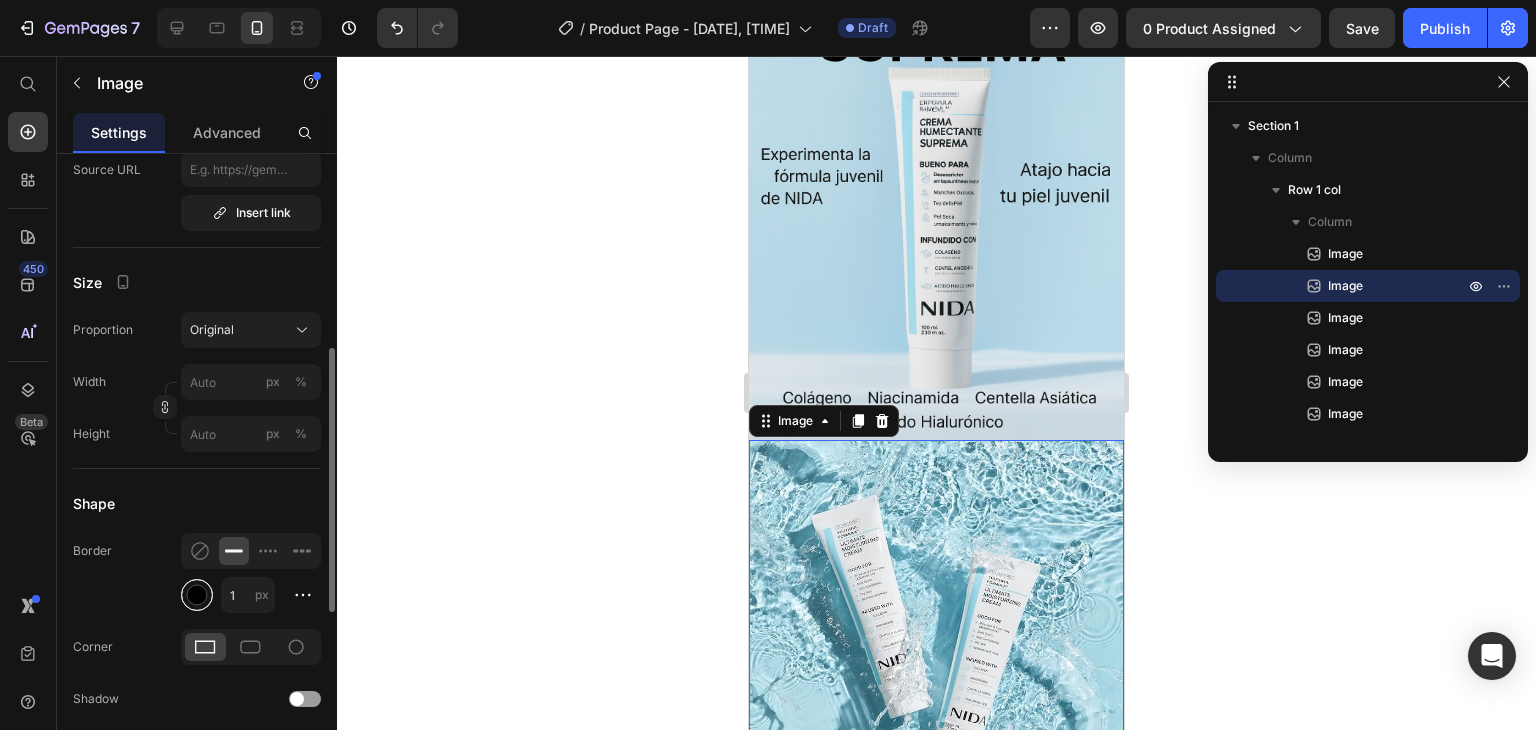 click at bounding box center (197, 595) 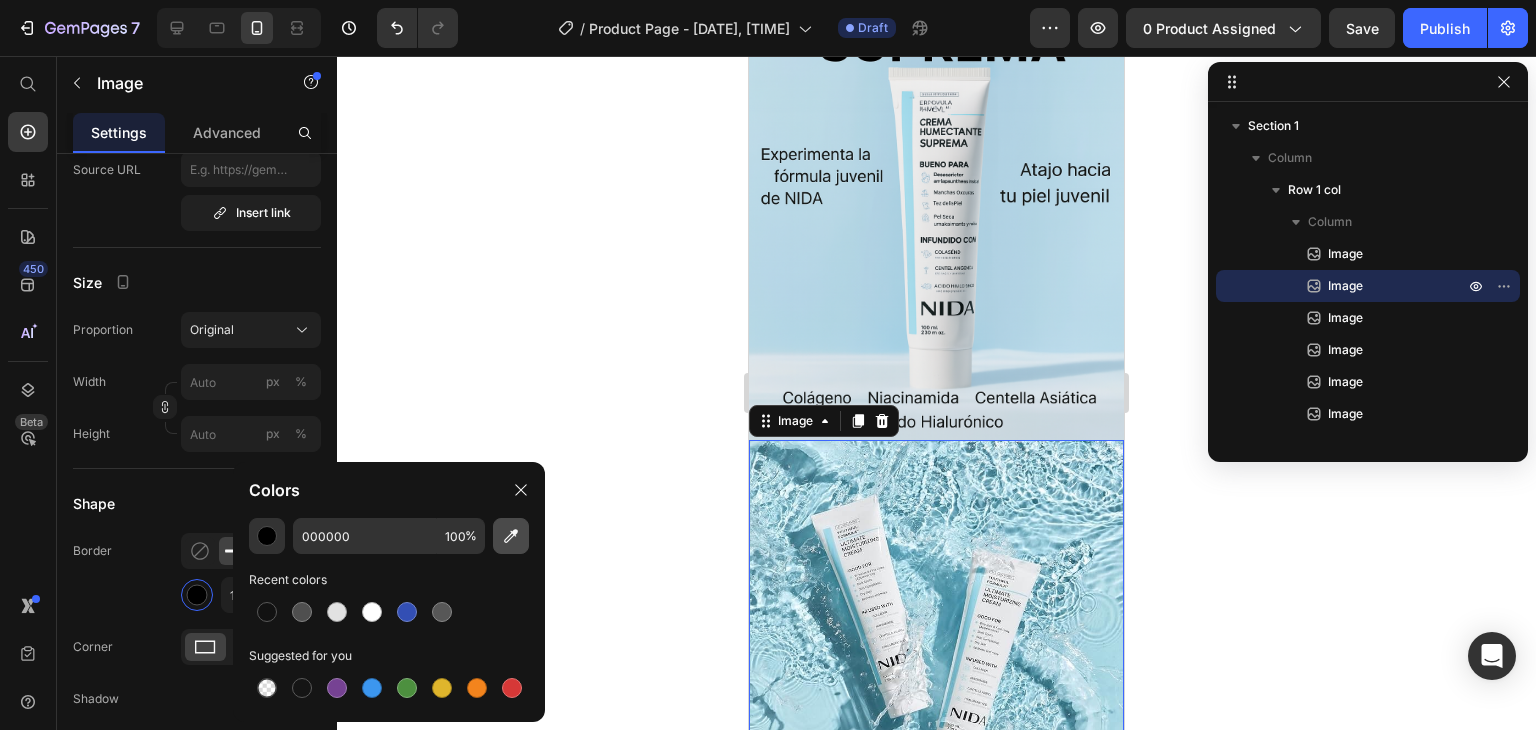 click 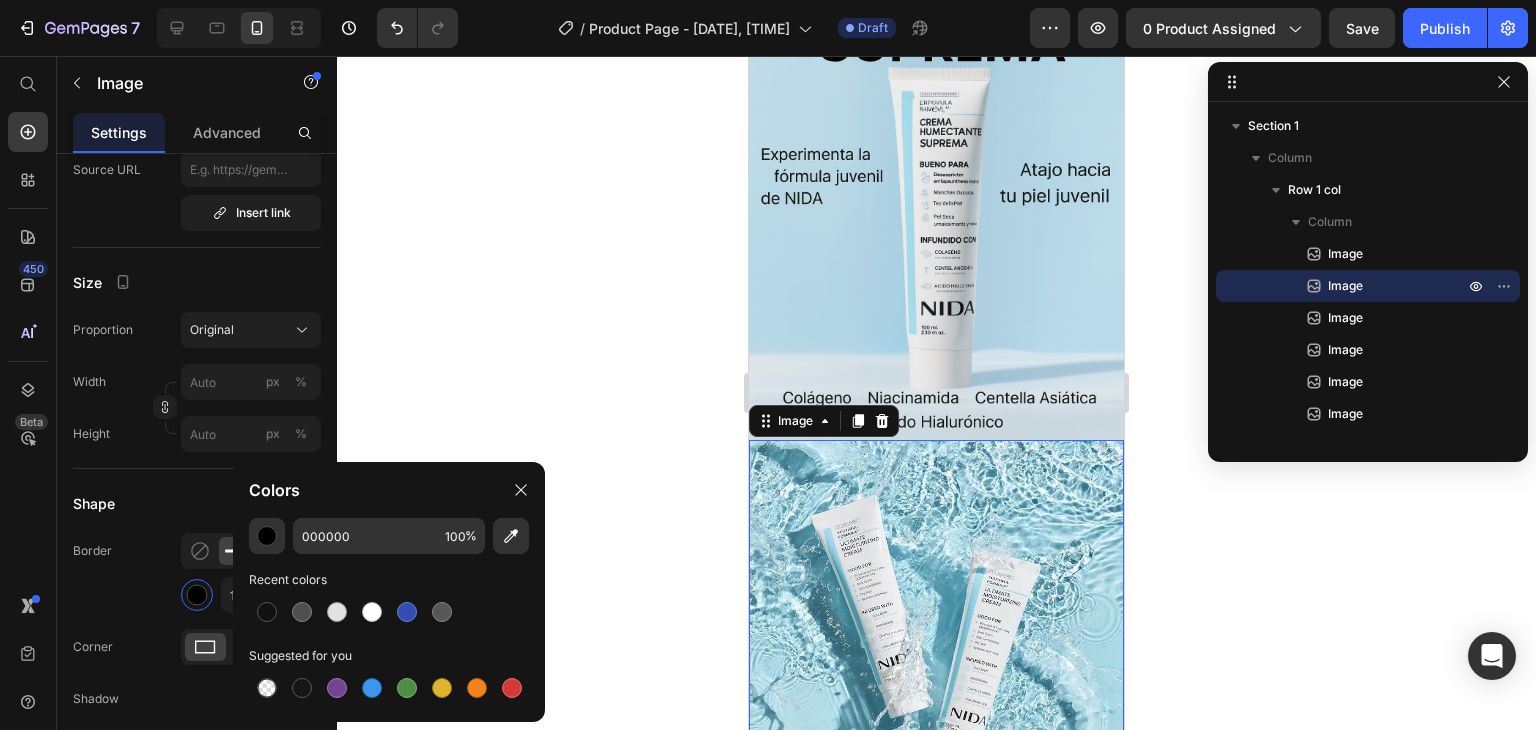type on "[ALPHANUMERIC]" 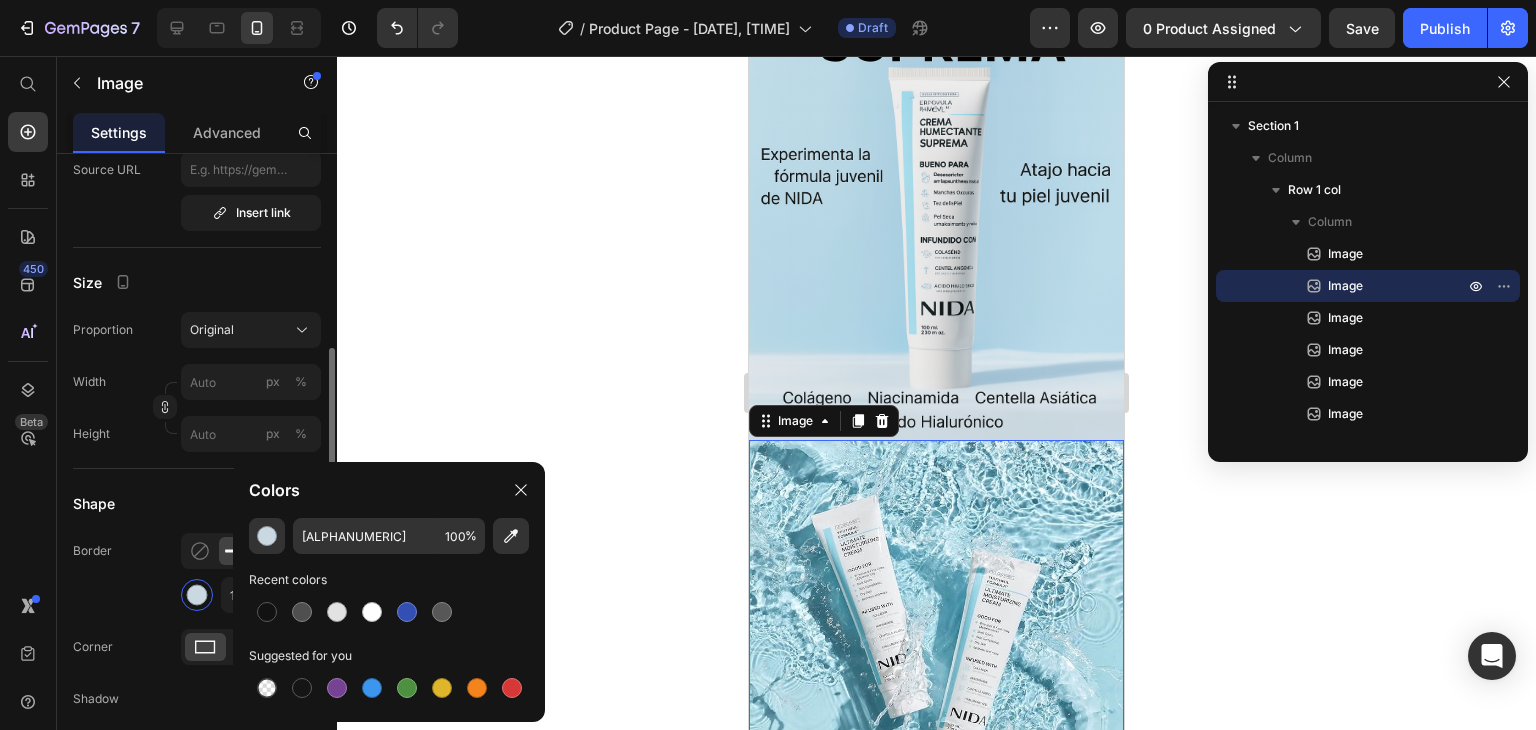 click on "Shape" at bounding box center [197, 503] 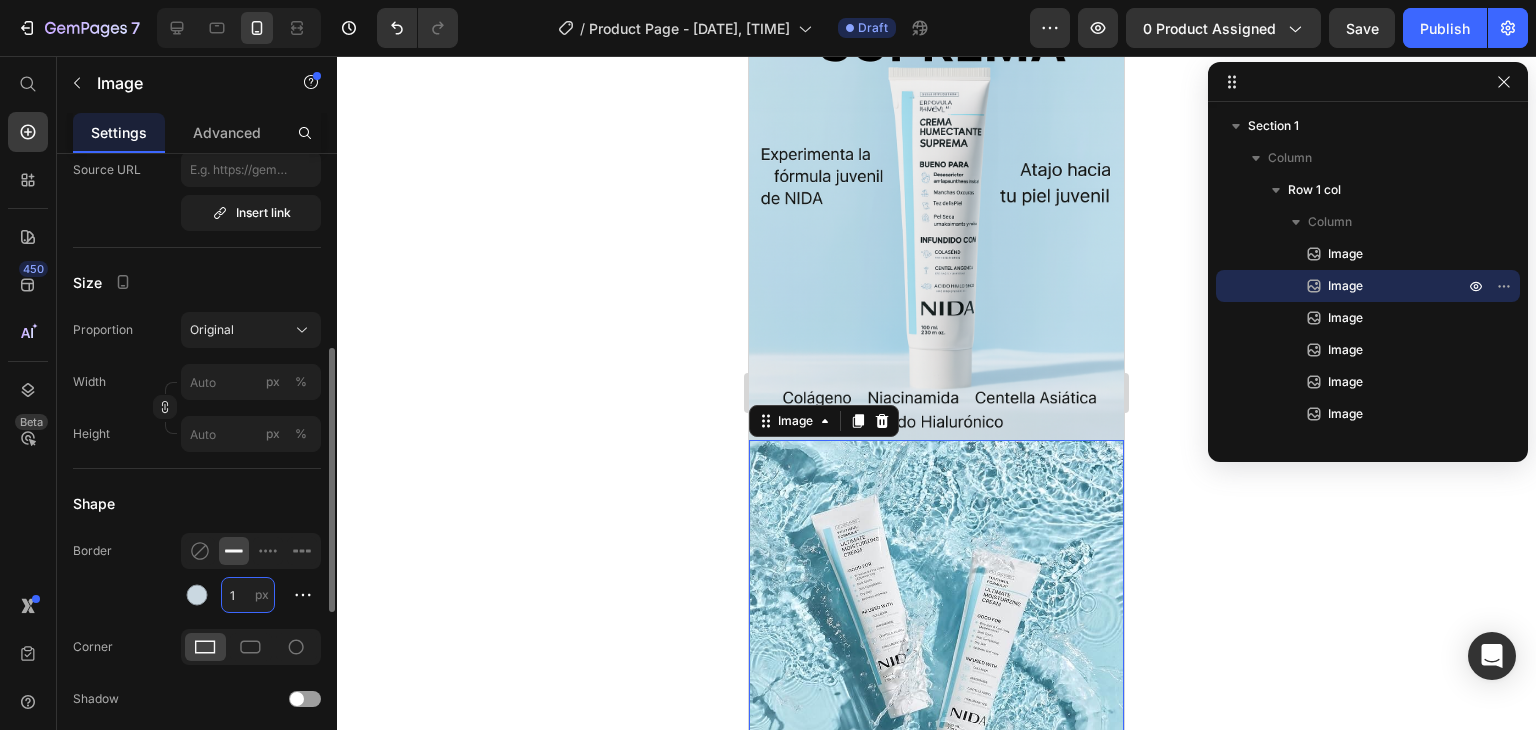 click on "1" at bounding box center [248, 595] 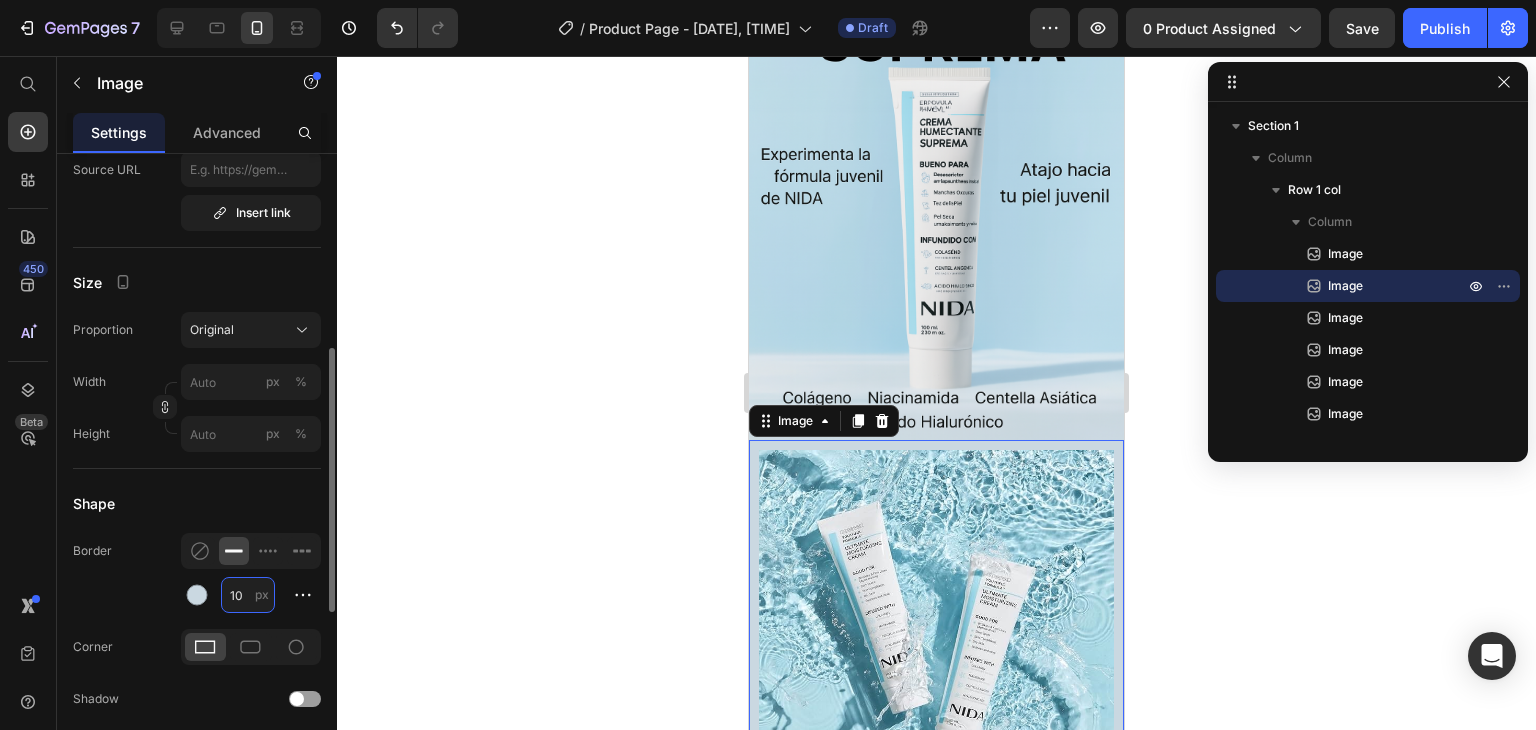 type on "1" 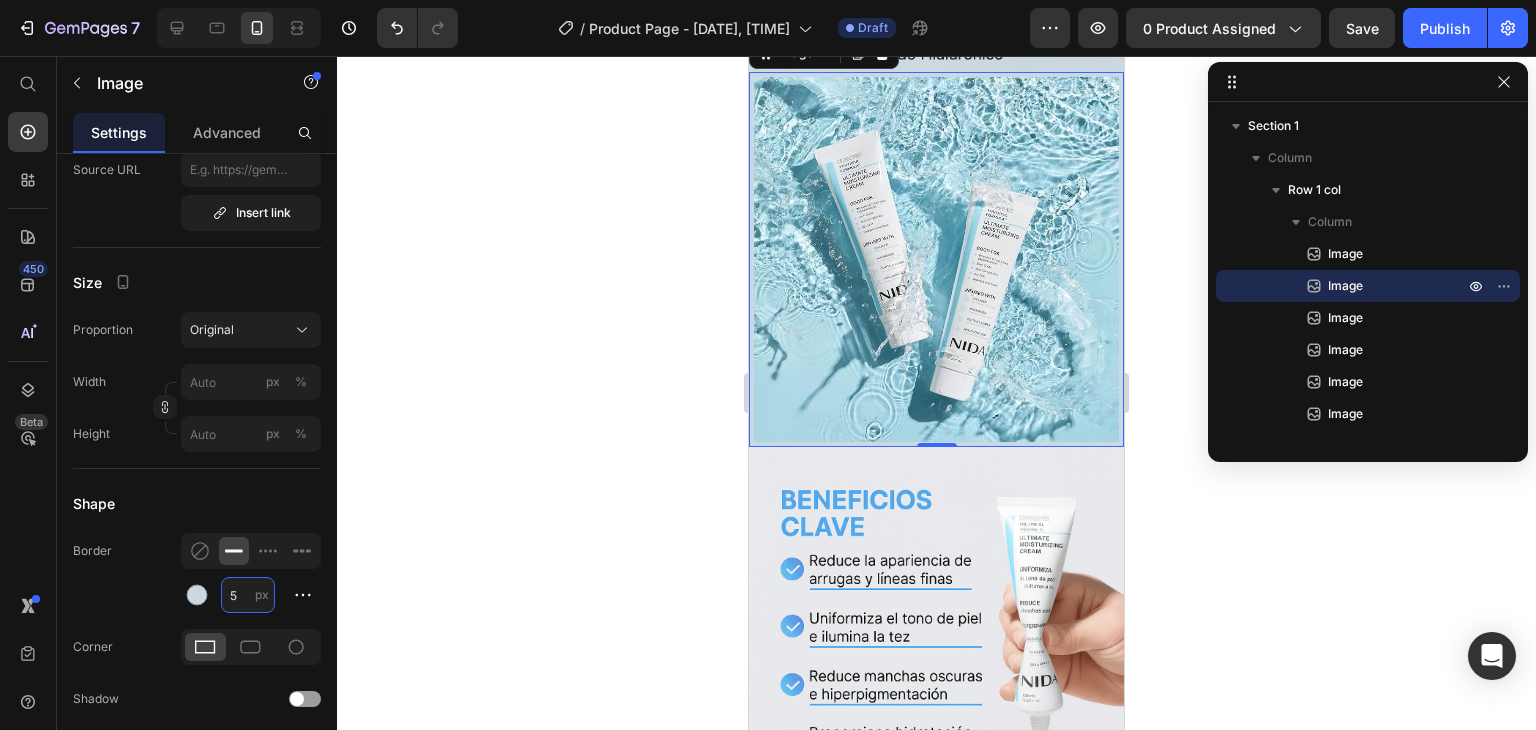 scroll, scrollTop: 628, scrollLeft: 0, axis: vertical 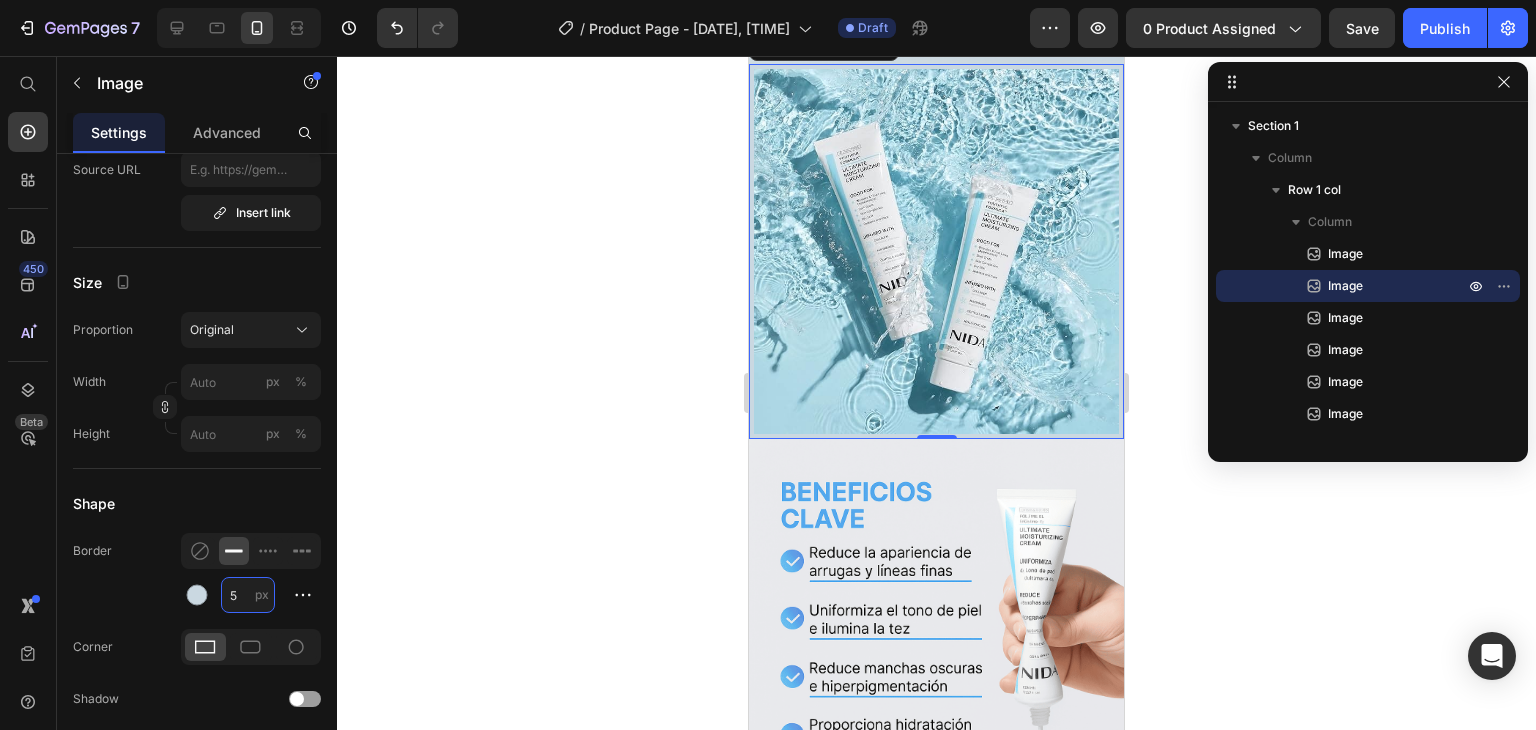 type on "5" 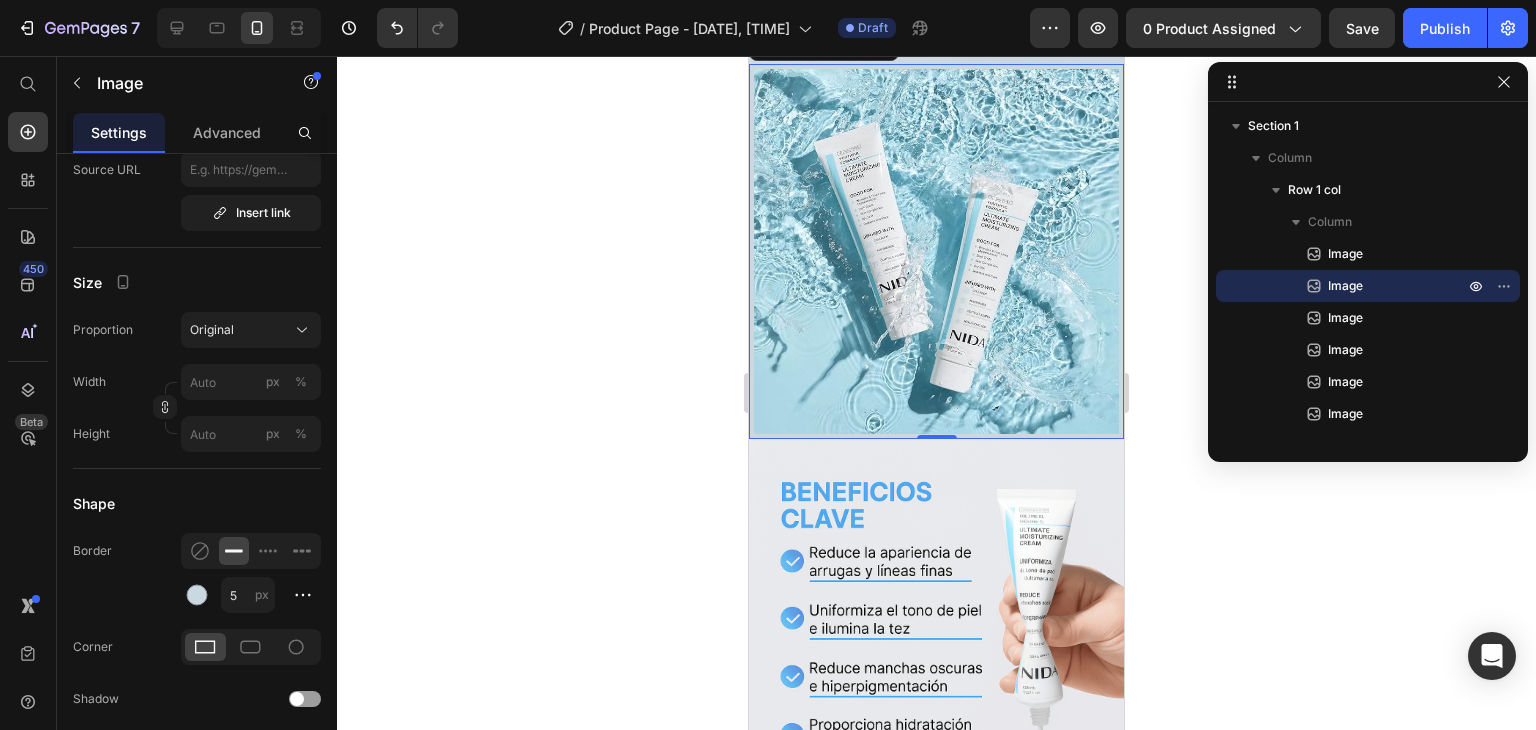 click 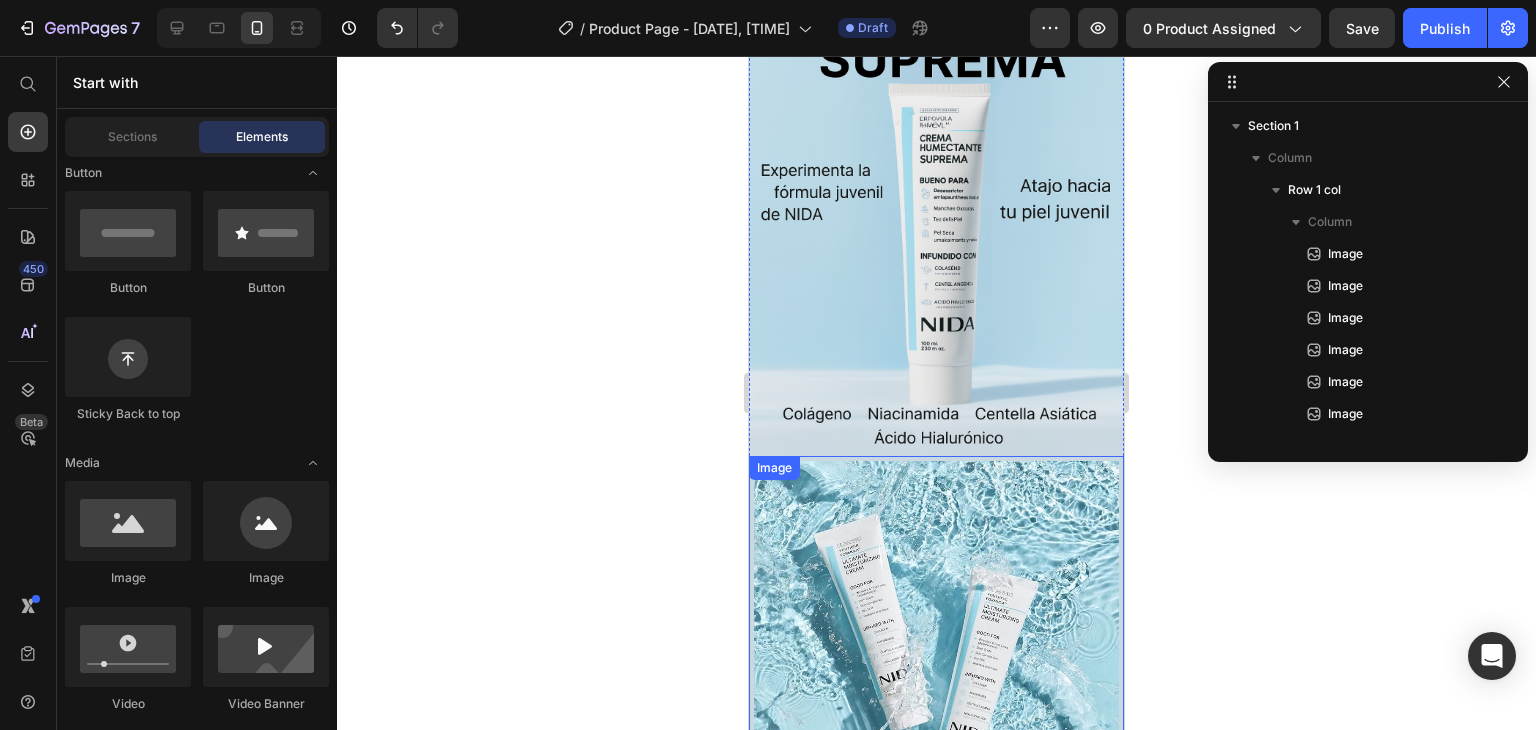 scroll, scrollTop: 235, scrollLeft: 0, axis: vertical 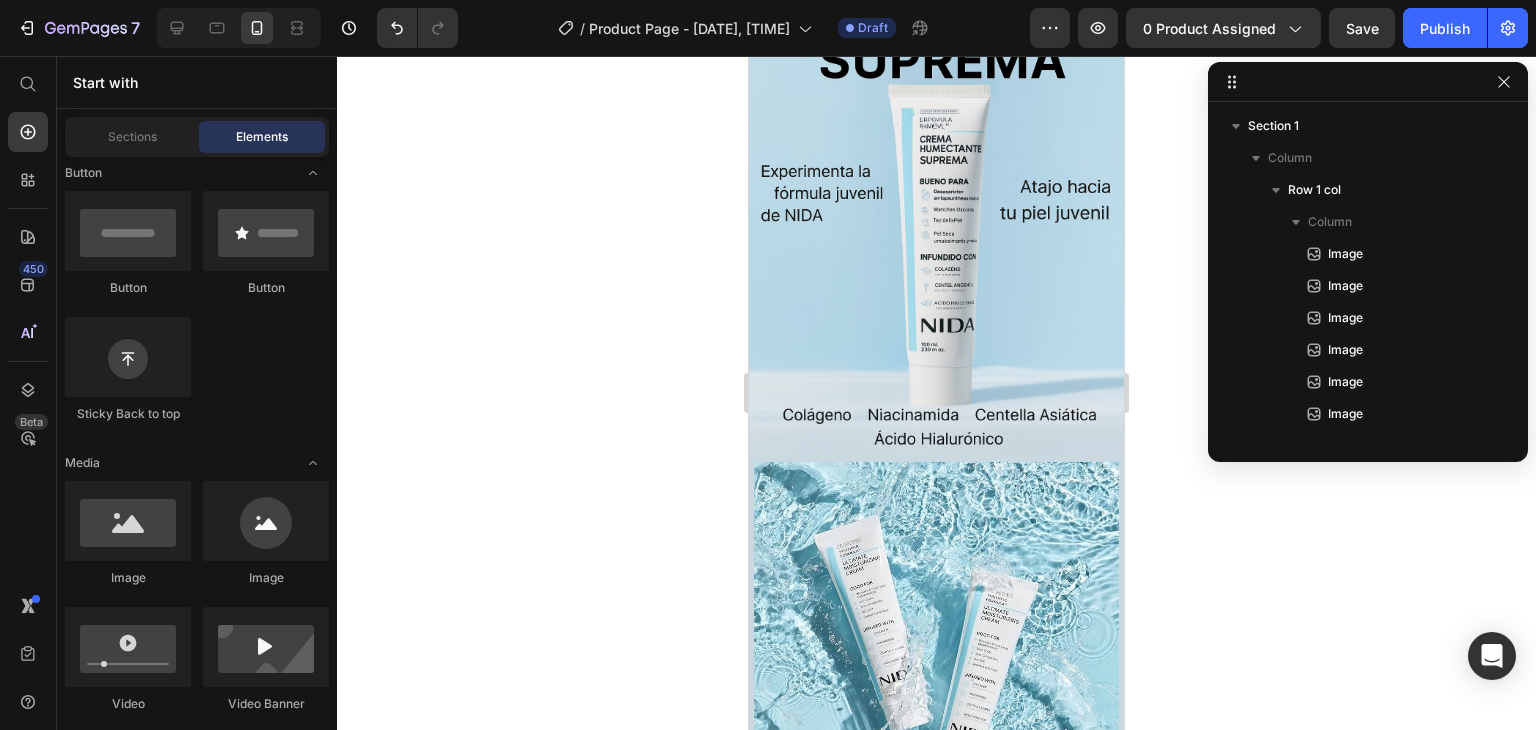 click 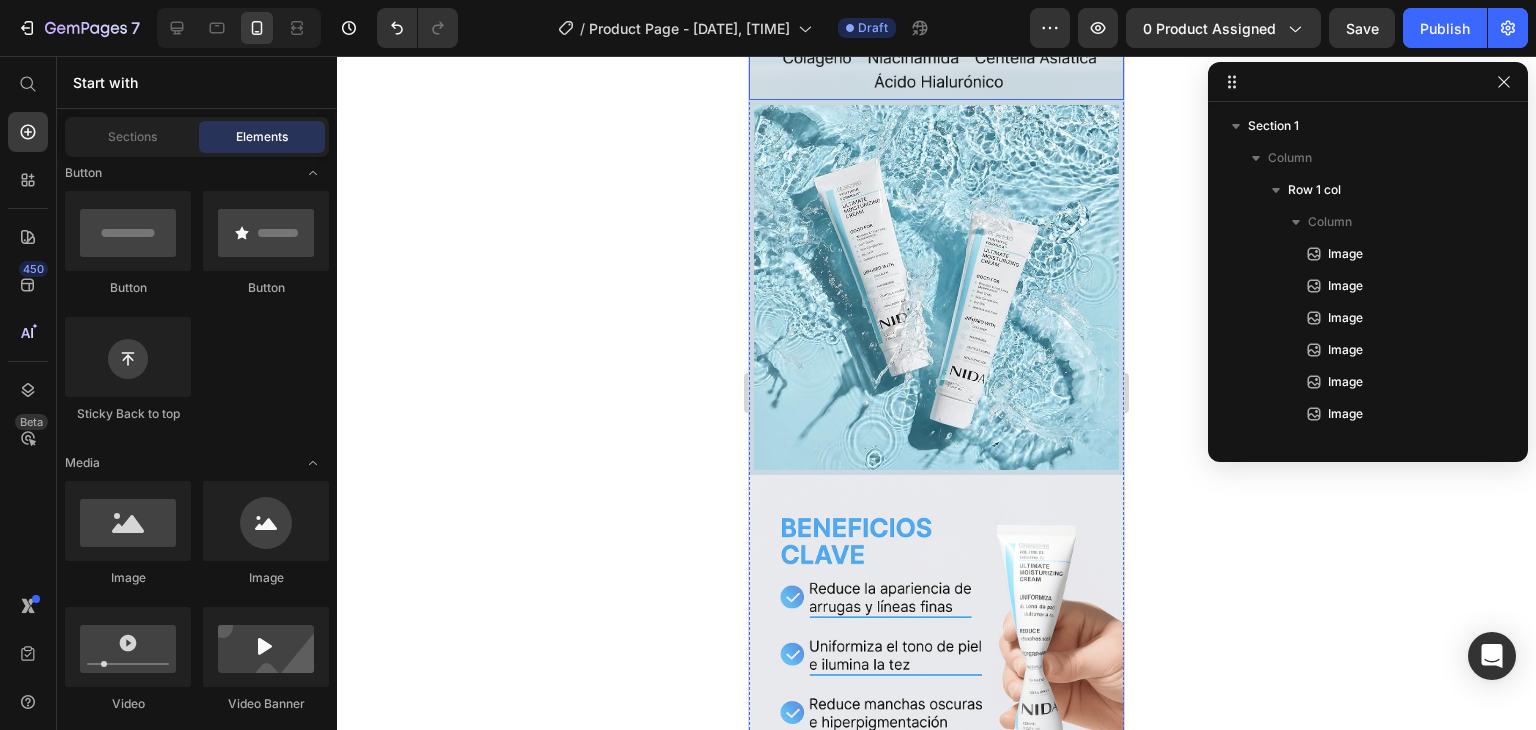 scroll, scrollTop: 652, scrollLeft: 0, axis: vertical 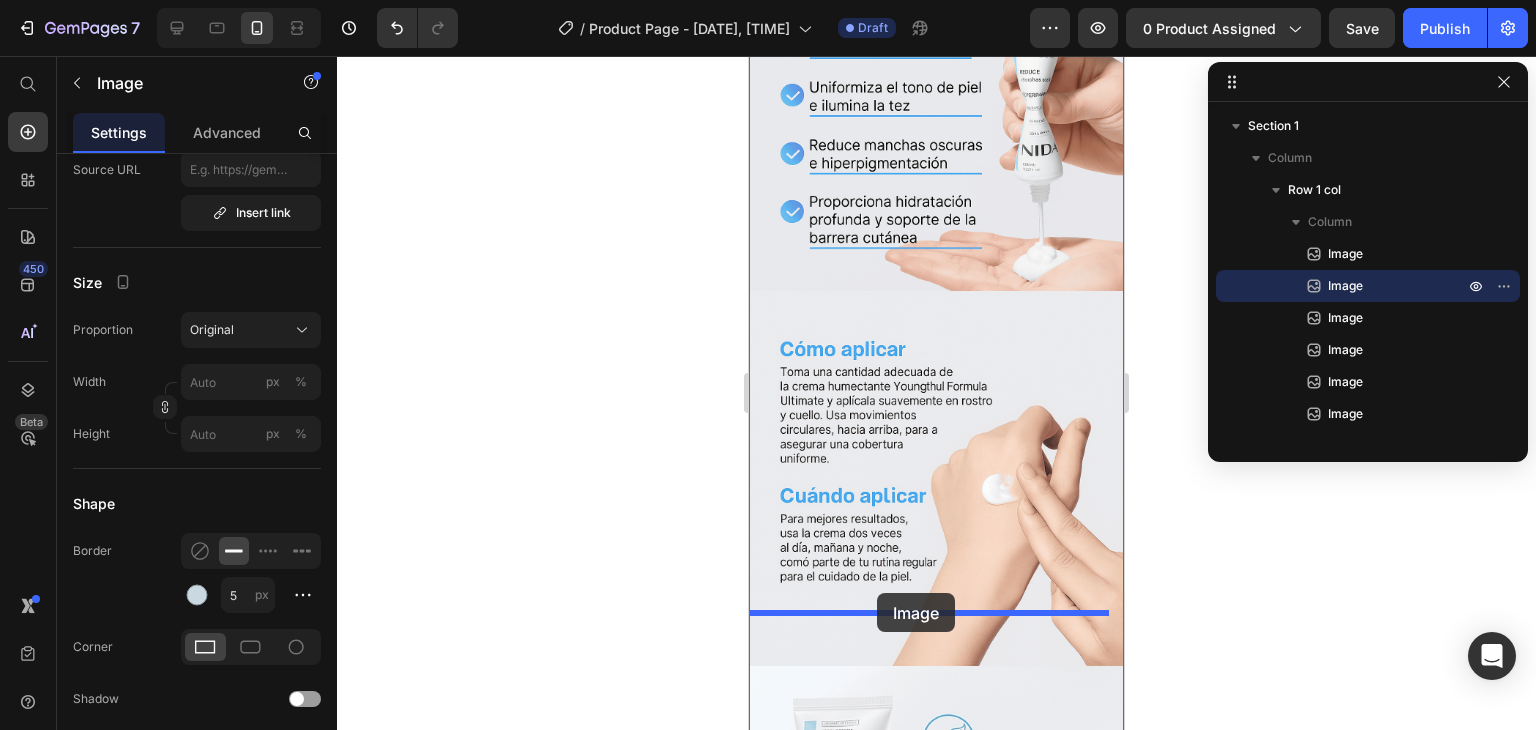 drag, startPoint x: 925, startPoint y: 215, endPoint x: 879, endPoint y: 593, distance: 380.78867 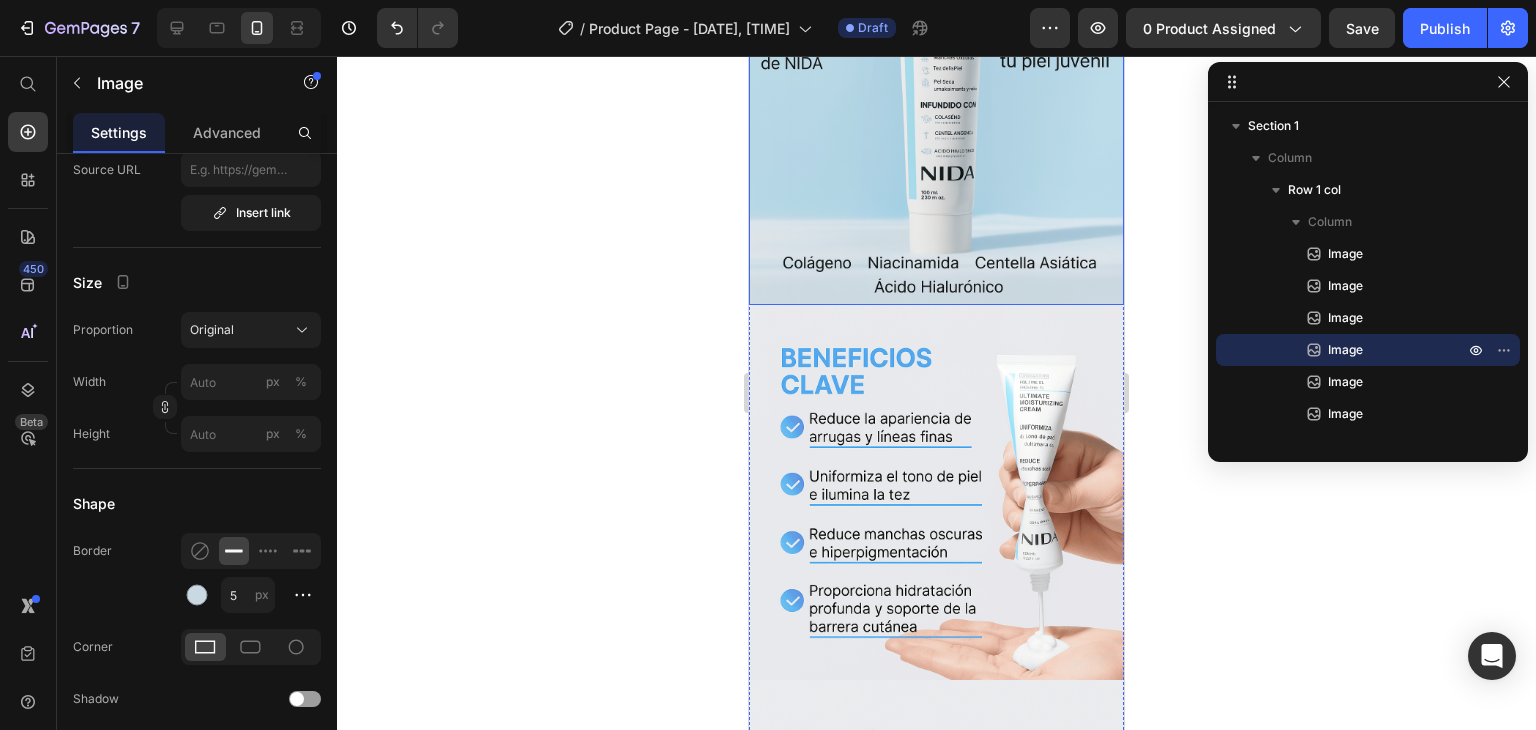 scroll, scrollTop: 395, scrollLeft: 0, axis: vertical 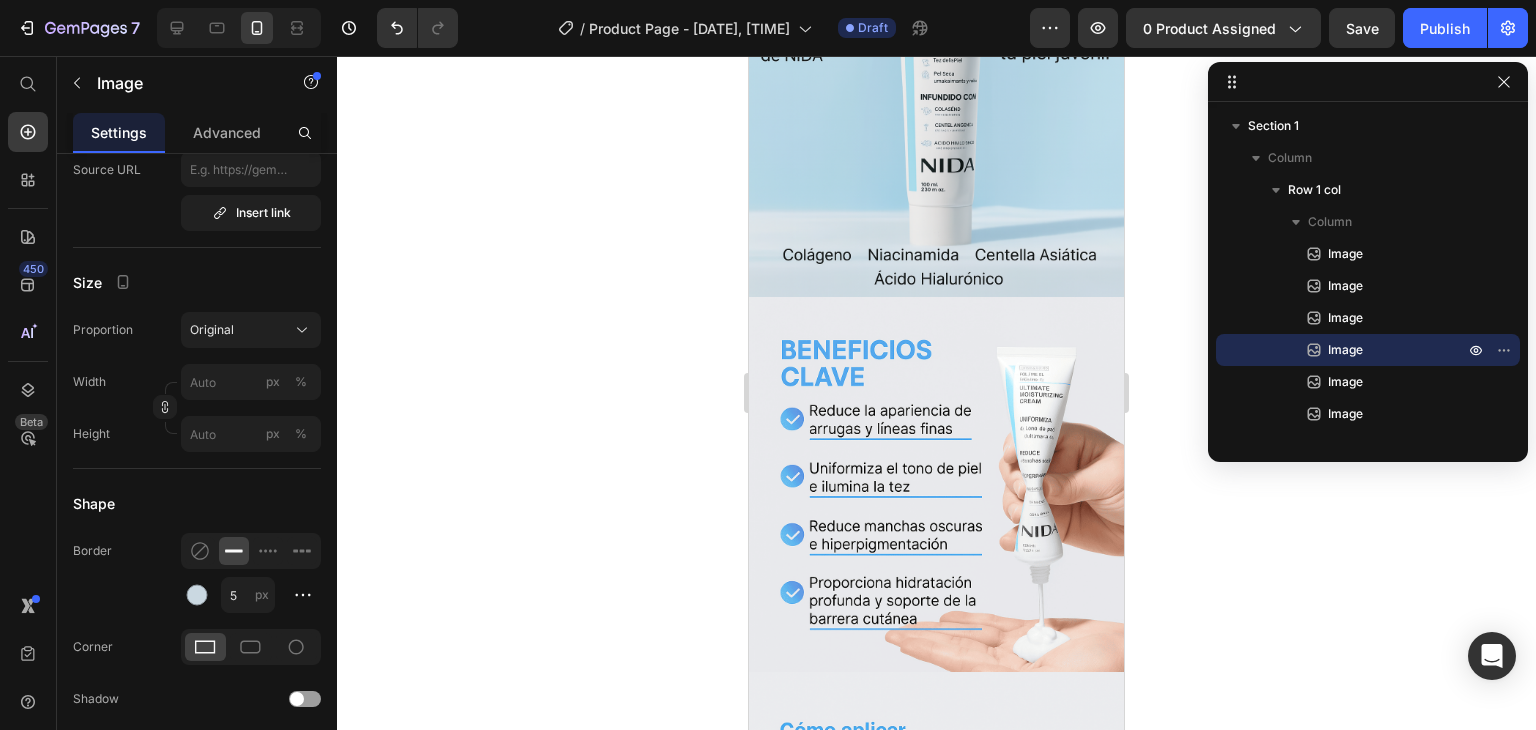 click 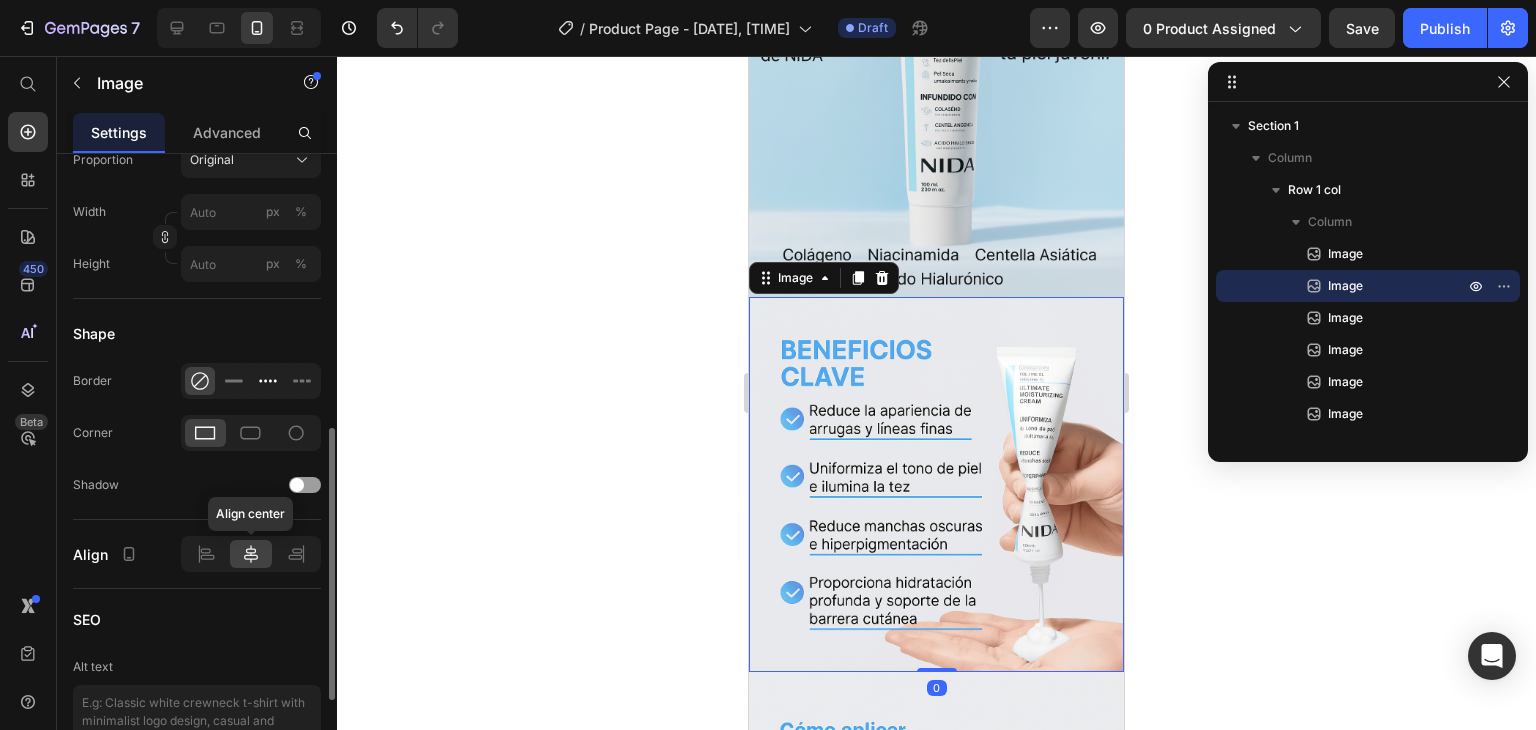 scroll, scrollTop: 635, scrollLeft: 0, axis: vertical 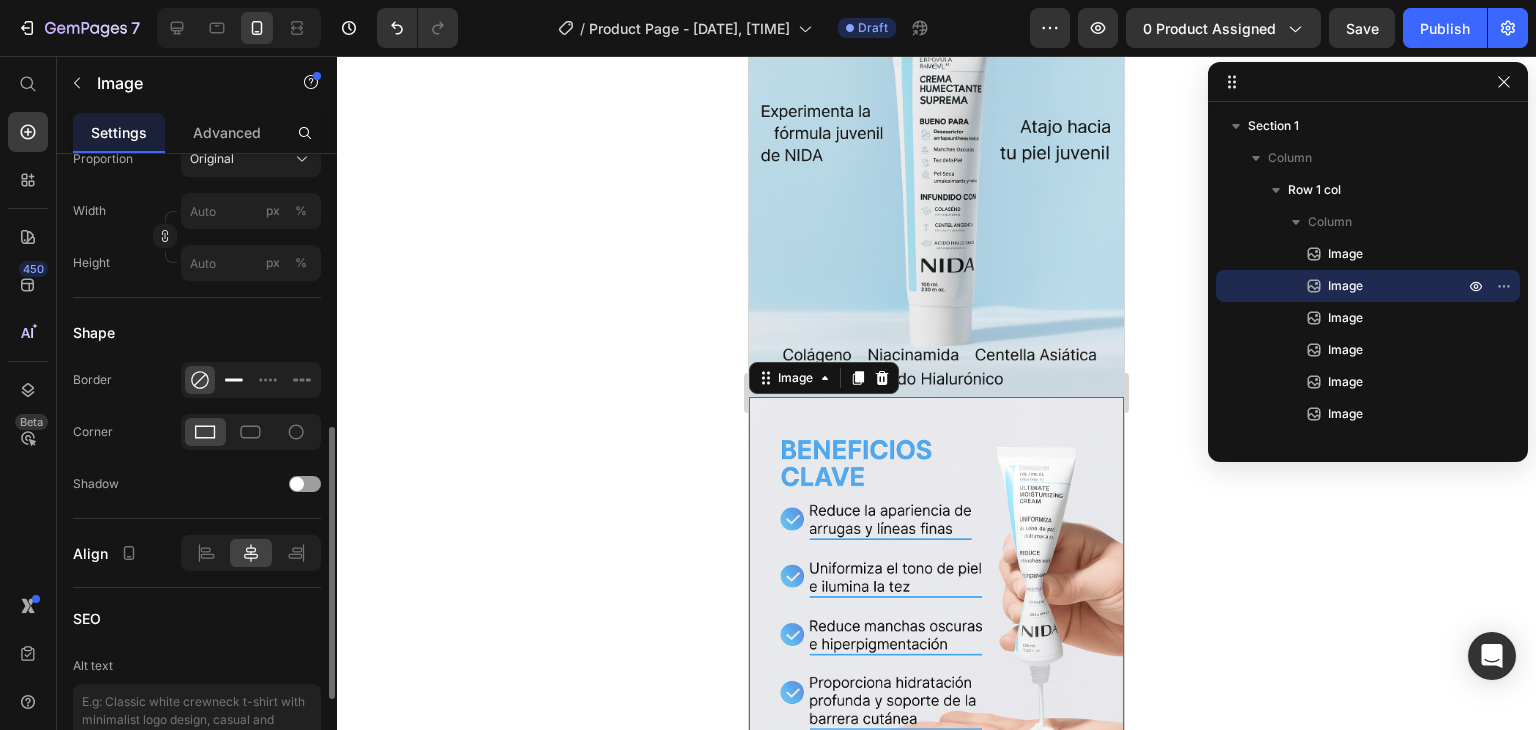 click 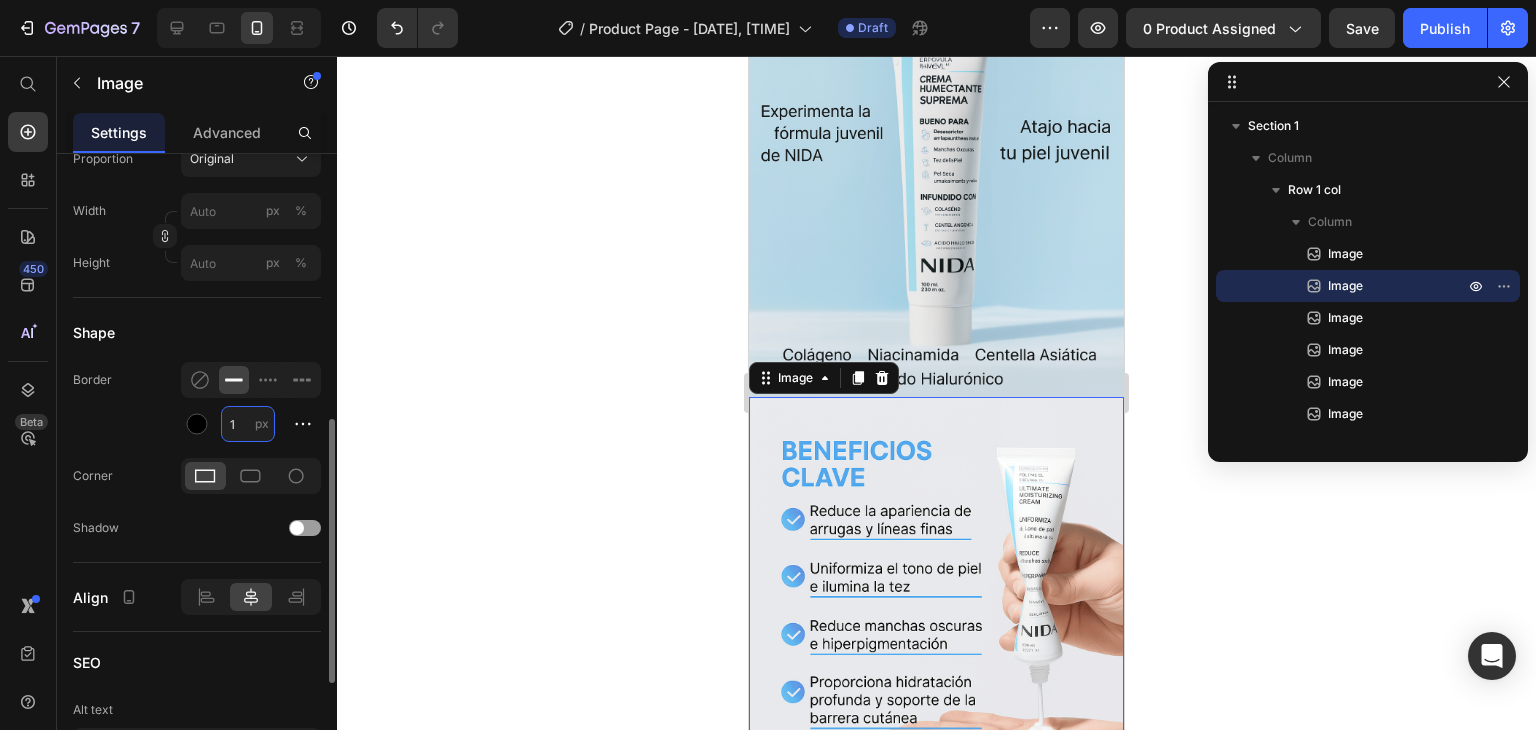 click on "1" at bounding box center [248, 424] 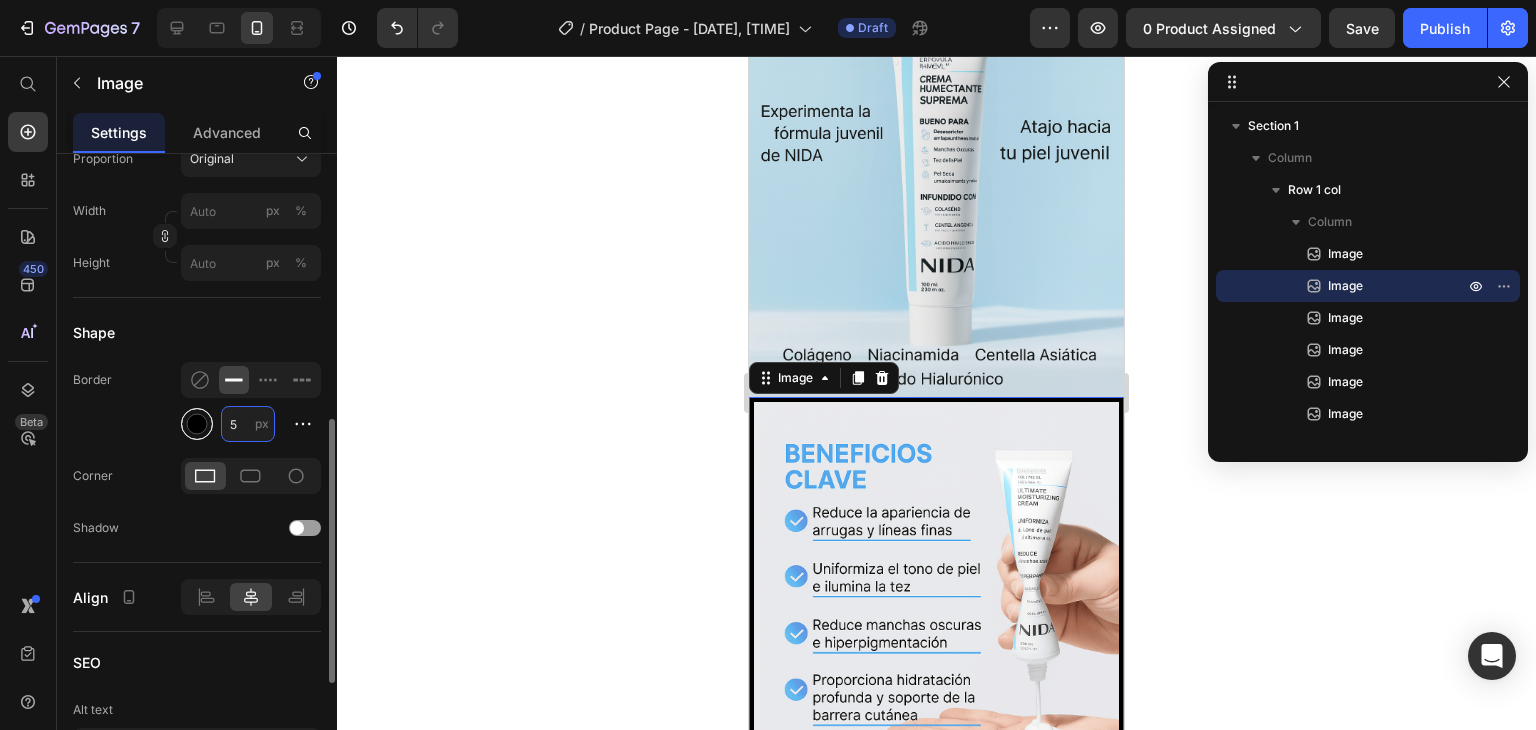 type on "5" 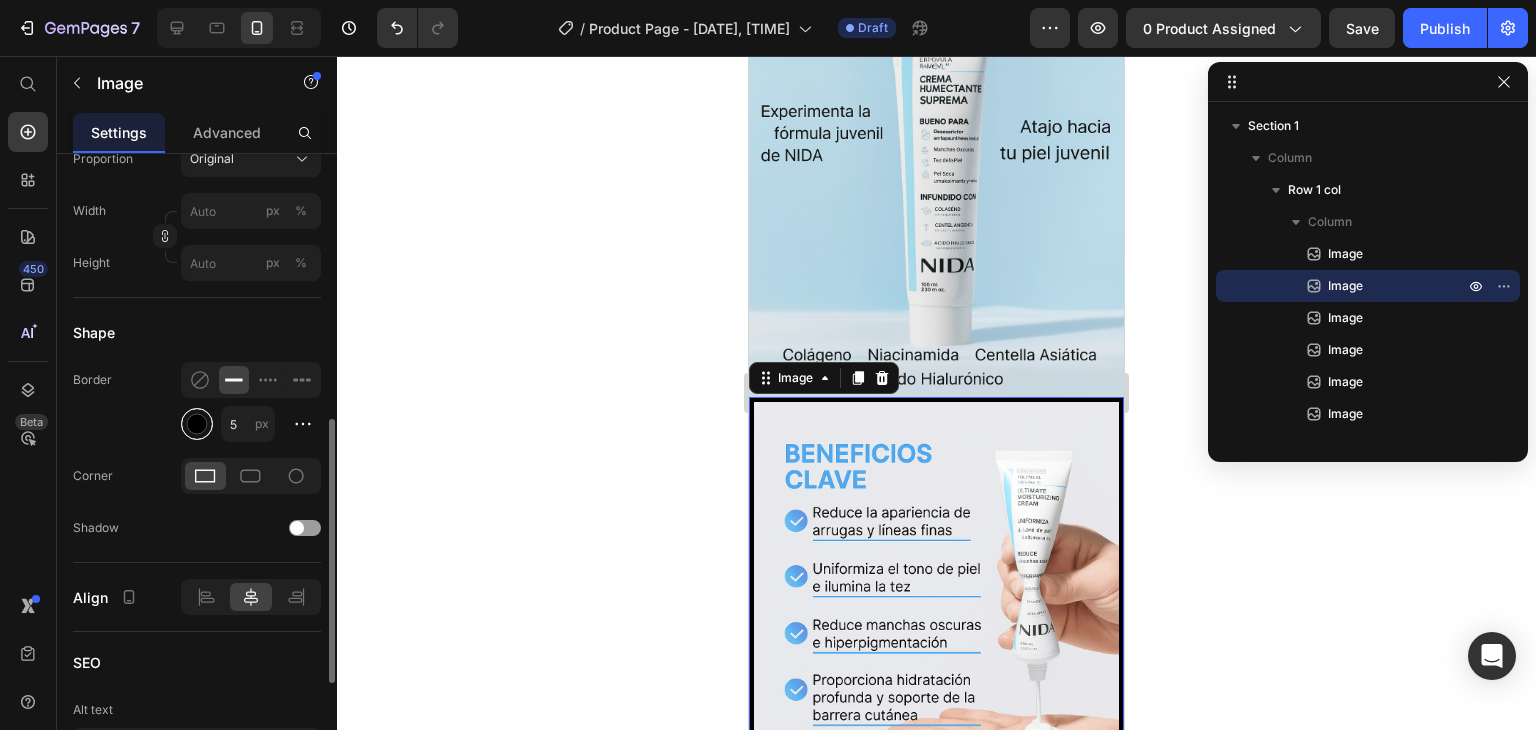 click at bounding box center (197, 424) 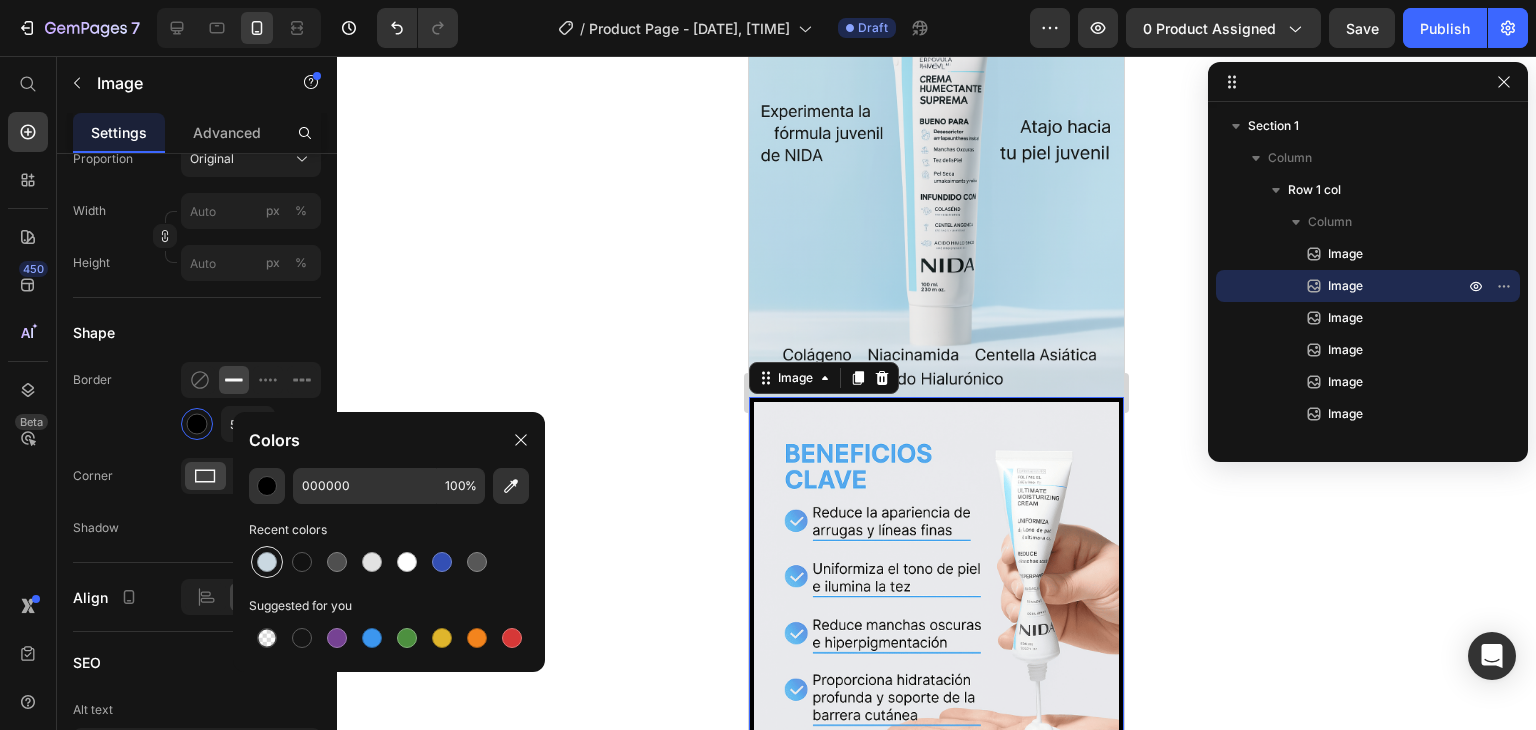 click at bounding box center (267, 562) 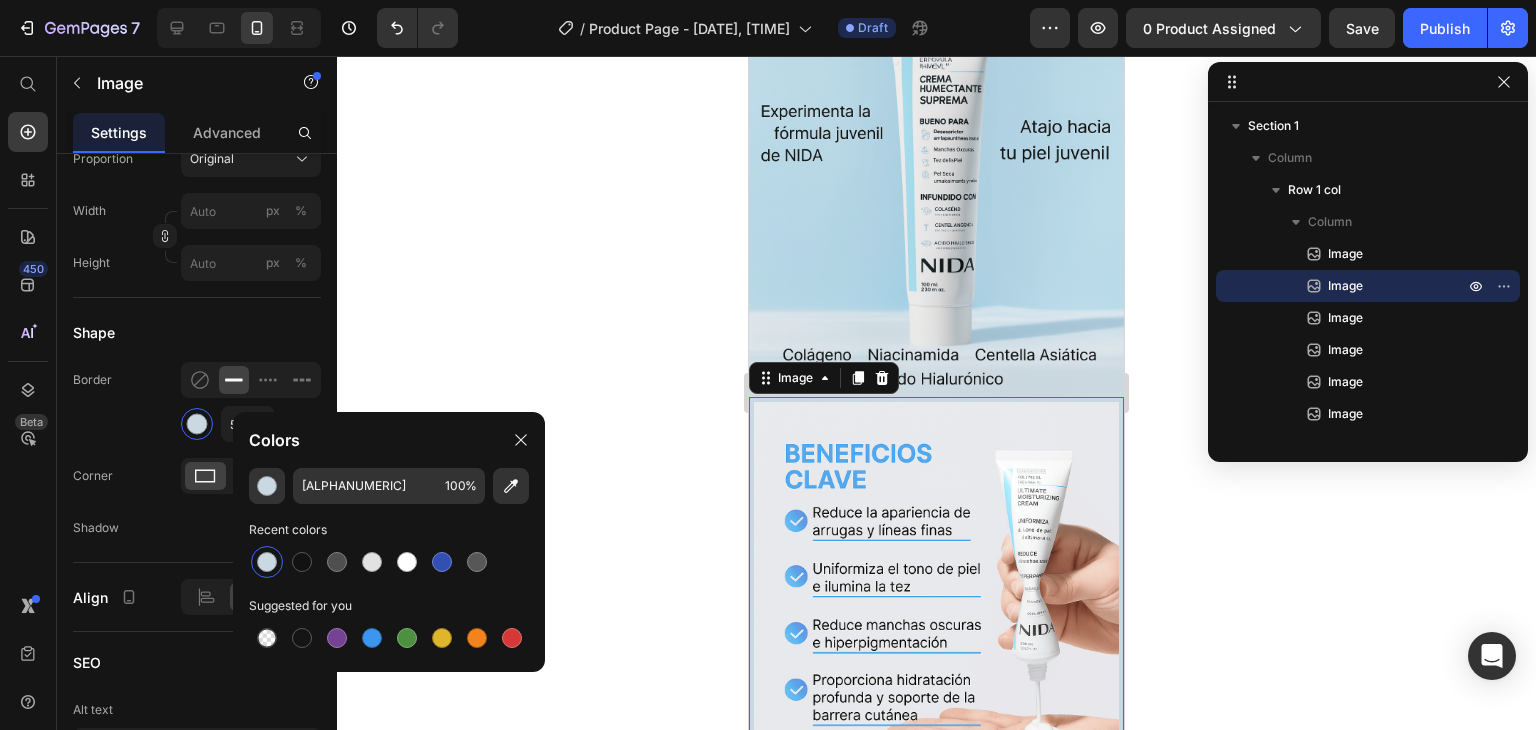 click 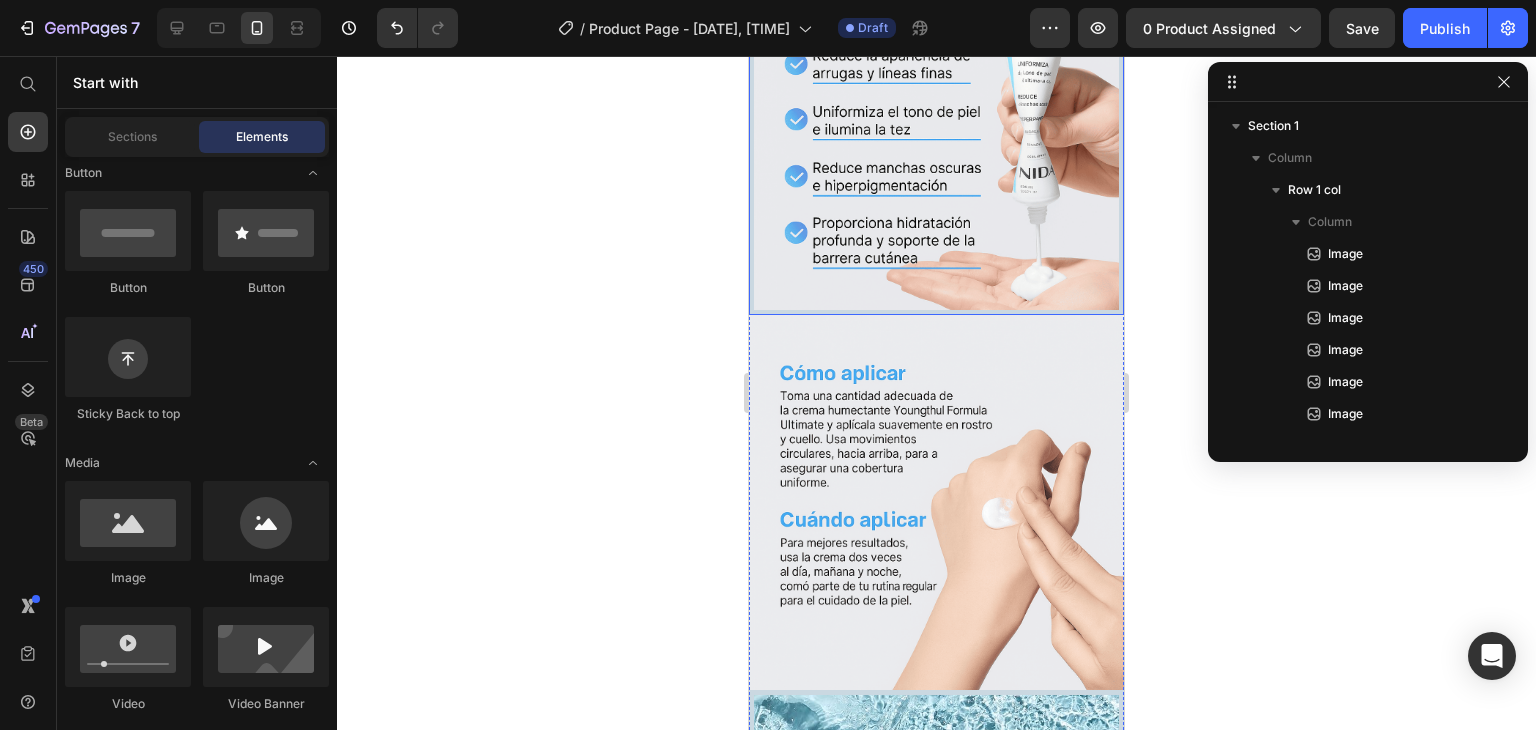 scroll, scrollTop: 752, scrollLeft: 0, axis: vertical 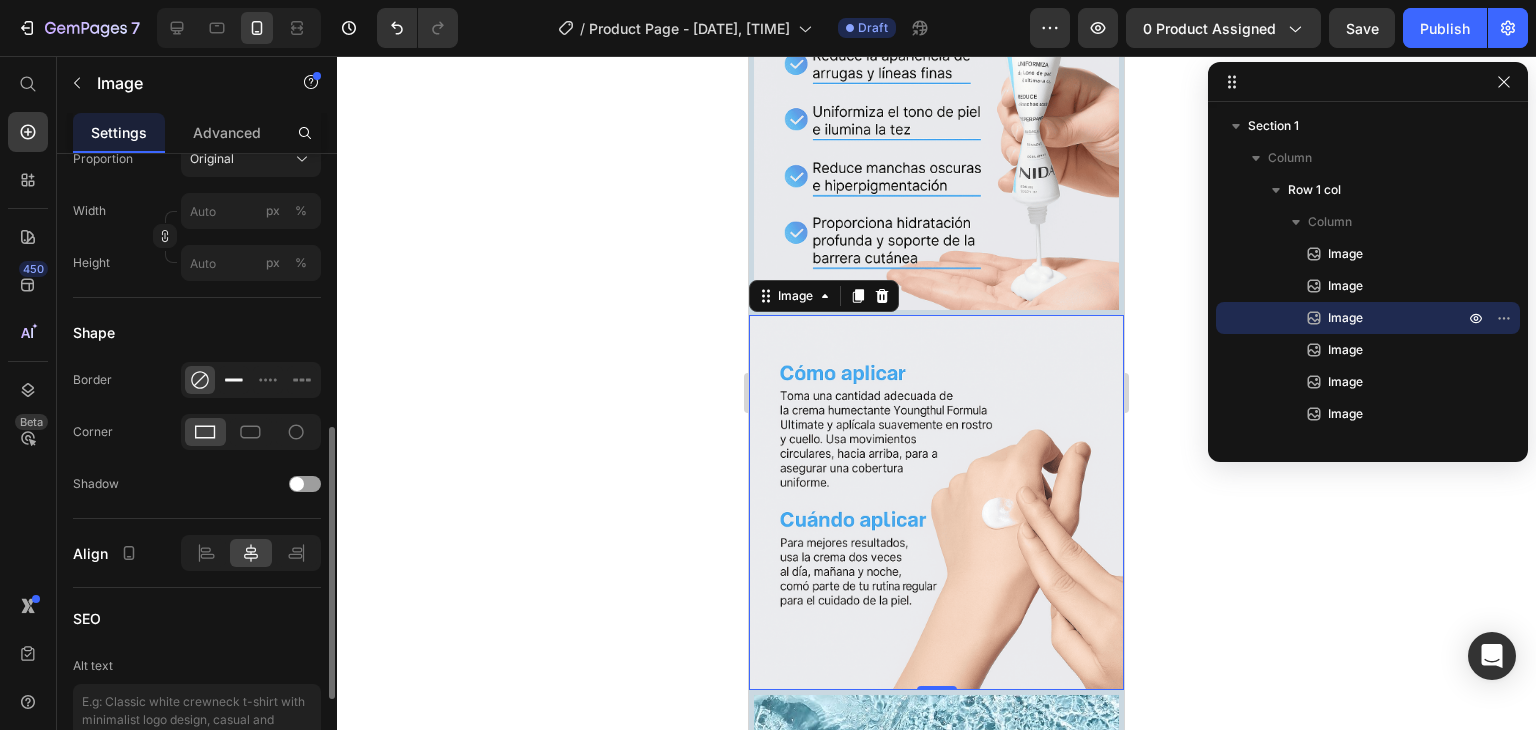 click 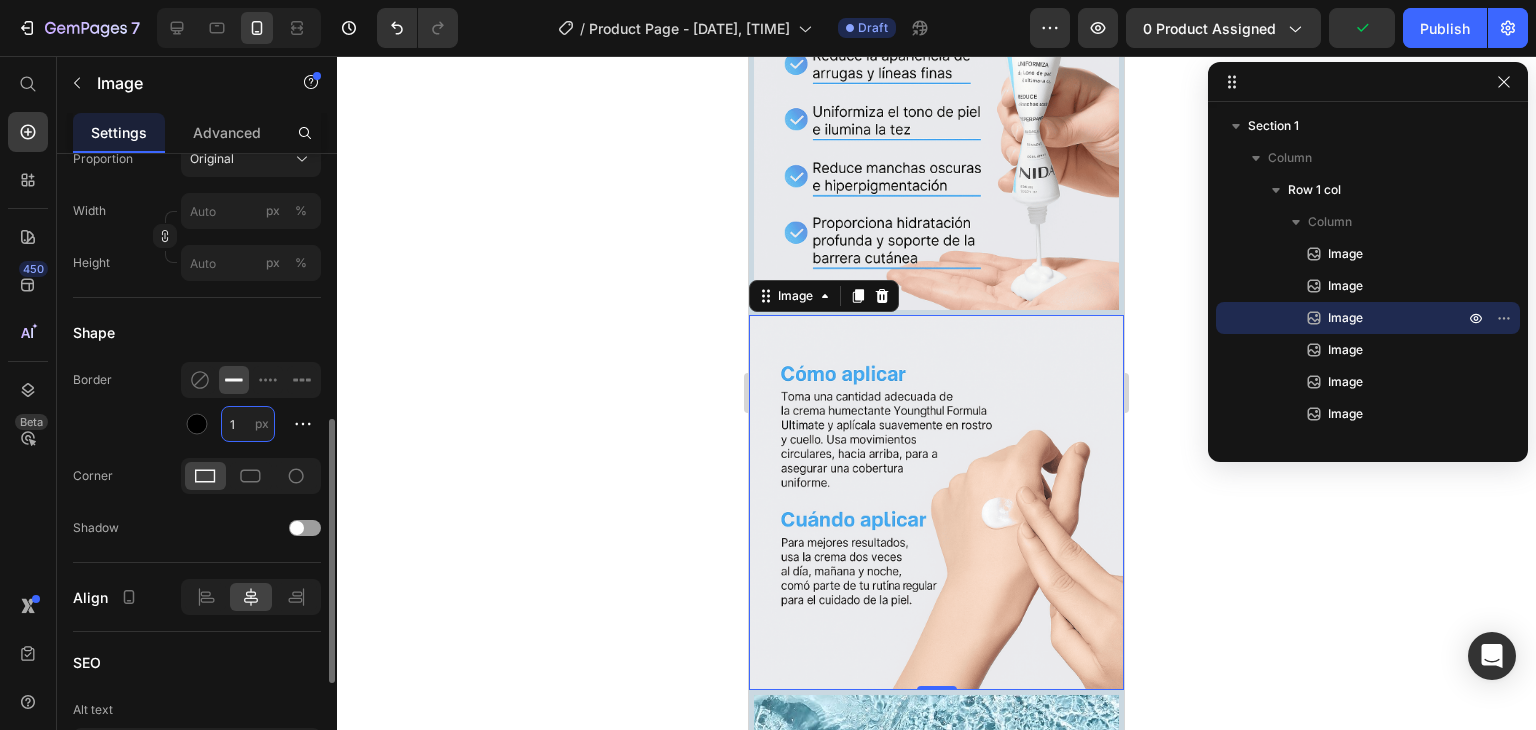 click on "1" at bounding box center [248, 424] 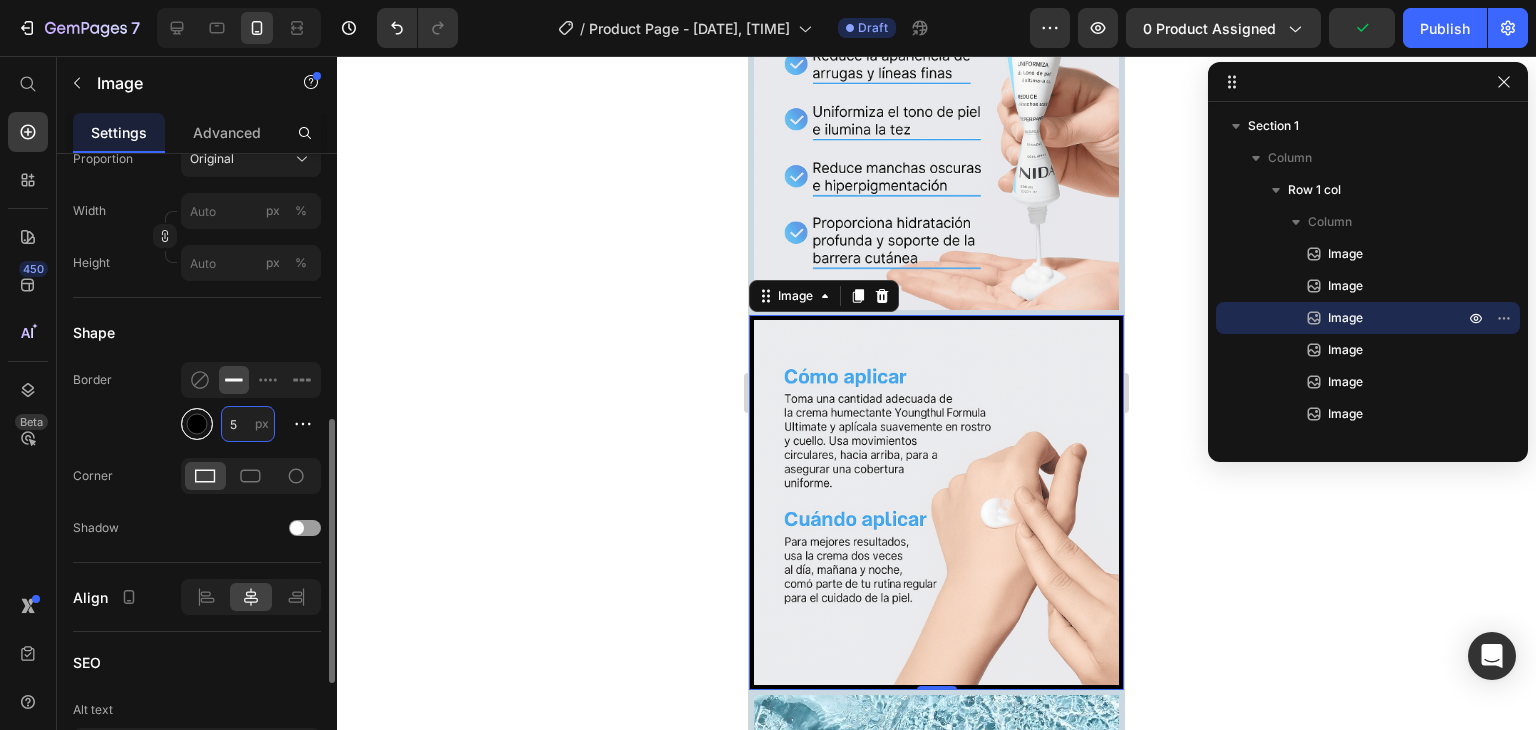 type on "5" 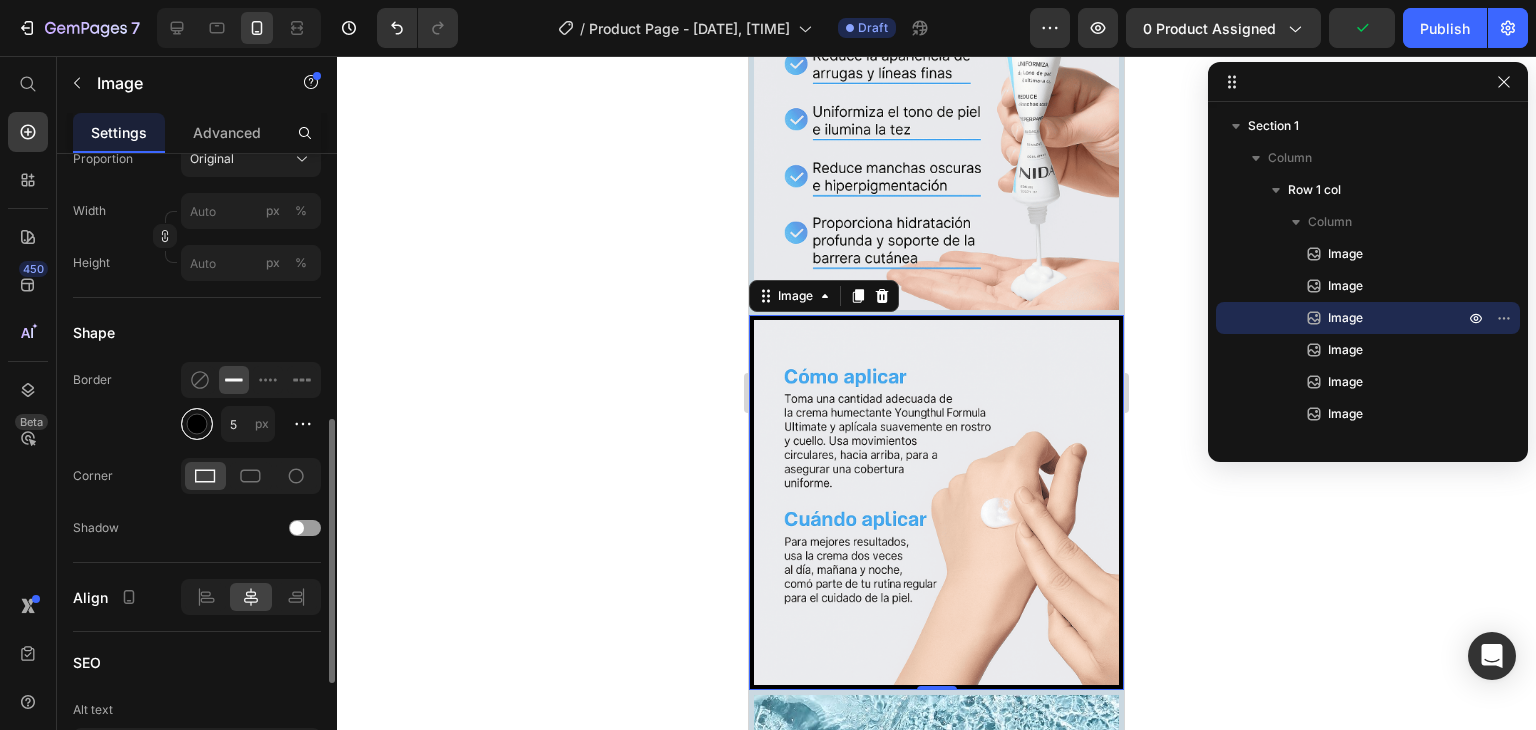 click at bounding box center [197, 424] 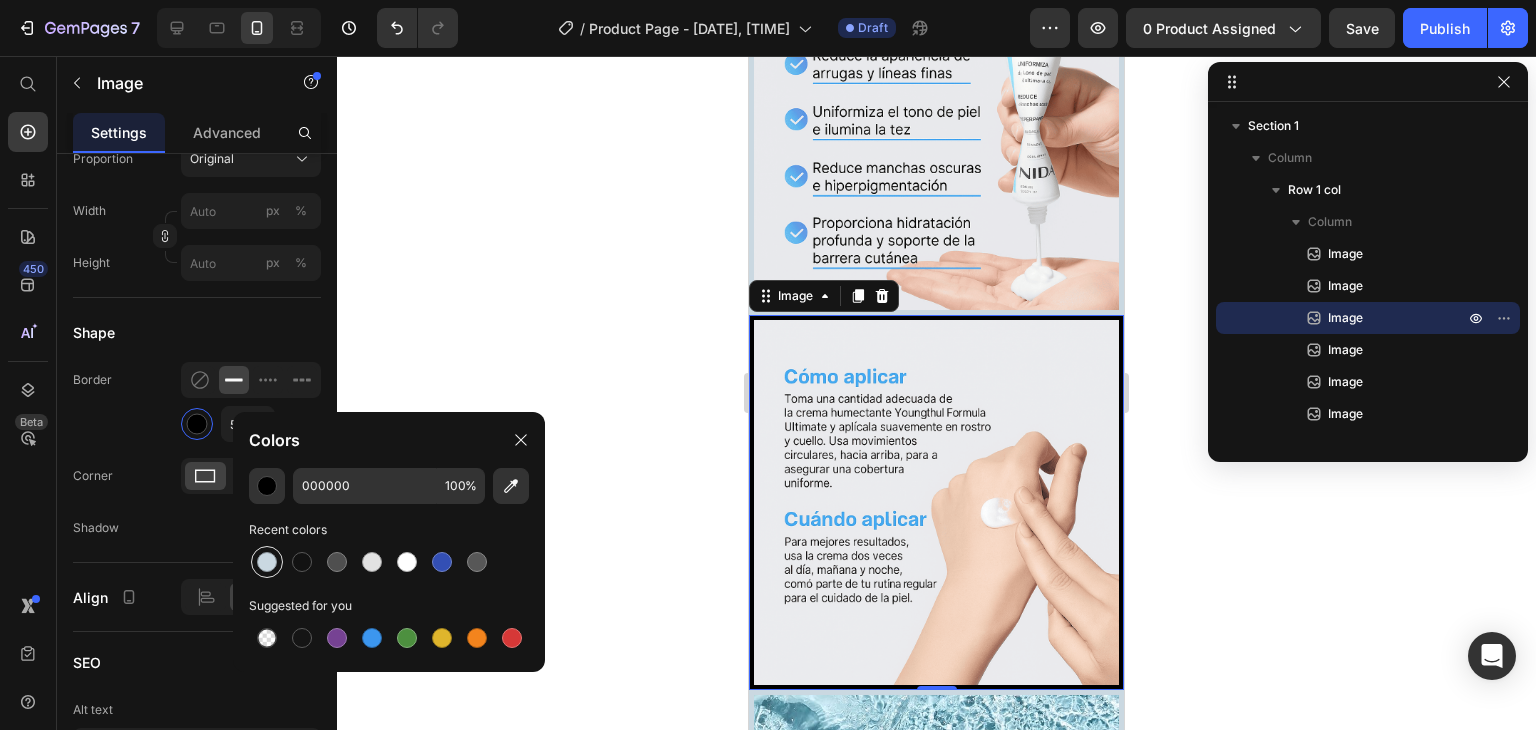 click at bounding box center [267, 562] 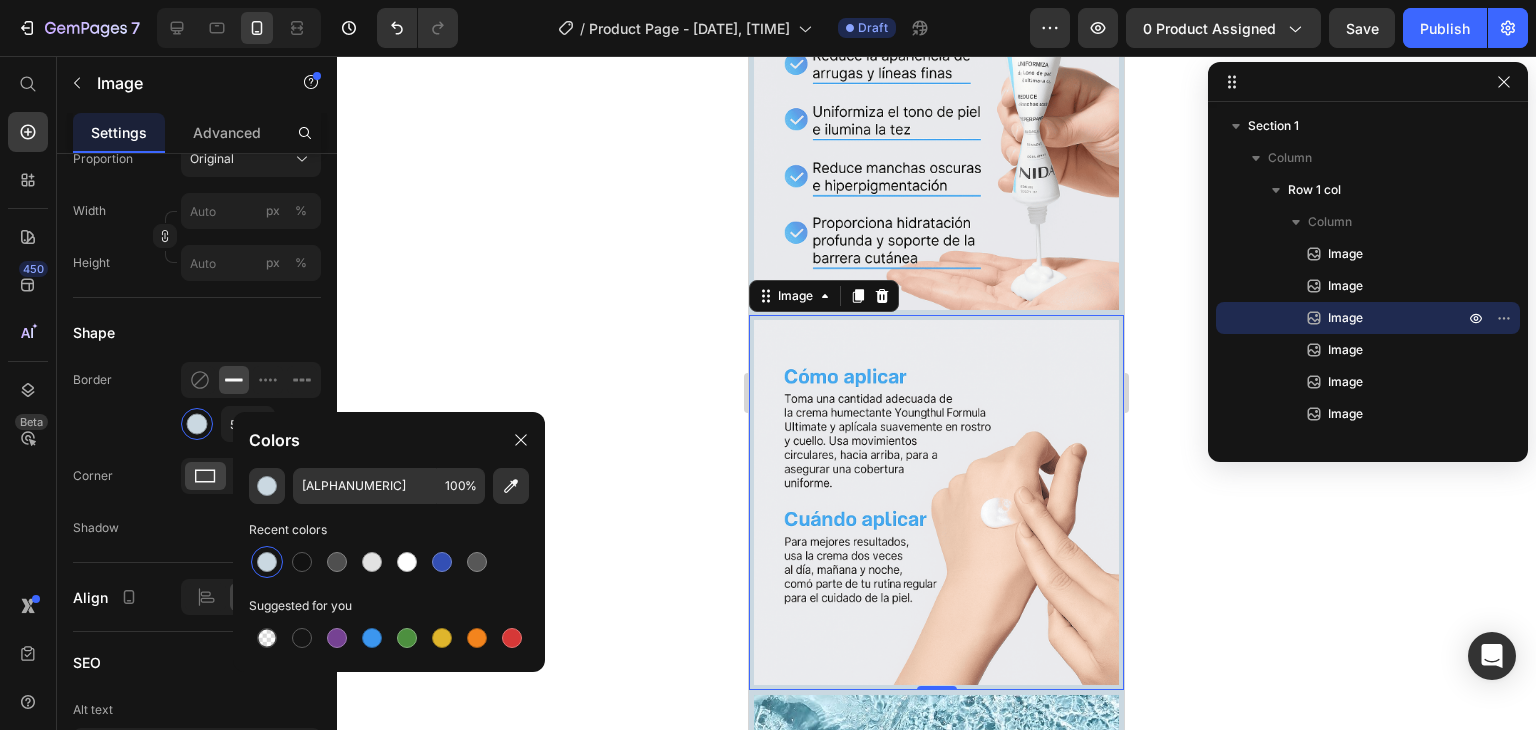 click 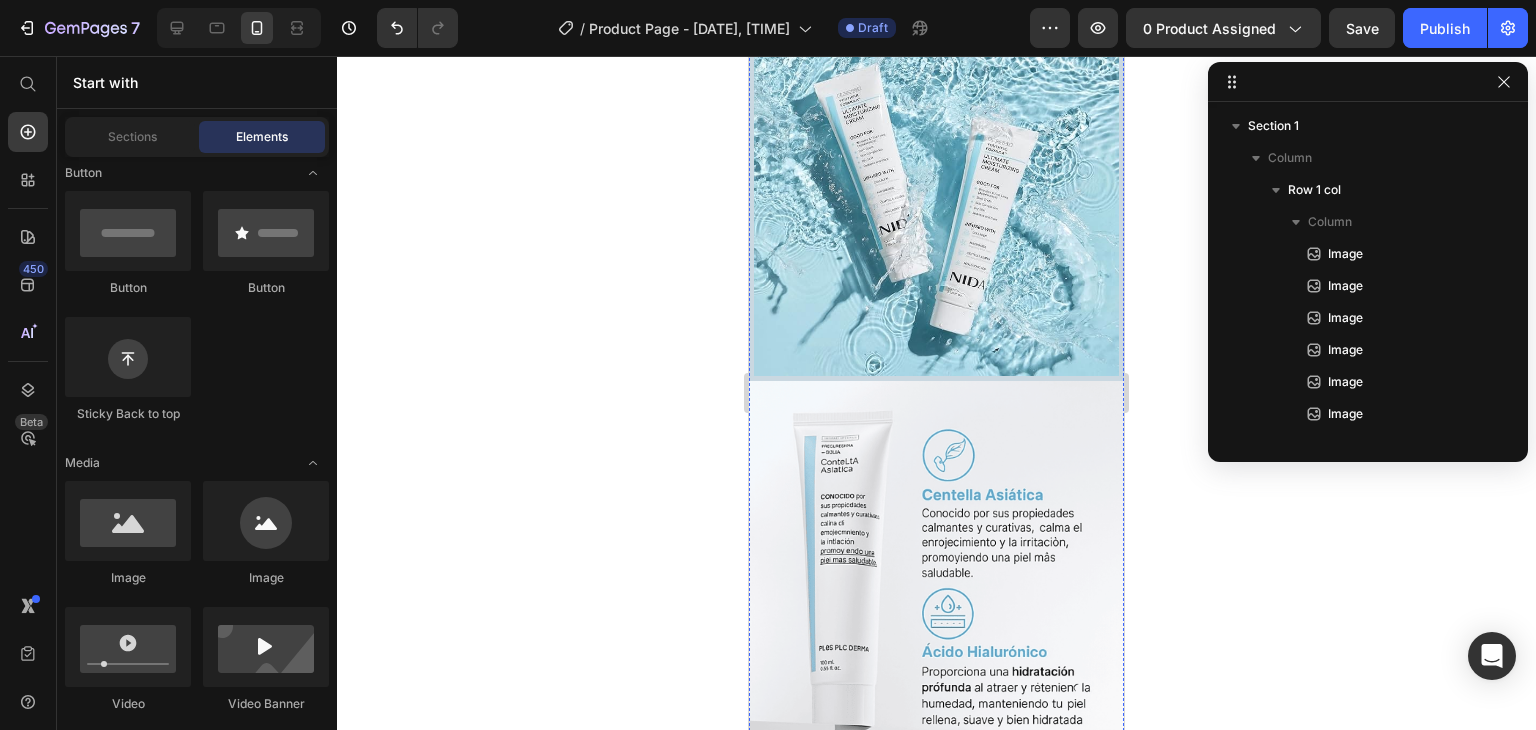 scroll, scrollTop: 1444, scrollLeft: 0, axis: vertical 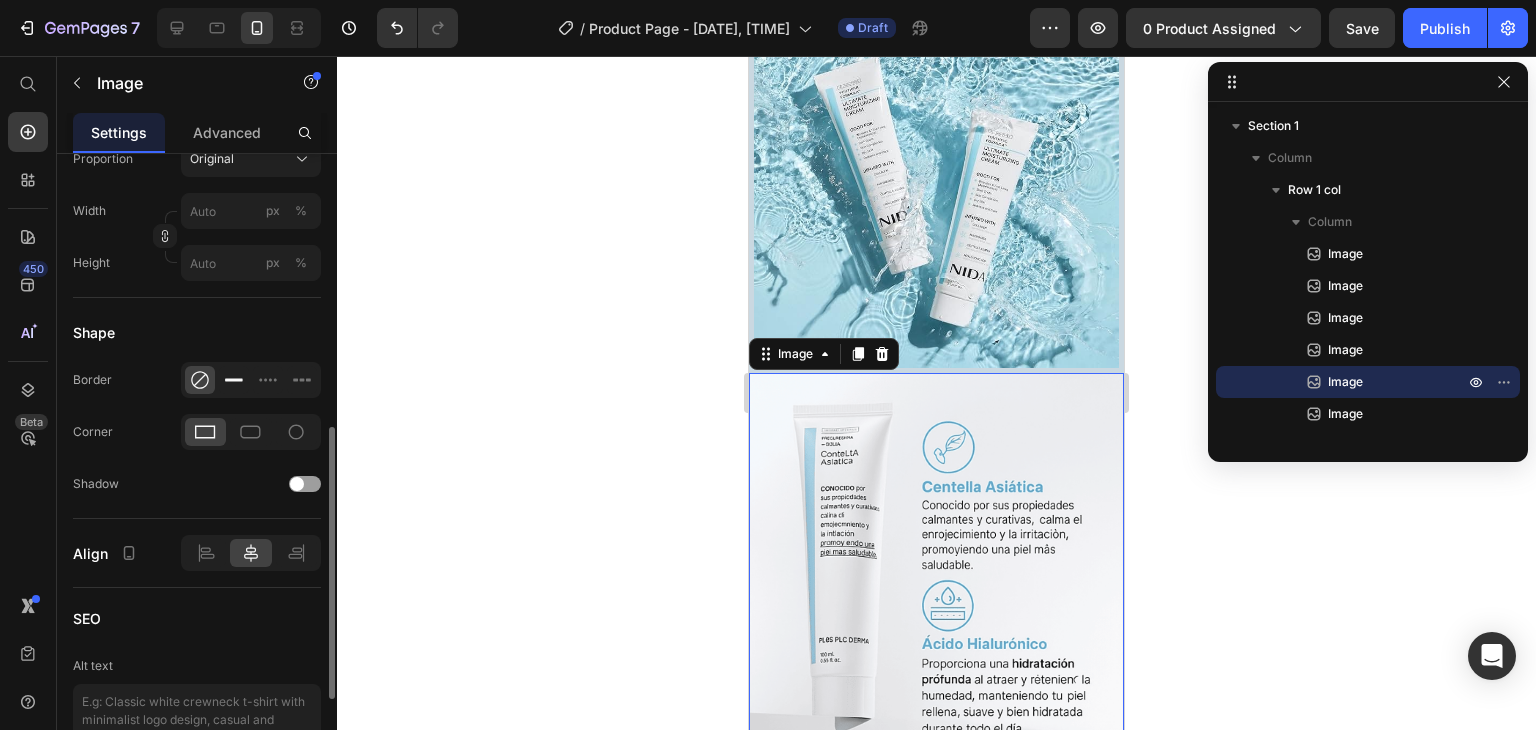 click 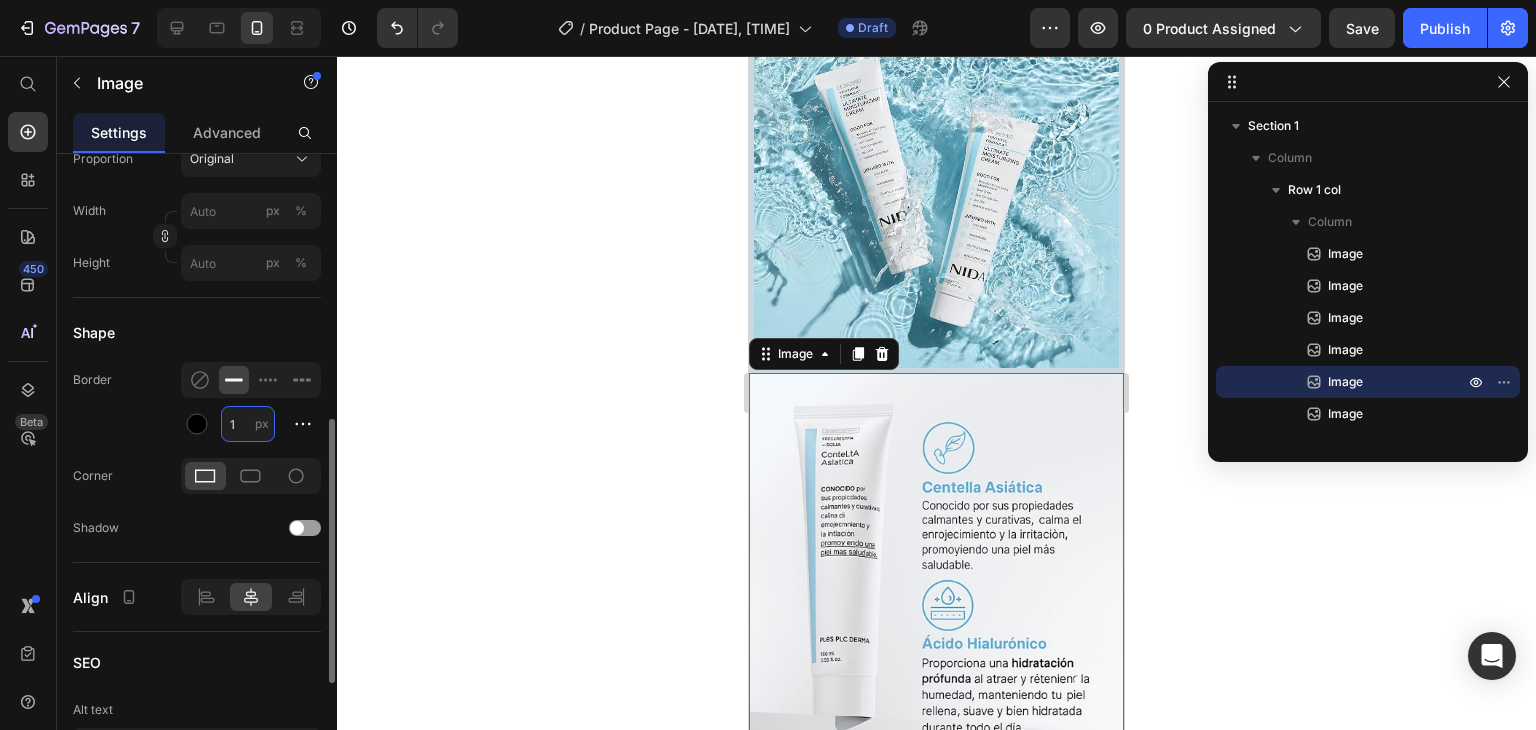 click on "1" at bounding box center (248, 424) 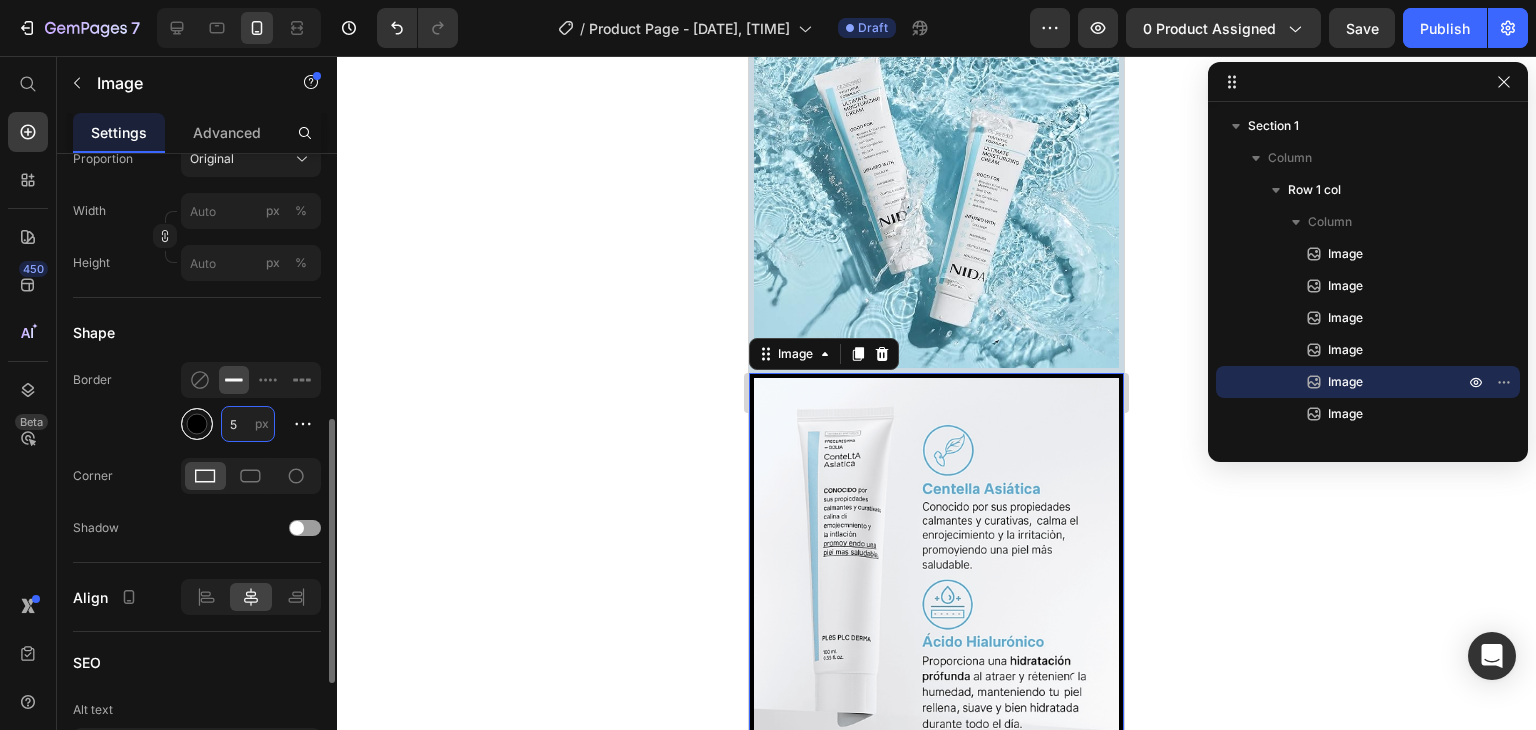 type on "5" 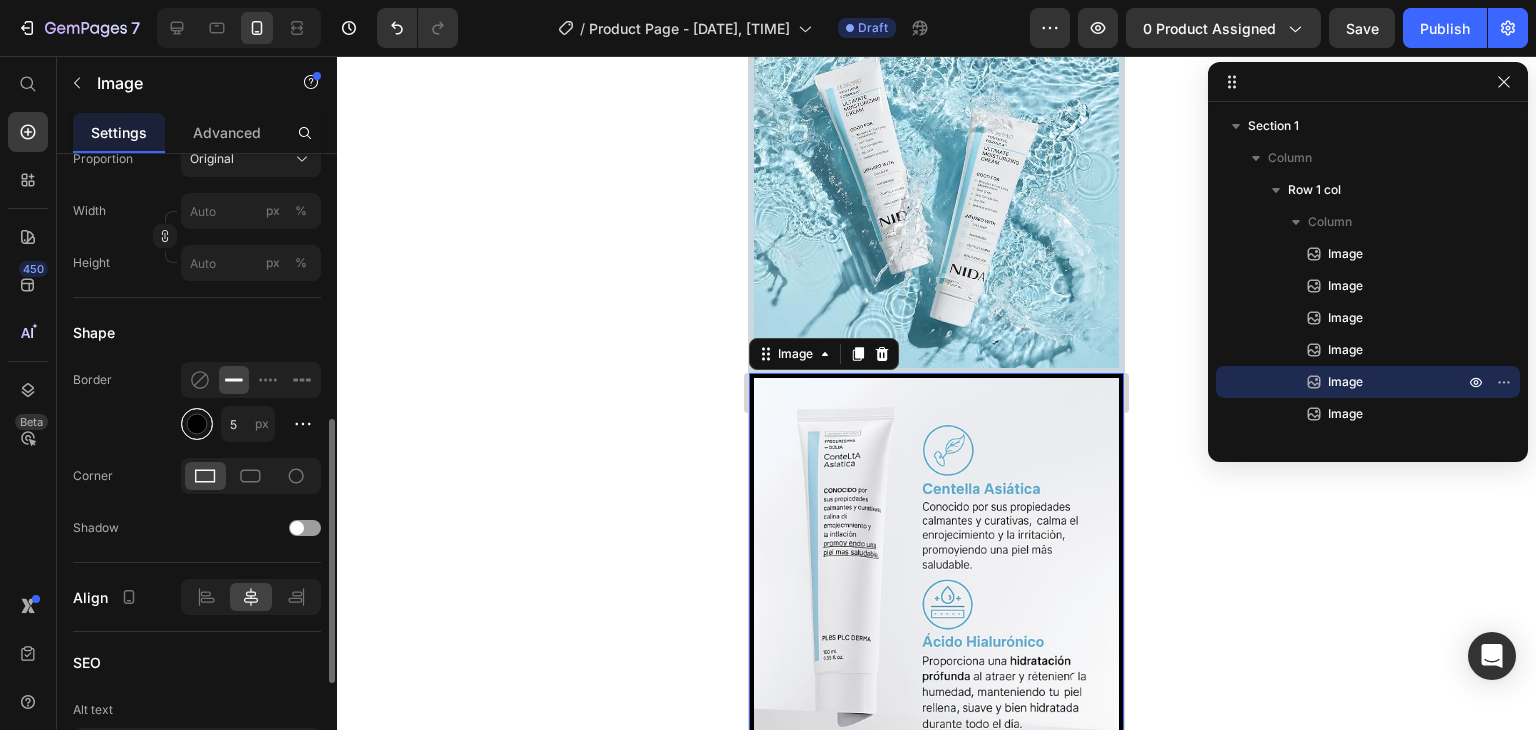click at bounding box center [197, 424] 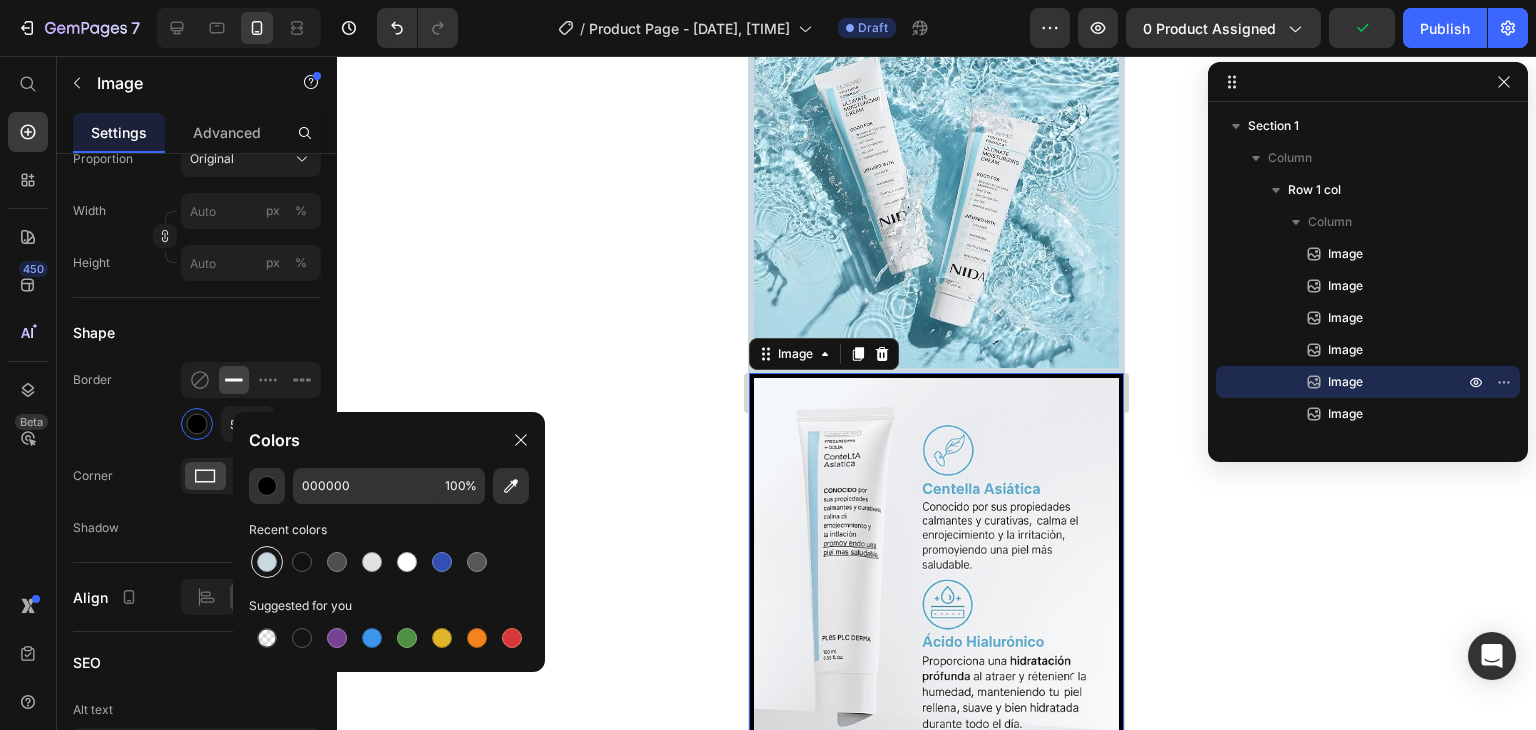 click at bounding box center (267, 562) 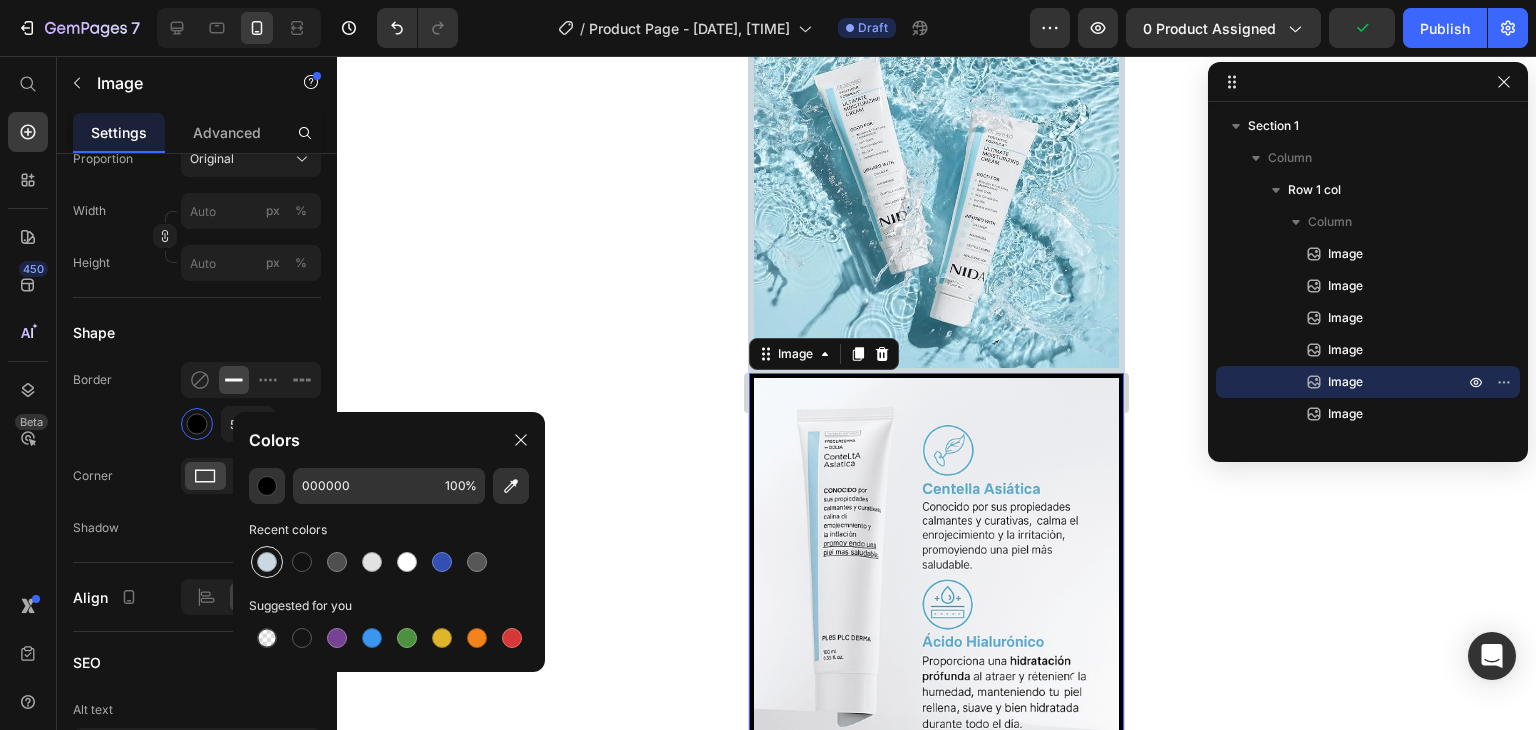 type on "[ALPHANUMERIC]" 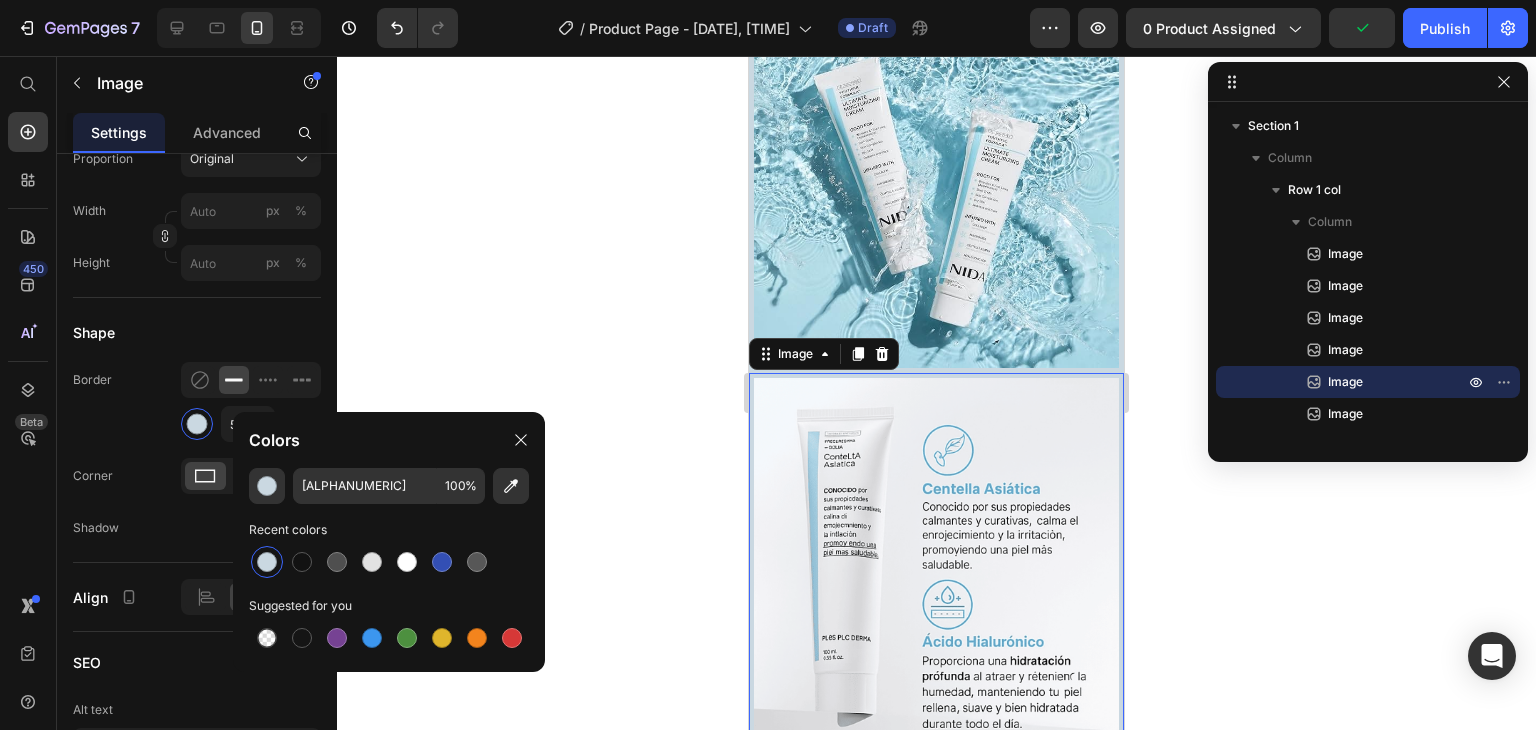 click 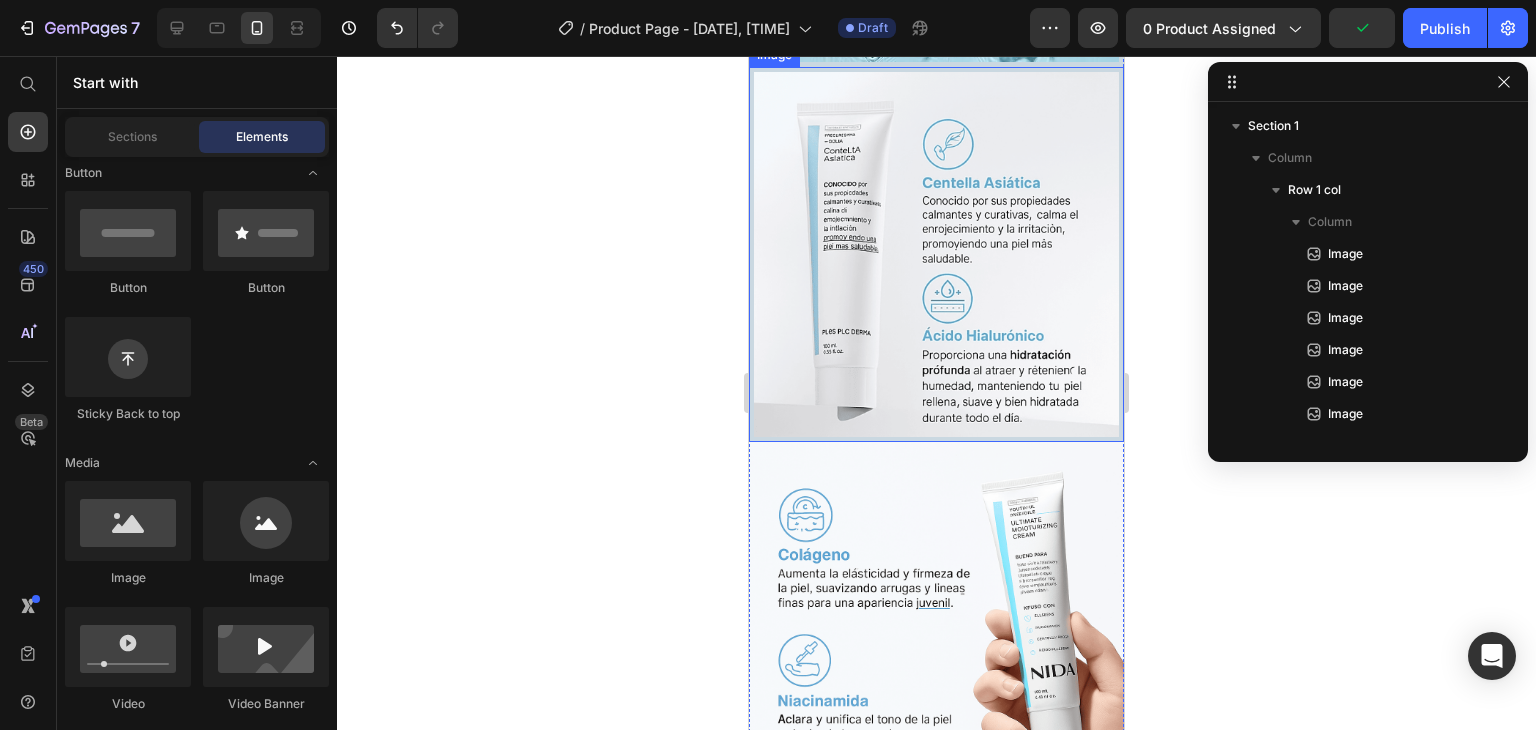 scroll, scrollTop: 1755, scrollLeft: 0, axis: vertical 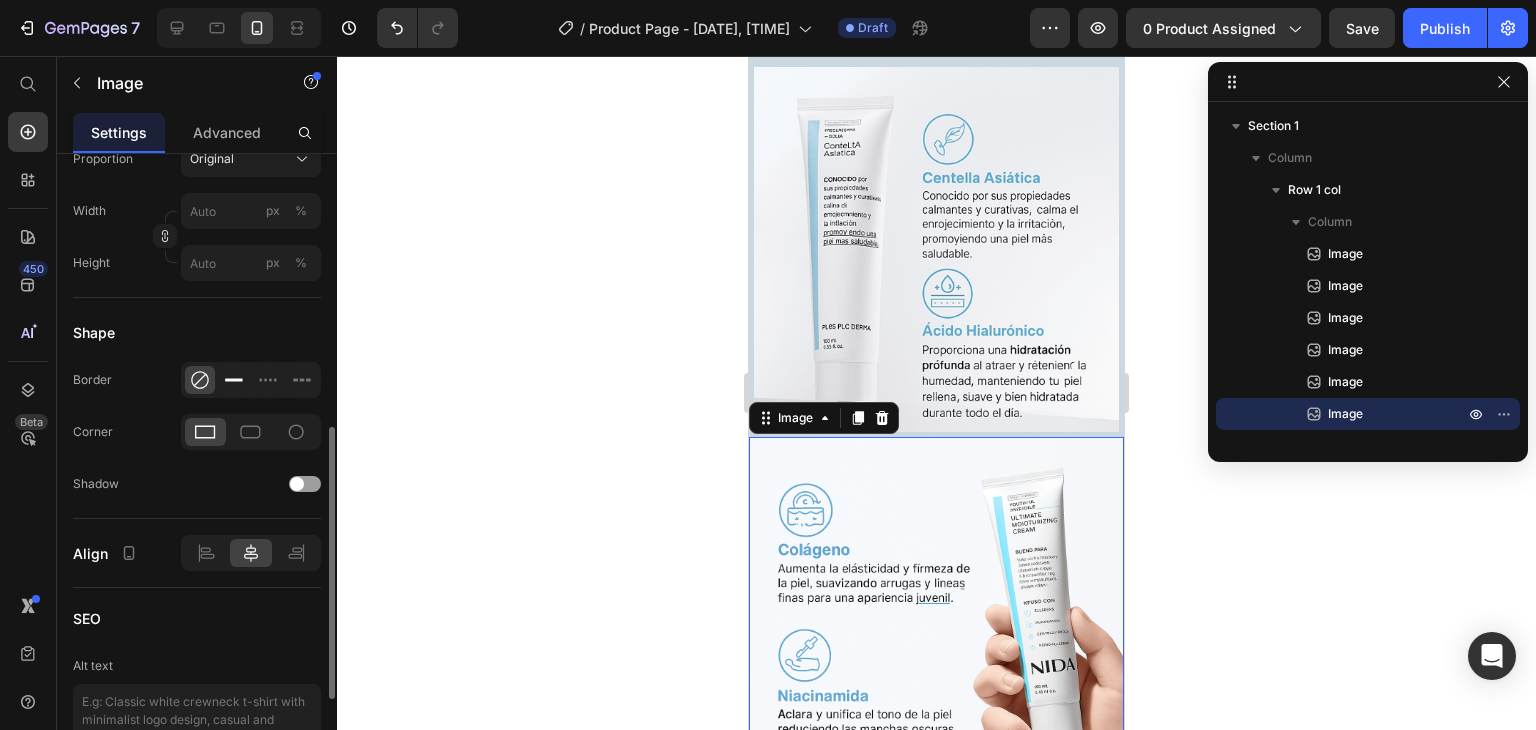 click 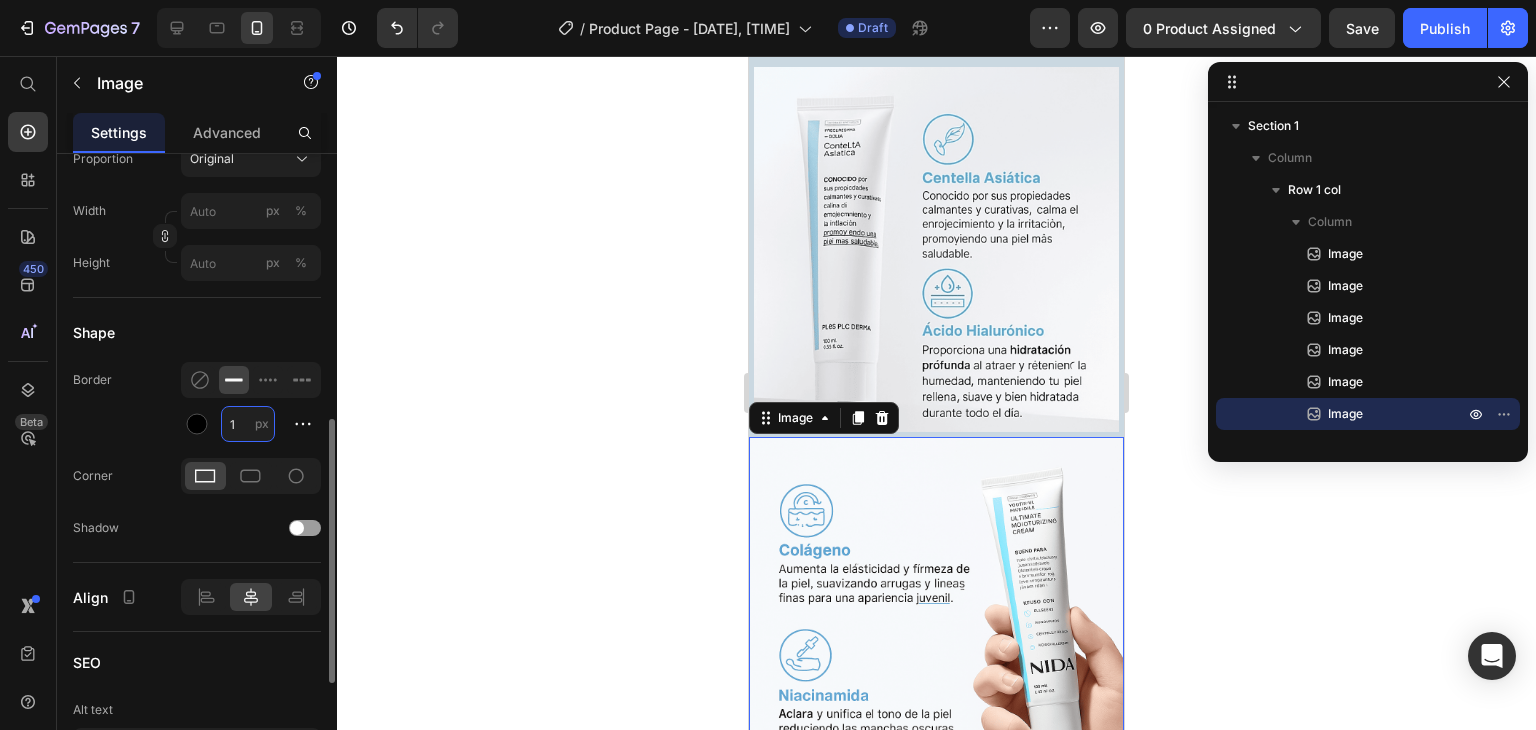 click on "1" at bounding box center [248, 424] 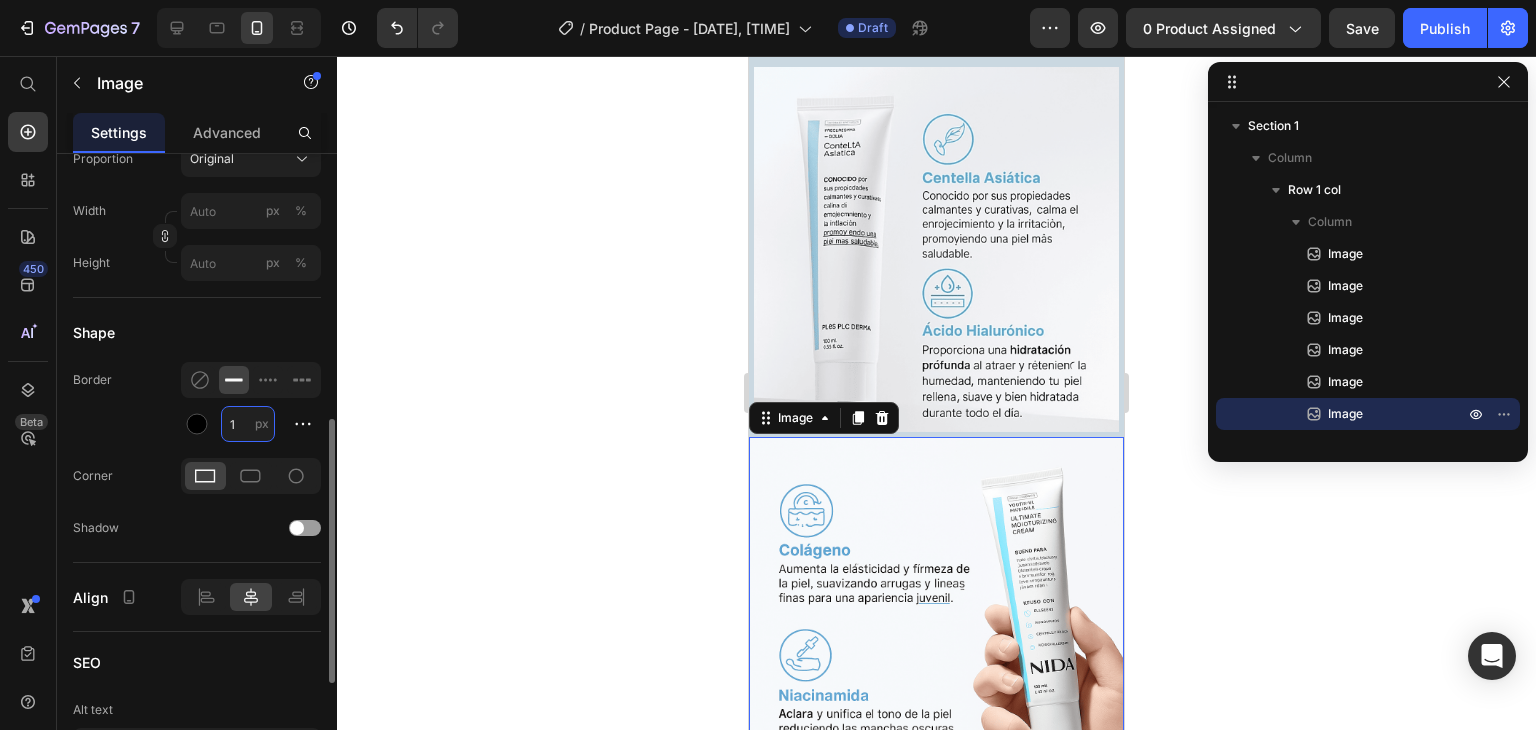 click on "1" at bounding box center [248, 424] 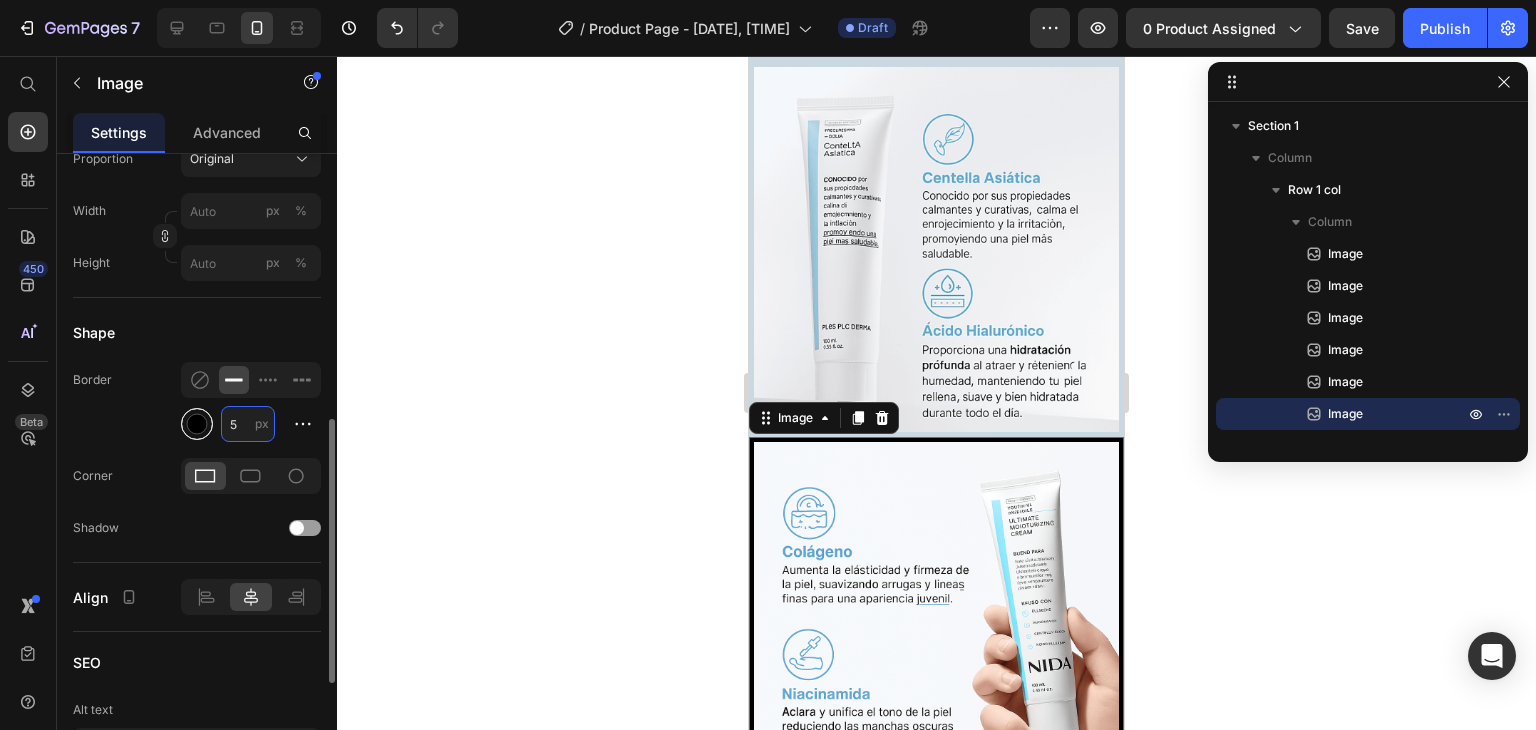 type on "5" 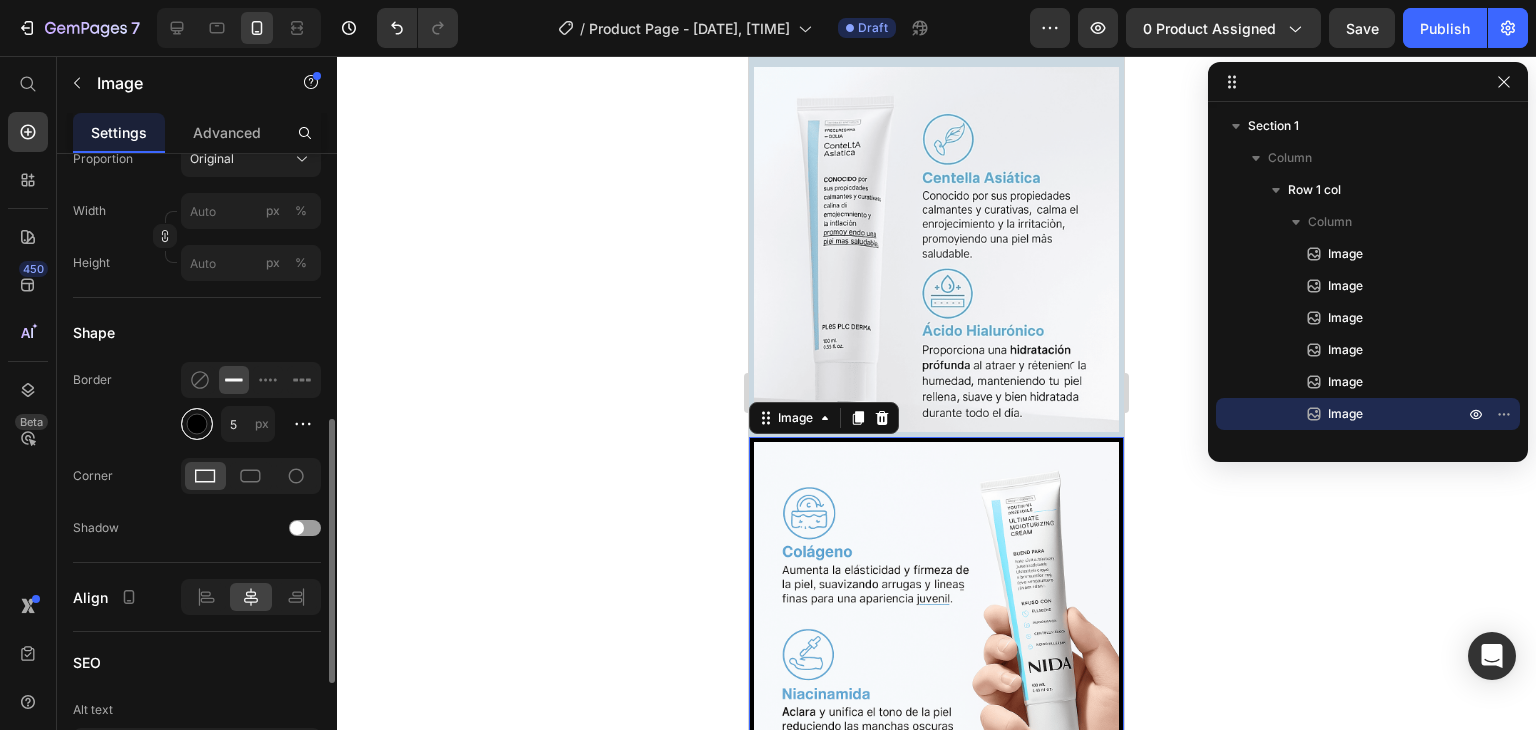 click at bounding box center [197, 424] 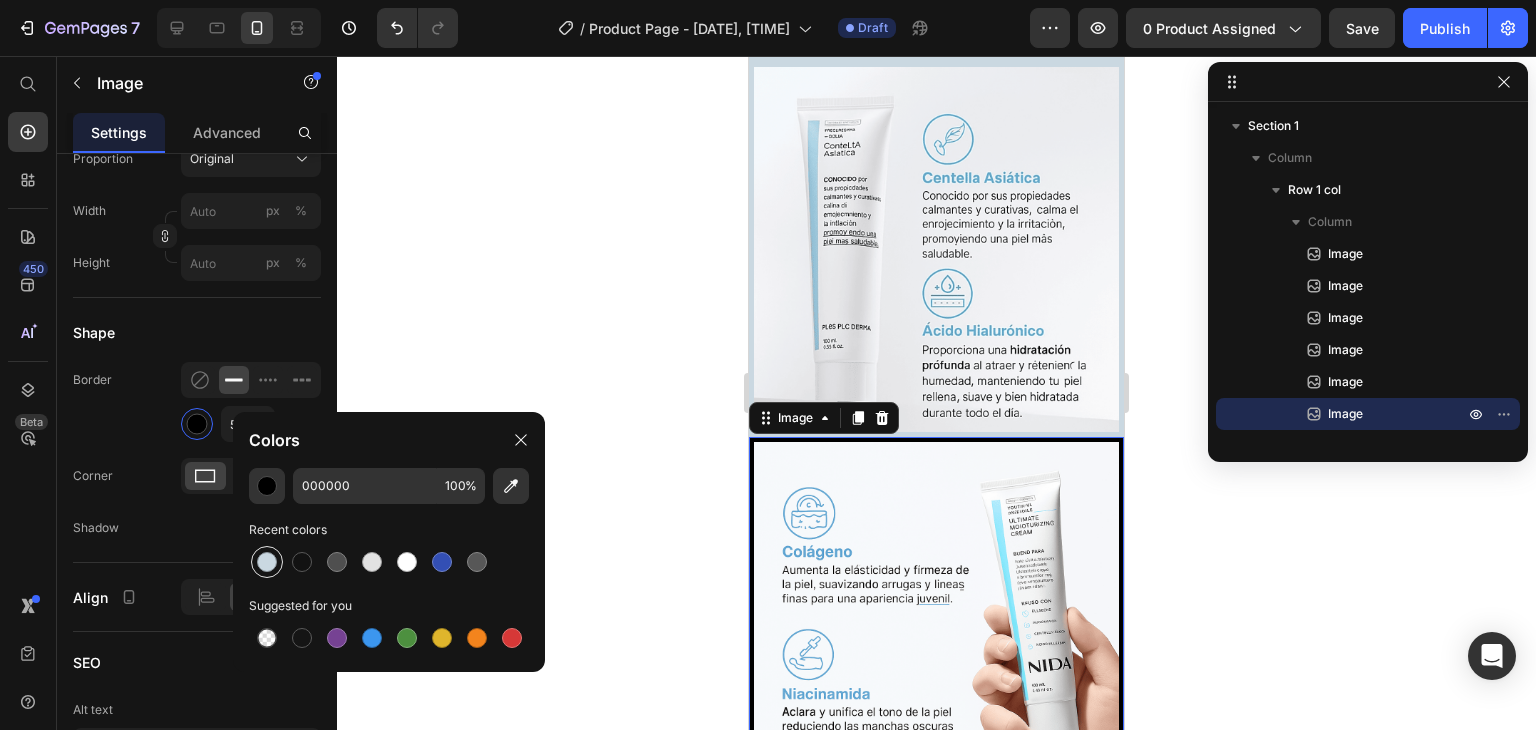 click at bounding box center (267, 562) 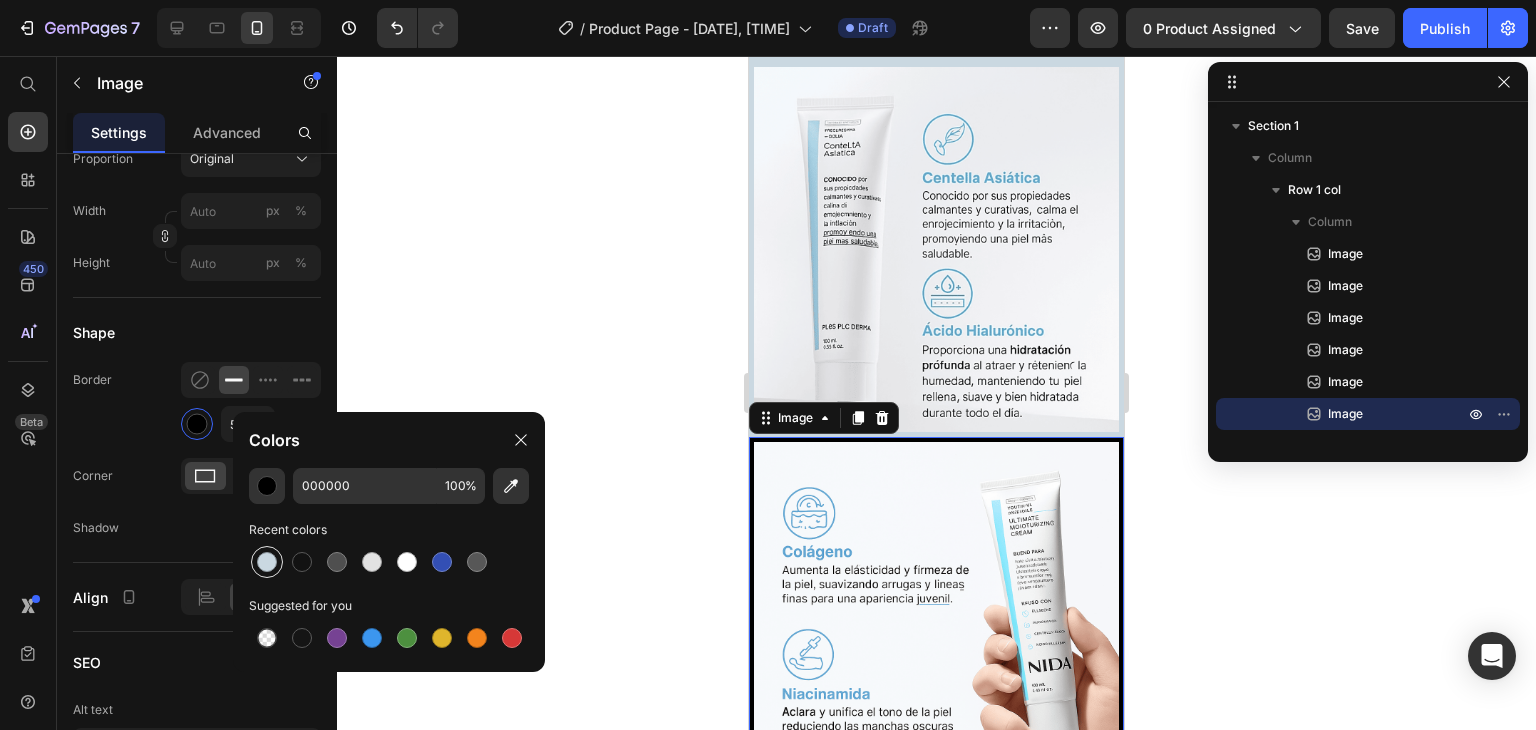 type on "[ALPHANUMERIC]" 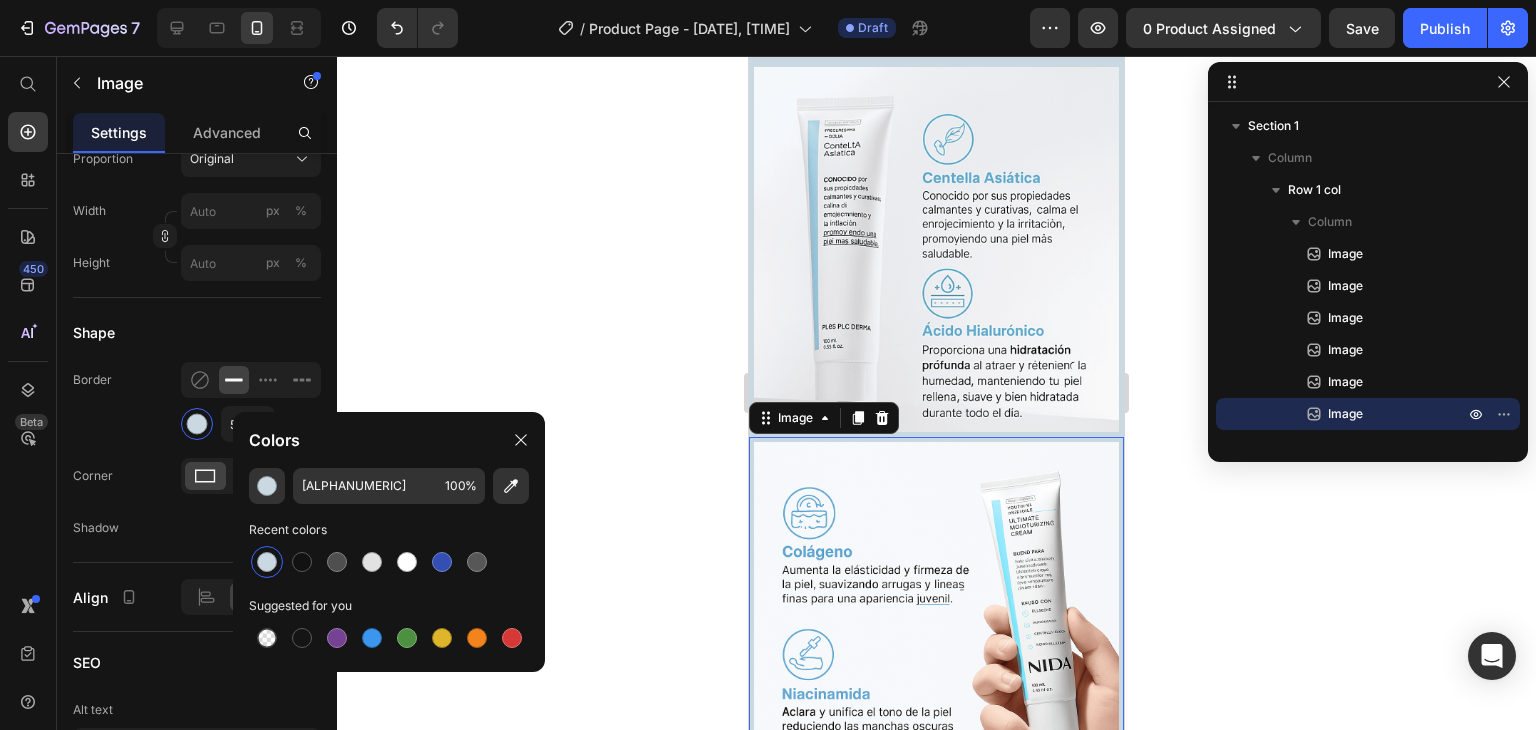 click 